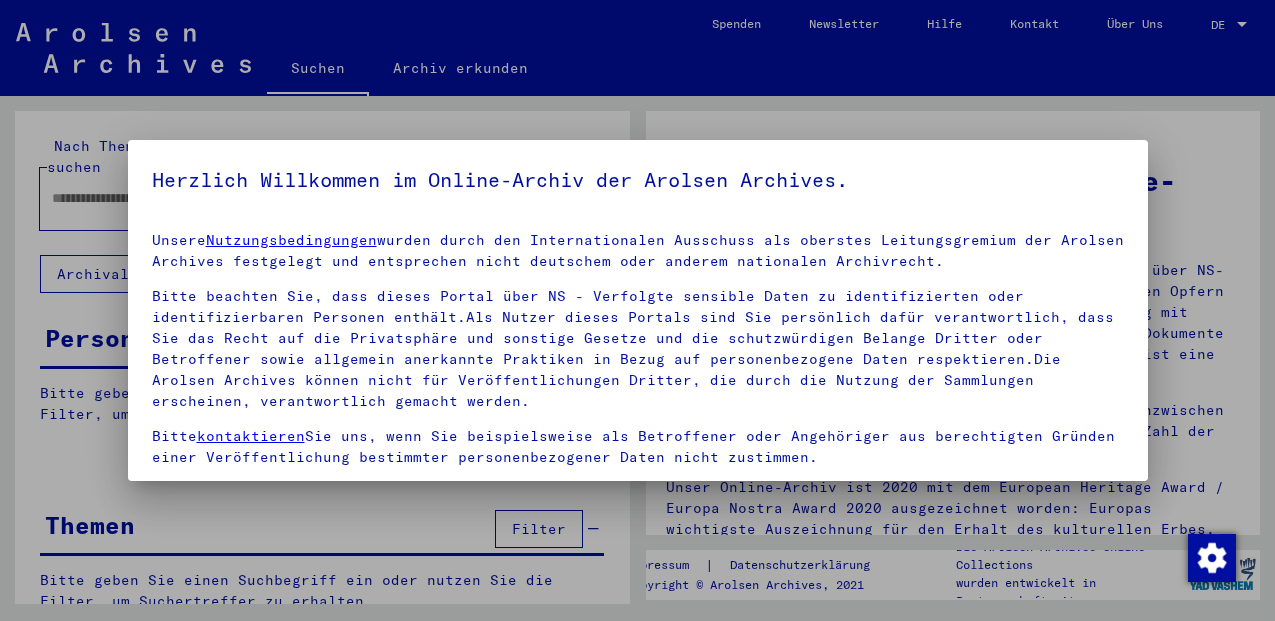 scroll, scrollTop: 0, scrollLeft: 0, axis: both 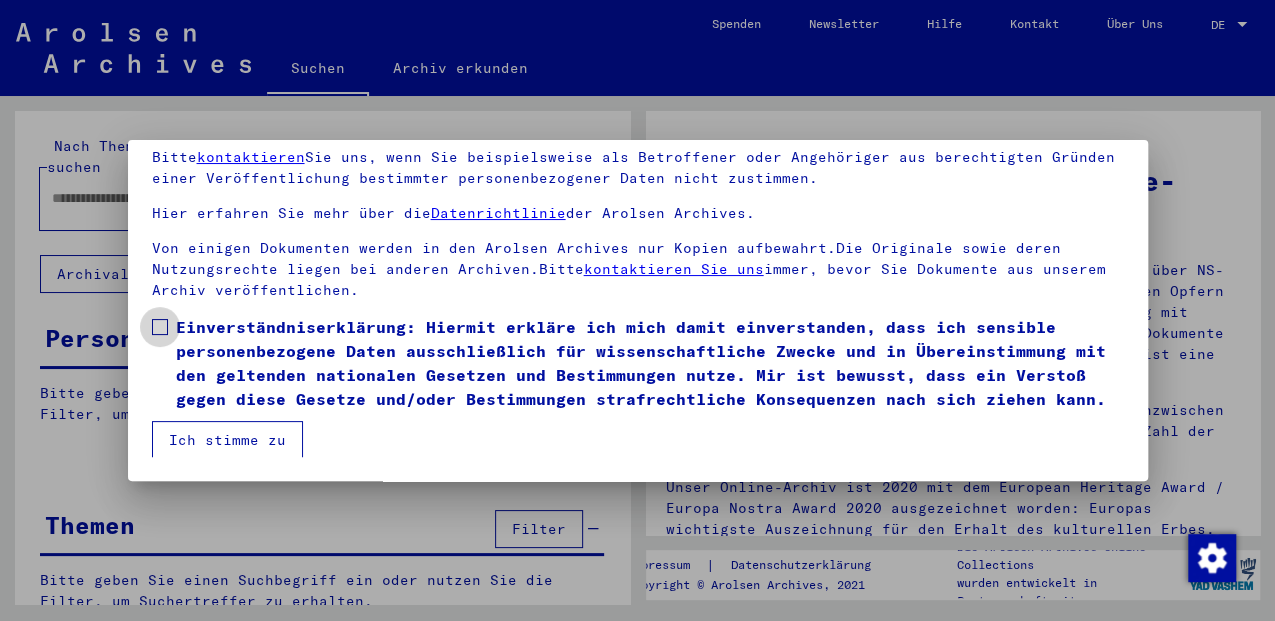 drag, startPoint x: 158, startPoint y: 324, endPoint x: 194, endPoint y: 419, distance: 101.59232 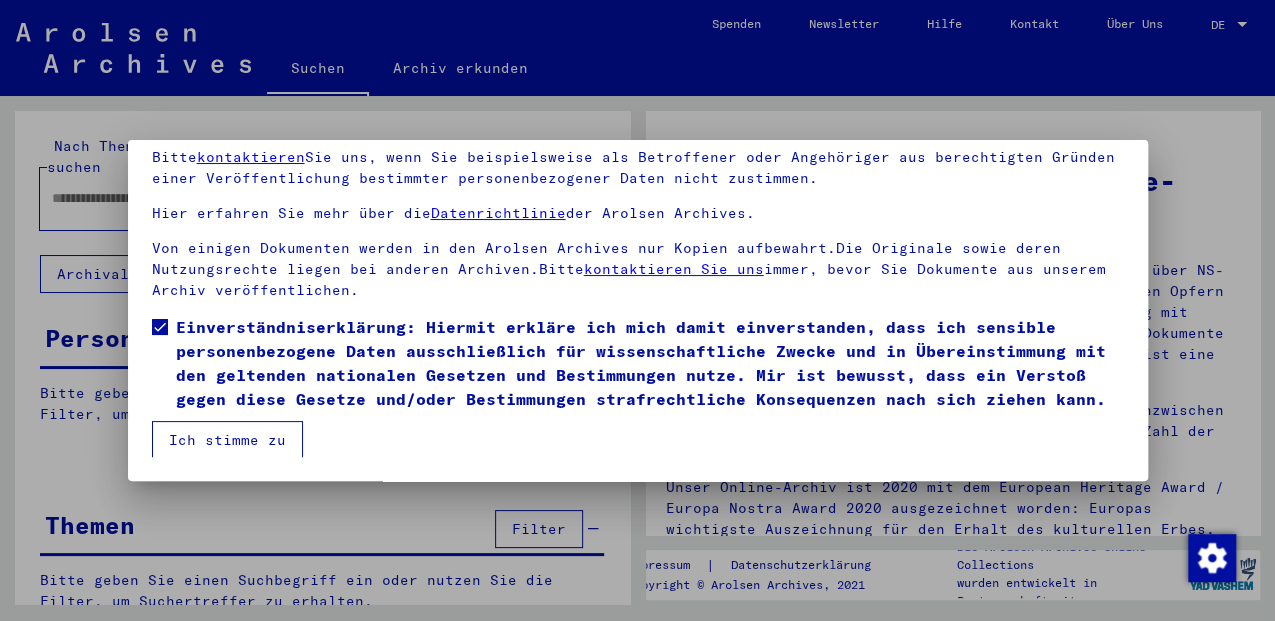 click on "Ich stimme zu" at bounding box center (227, 440) 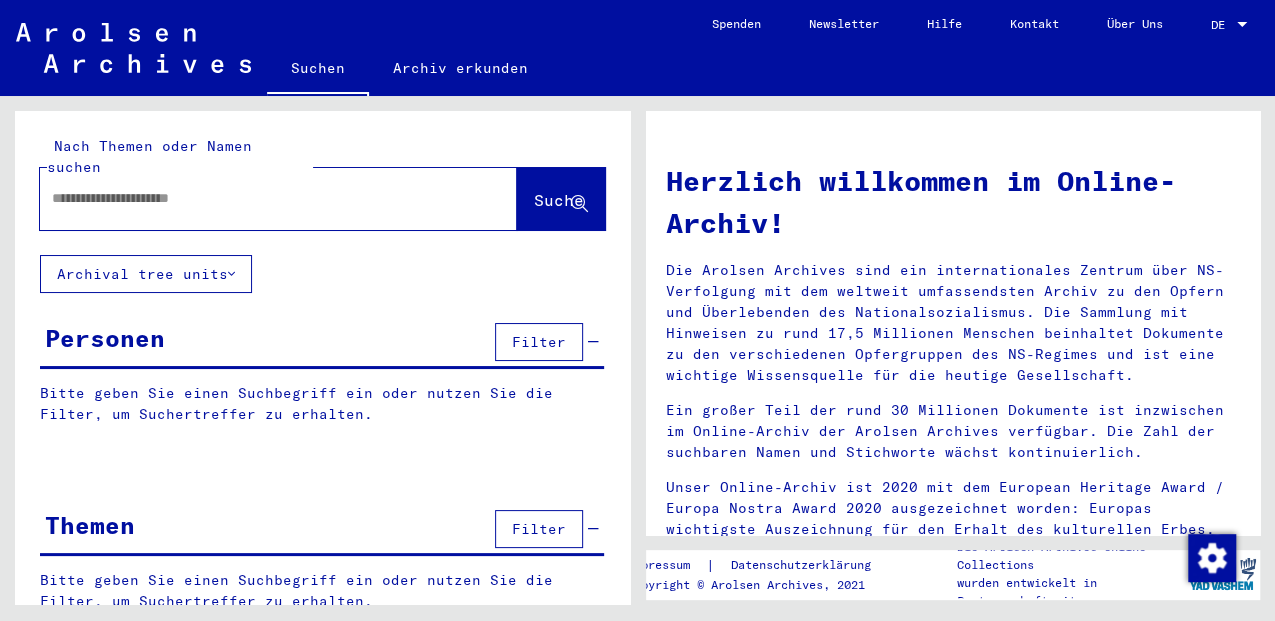 click at bounding box center (254, 198) 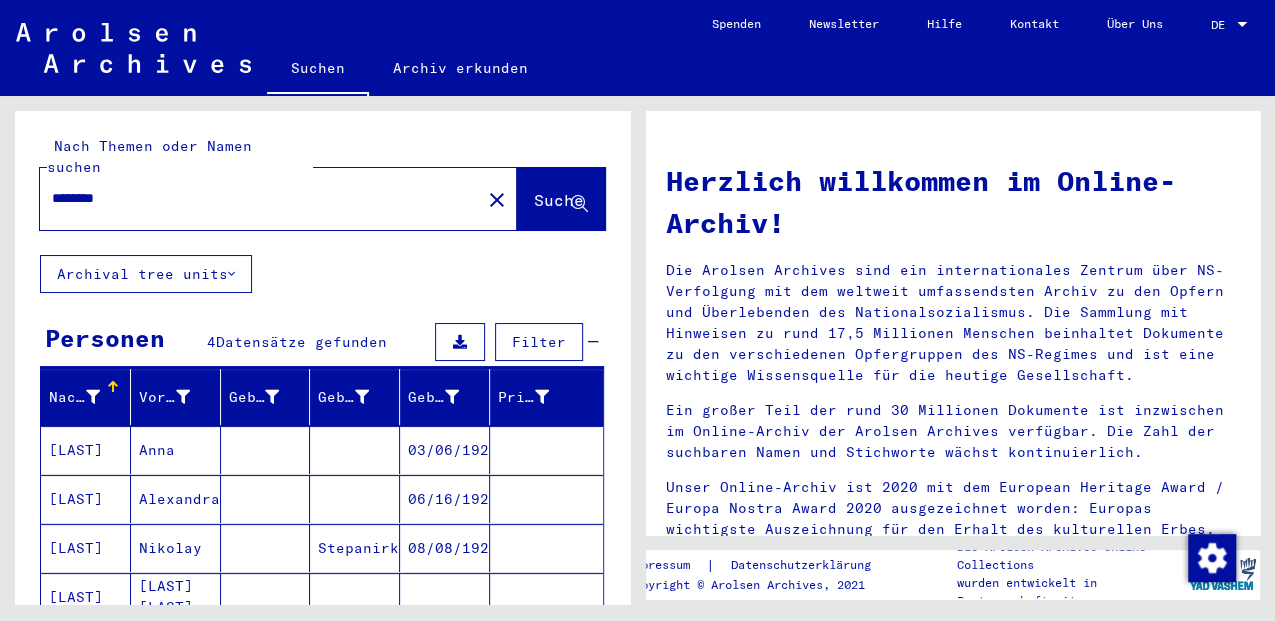 click on "Alexandra" at bounding box center (176, 548) 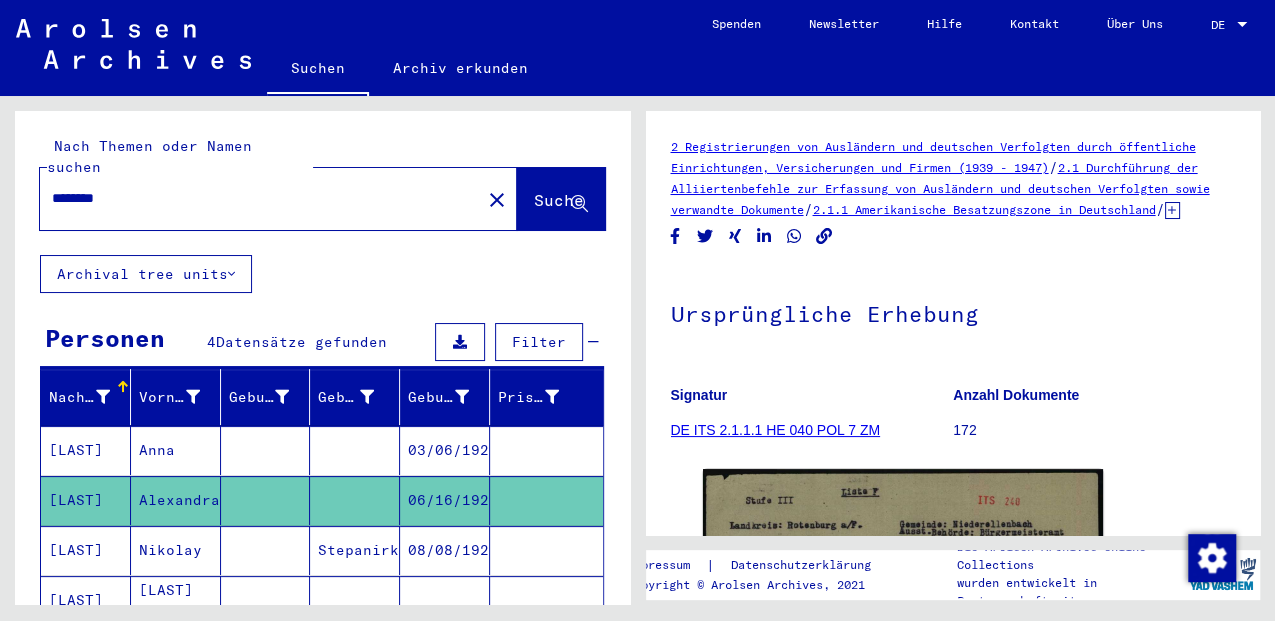 scroll, scrollTop: 0, scrollLeft: 0, axis: both 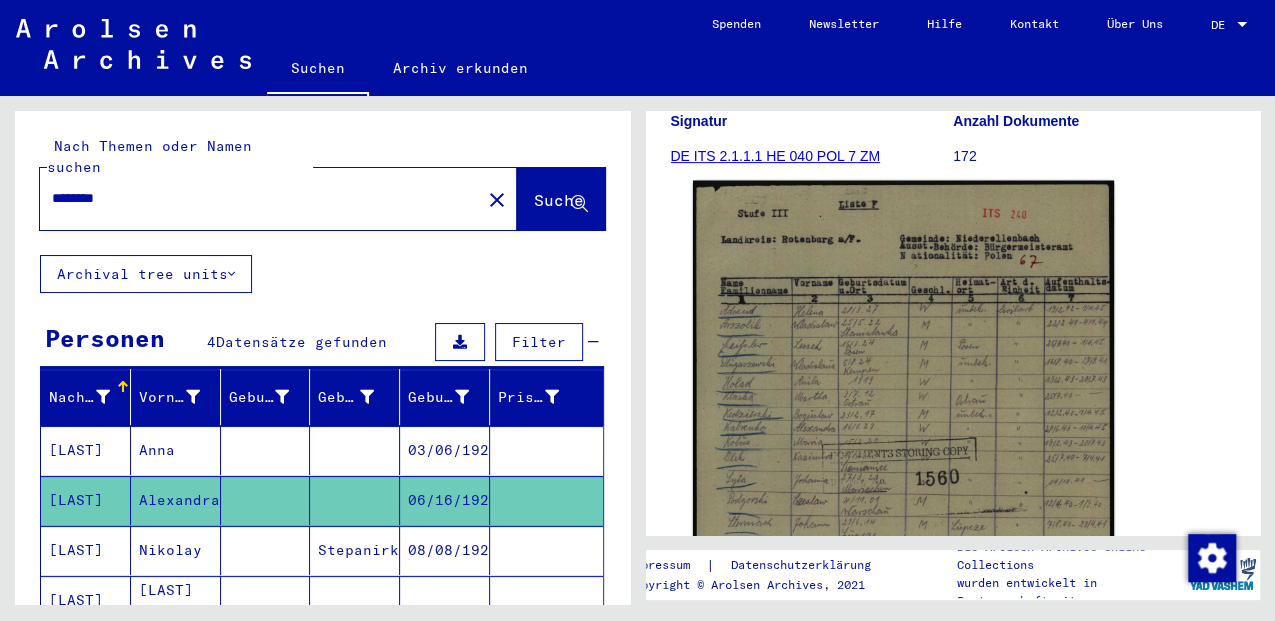 click 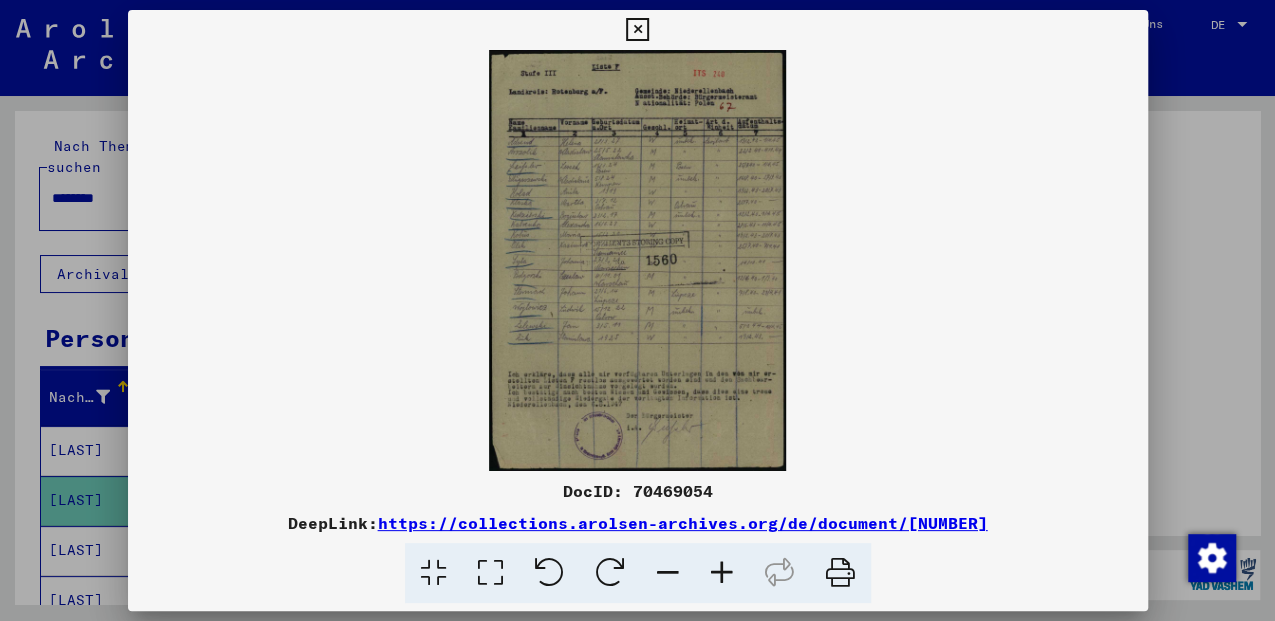 click at bounding box center (490, 573) 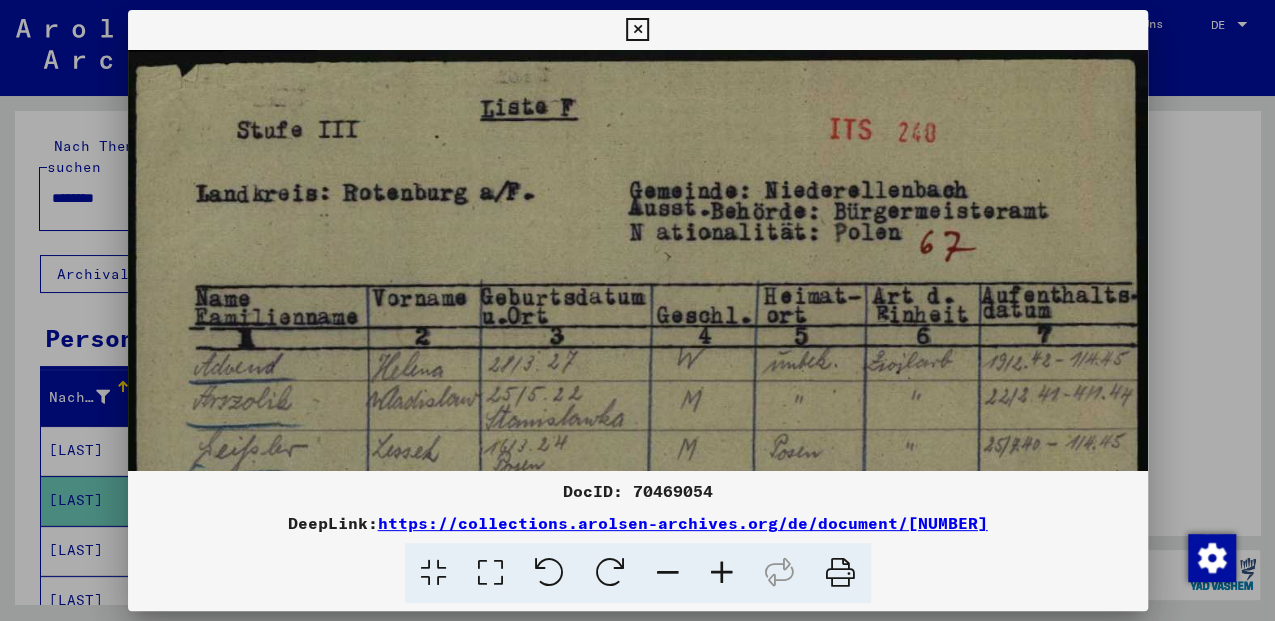click at bounding box center (637, 30) 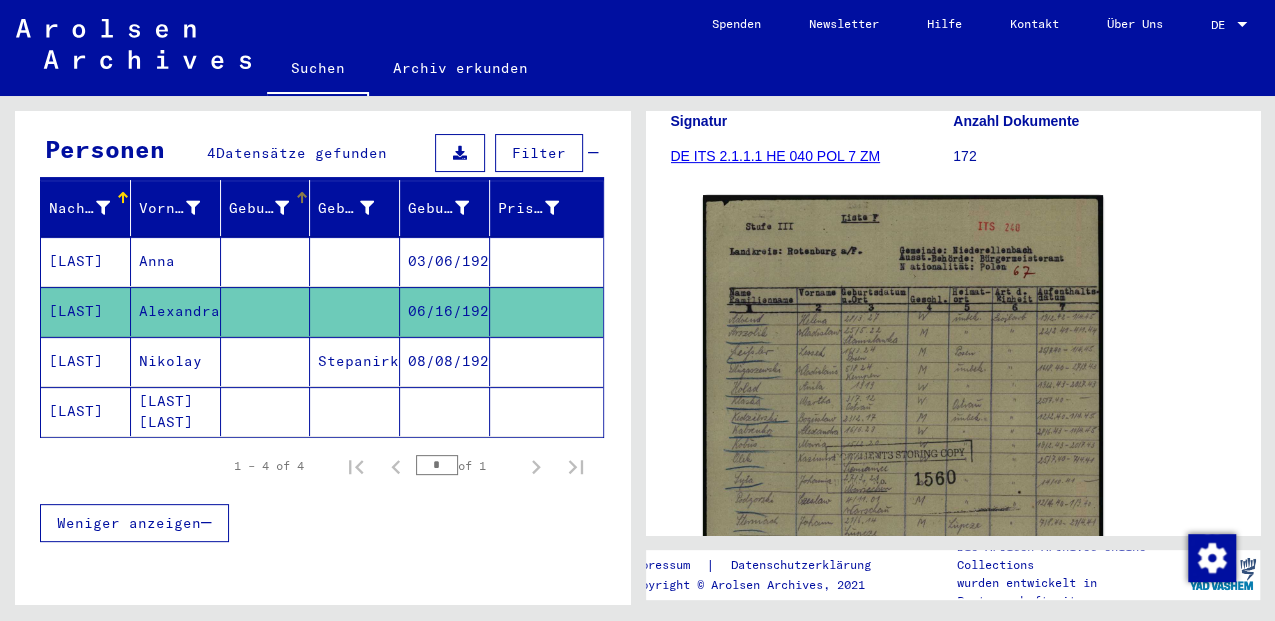 scroll, scrollTop: 200, scrollLeft: 0, axis: vertical 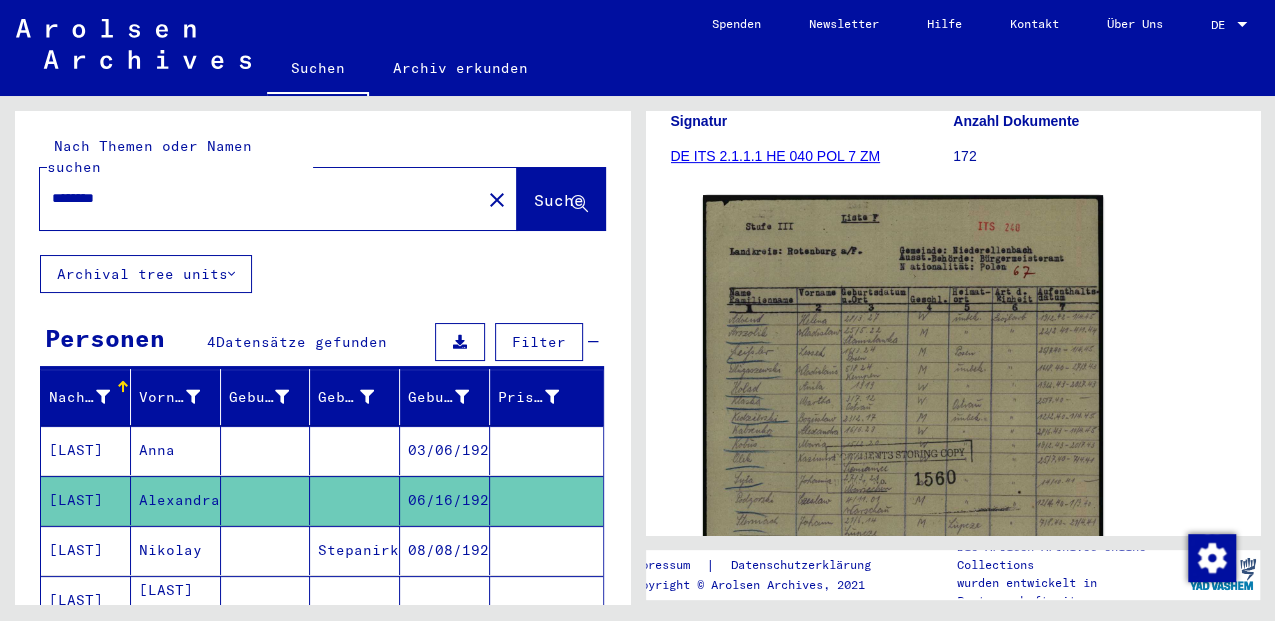 click on "********" at bounding box center (260, 198) 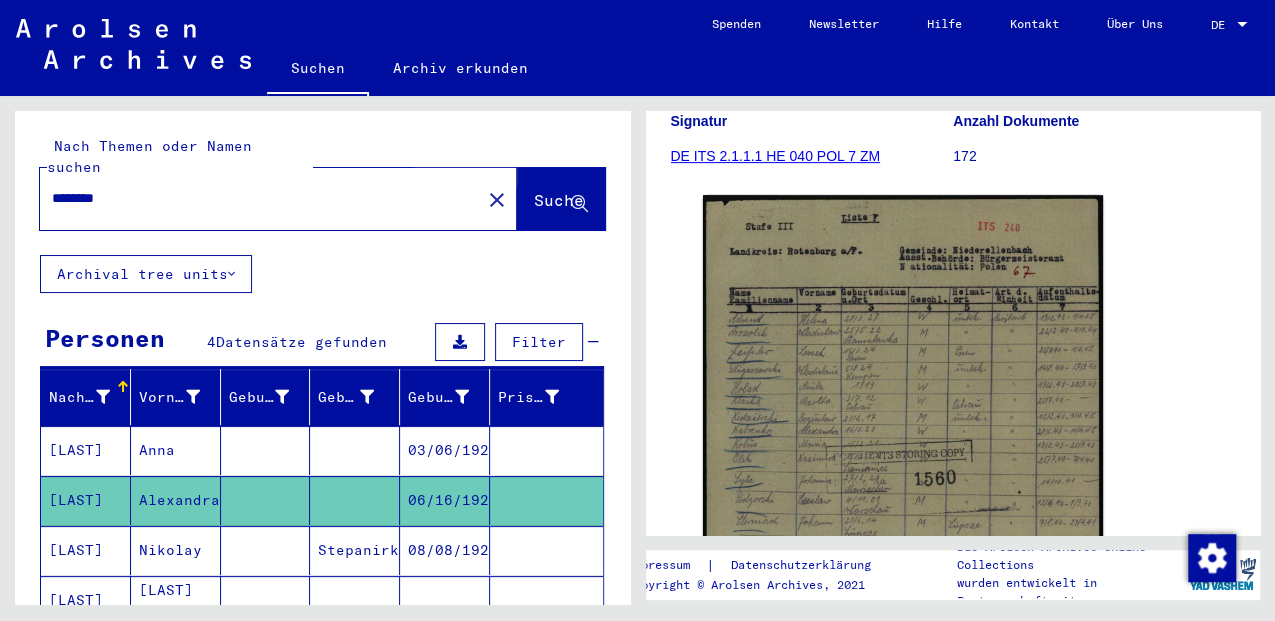 click on "Suche" 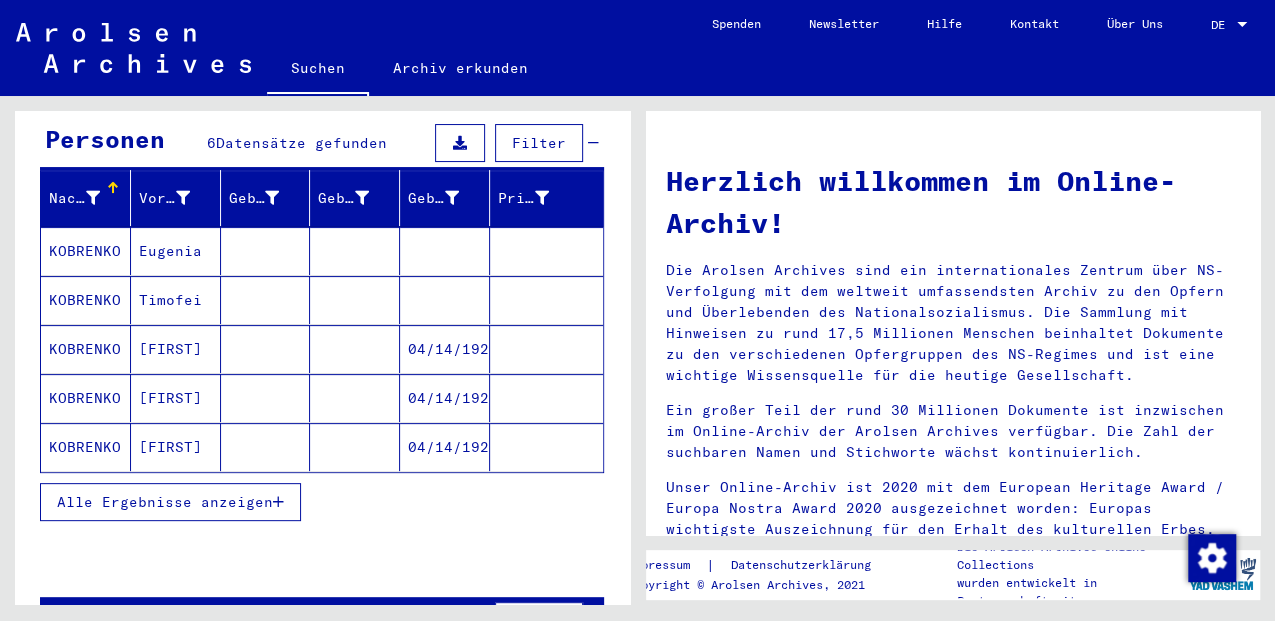 scroll, scrollTop: 218, scrollLeft: 0, axis: vertical 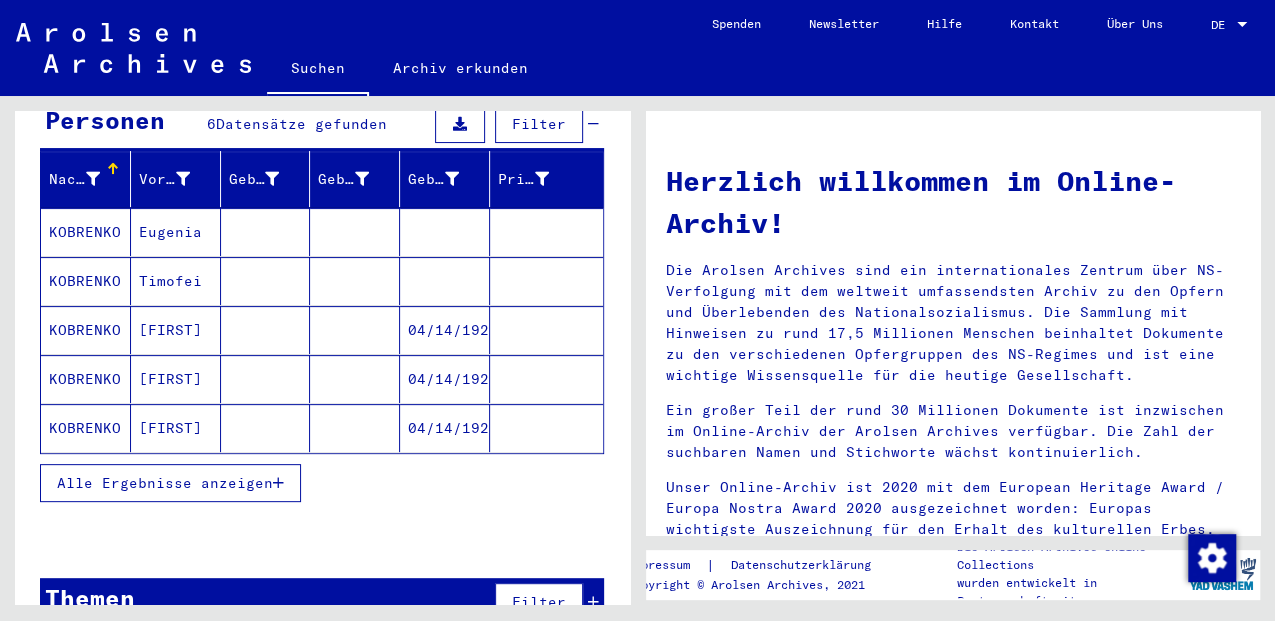 click at bounding box center (278, 483) 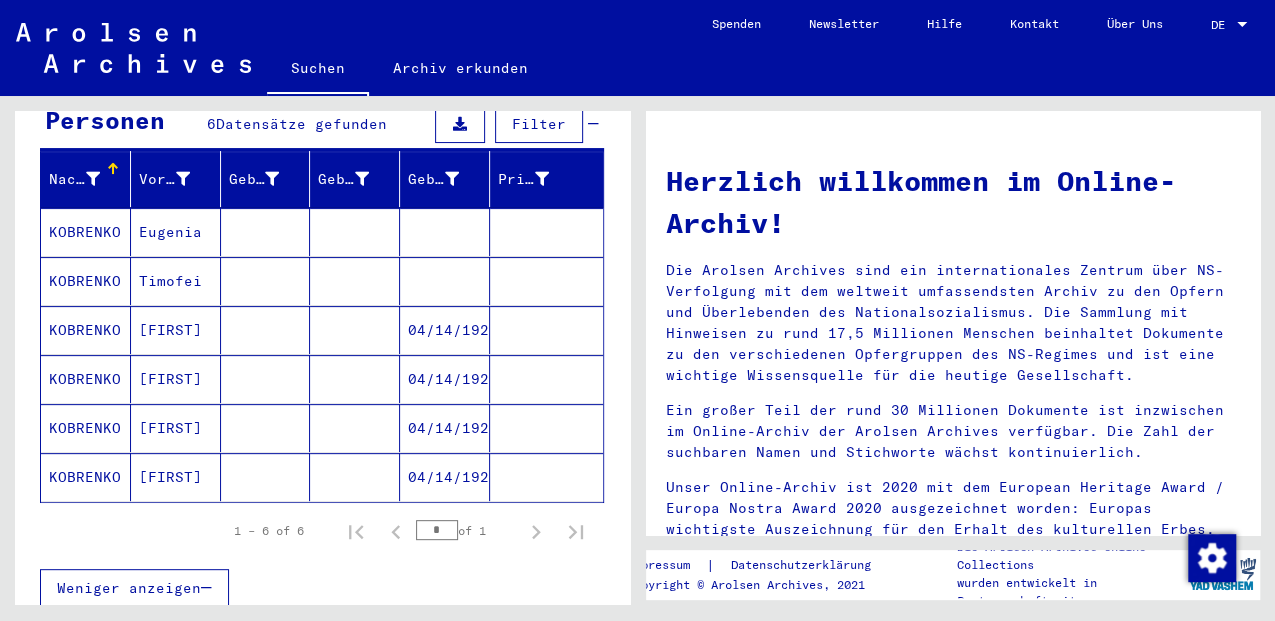 scroll, scrollTop: 0, scrollLeft: 0, axis: both 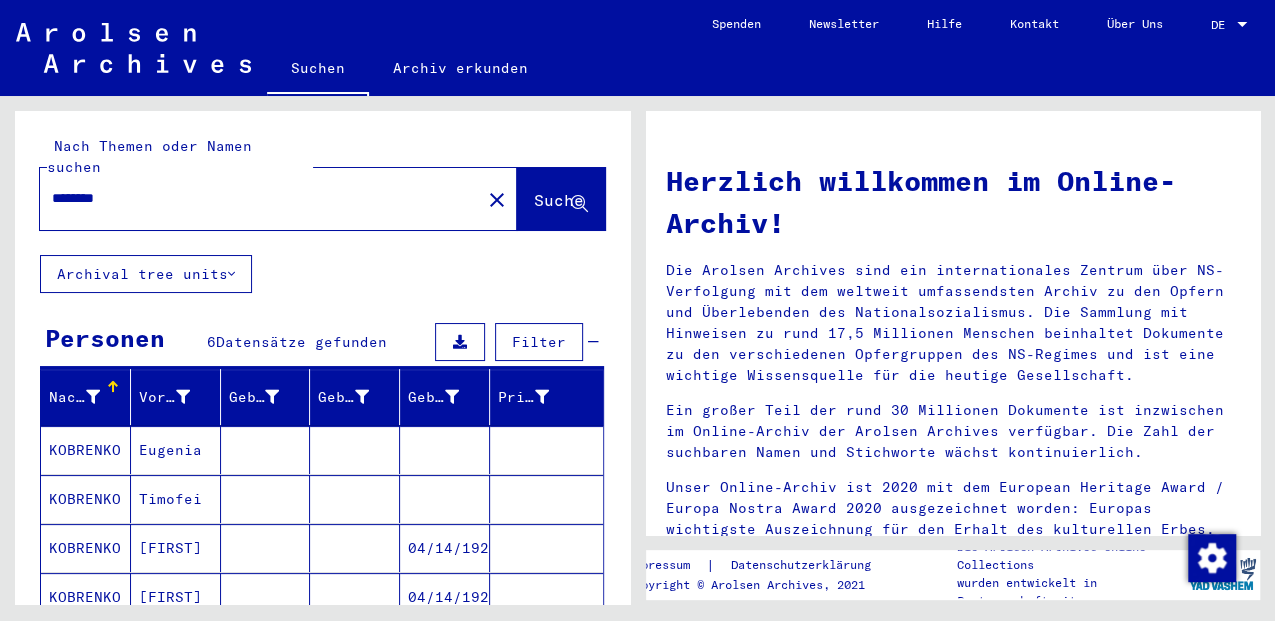 click on "********" at bounding box center (254, 198) 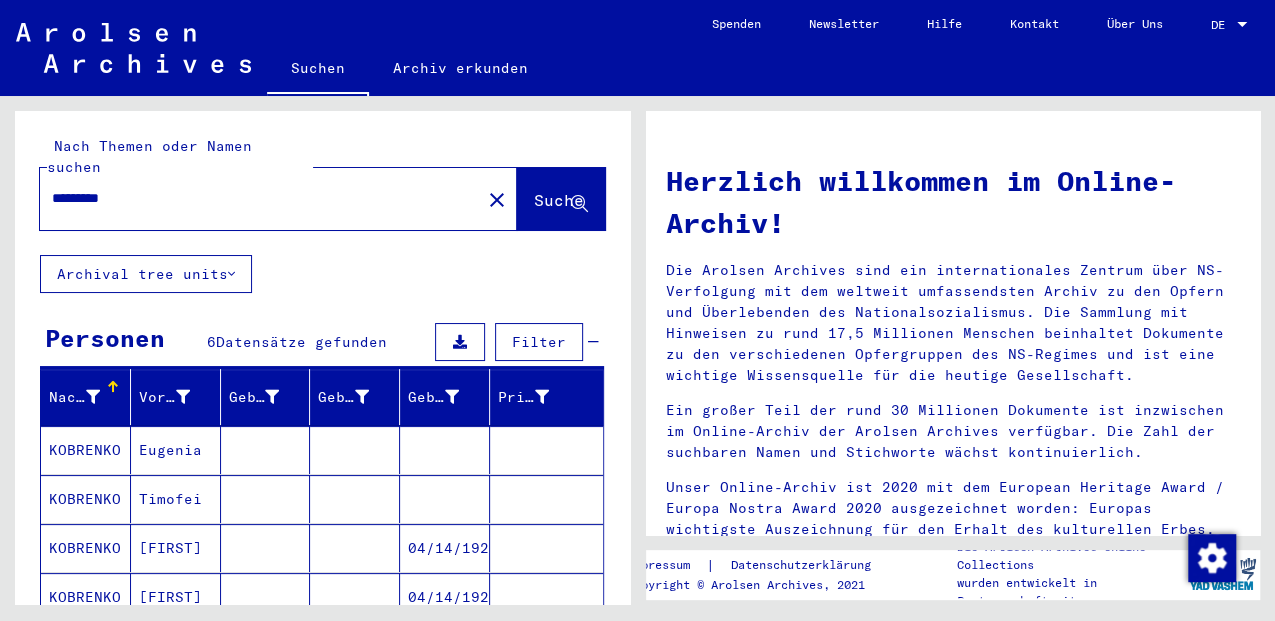 click on "Suche" 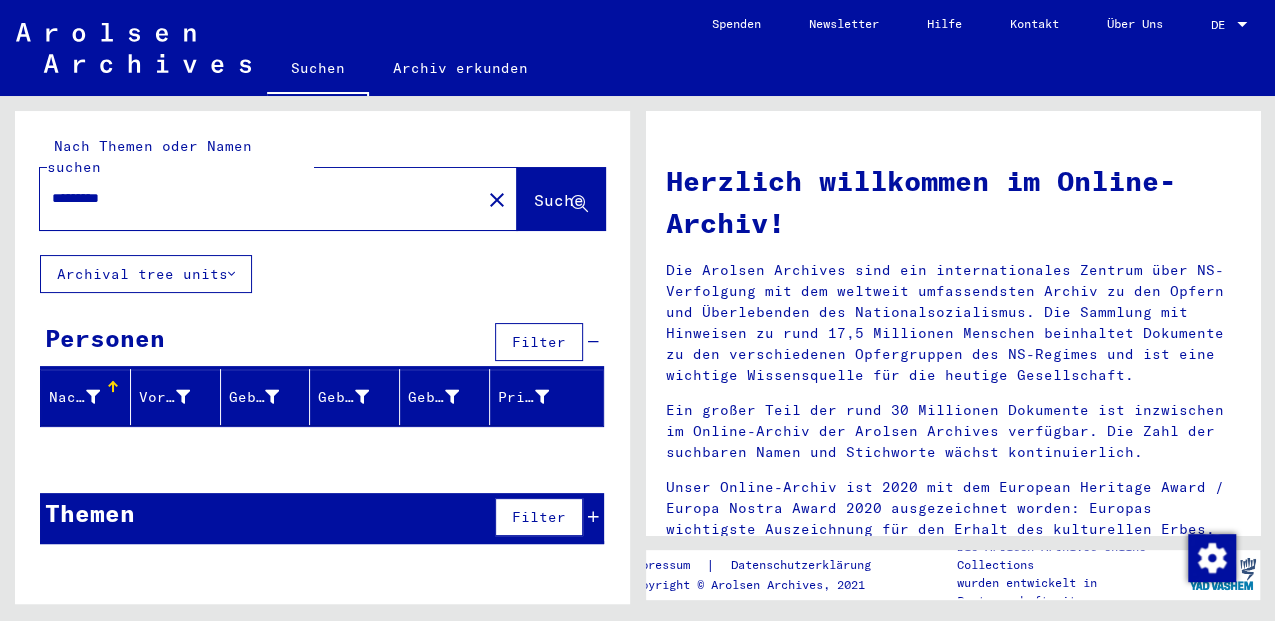click on "*********" at bounding box center [254, 198] 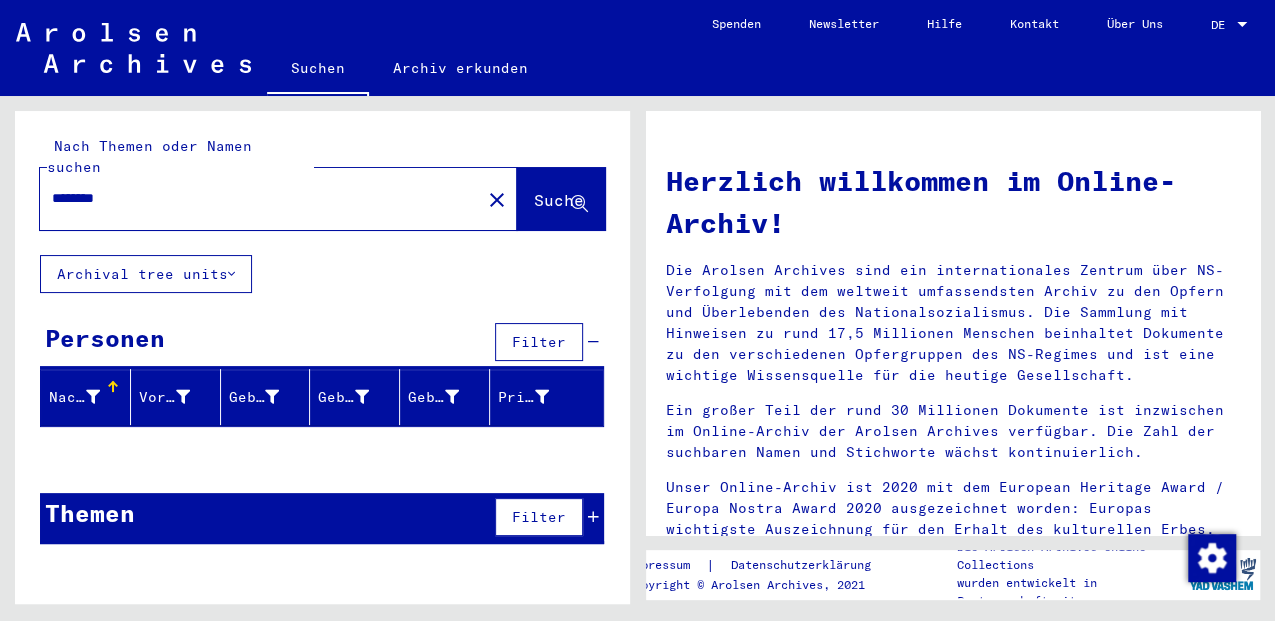 type on "********" 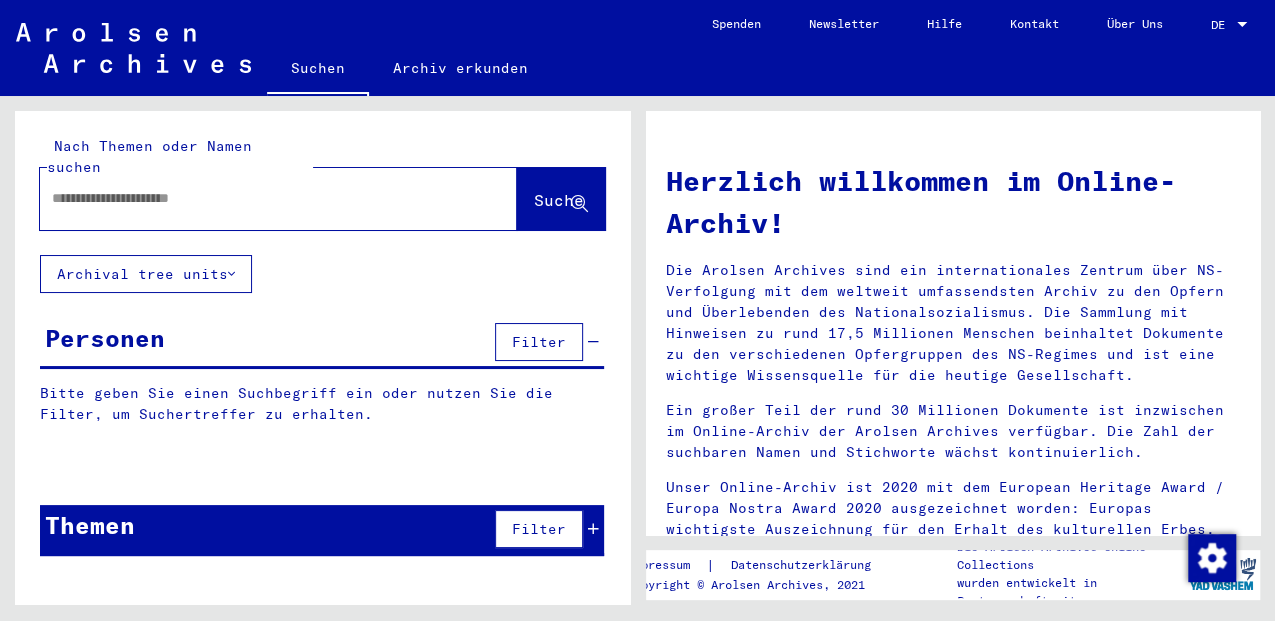 click at bounding box center [254, 198] 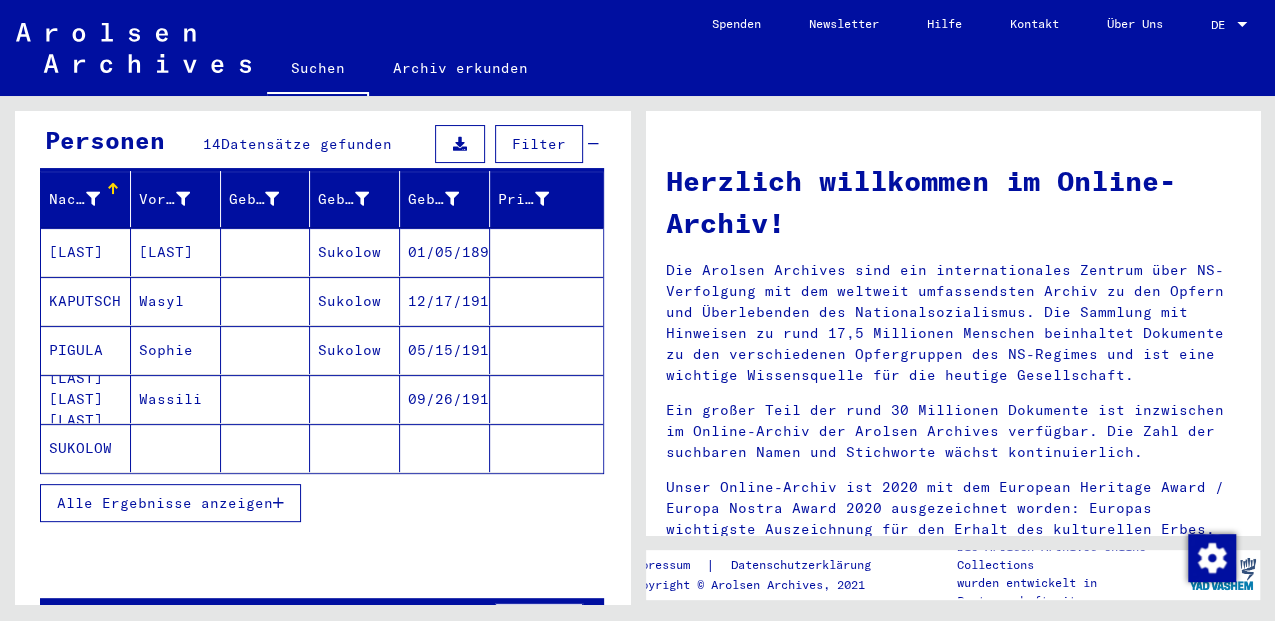 scroll, scrollTop: 200, scrollLeft: 0, axis: vertical 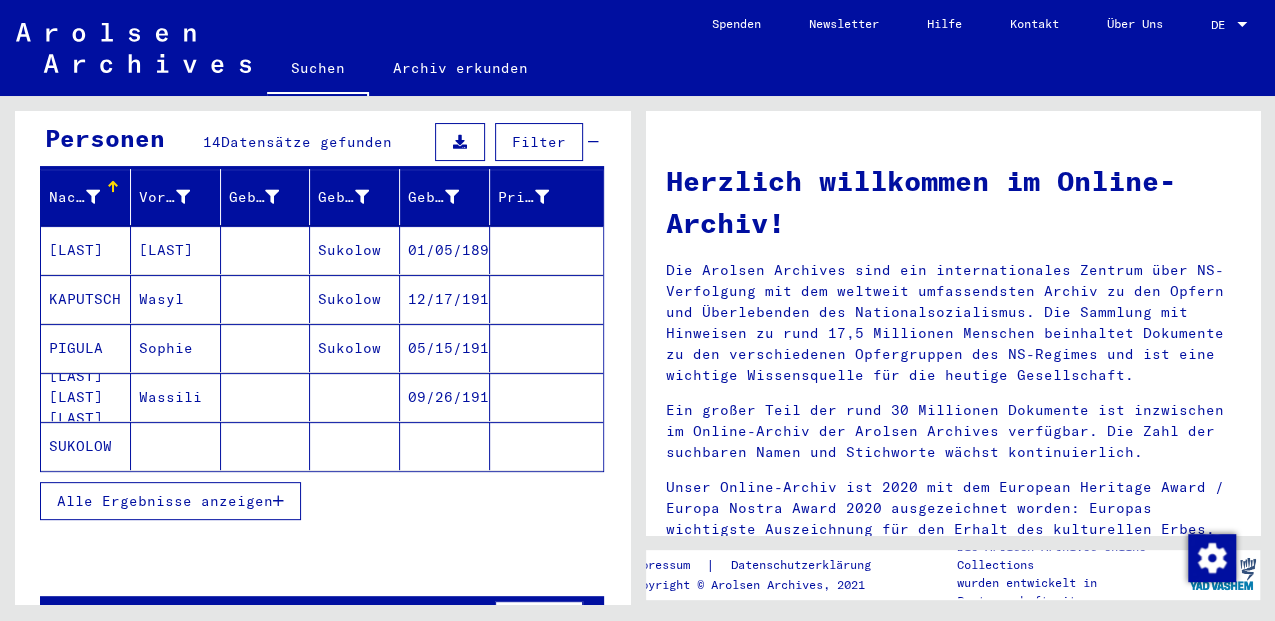 click at bounding box center (278, 501) 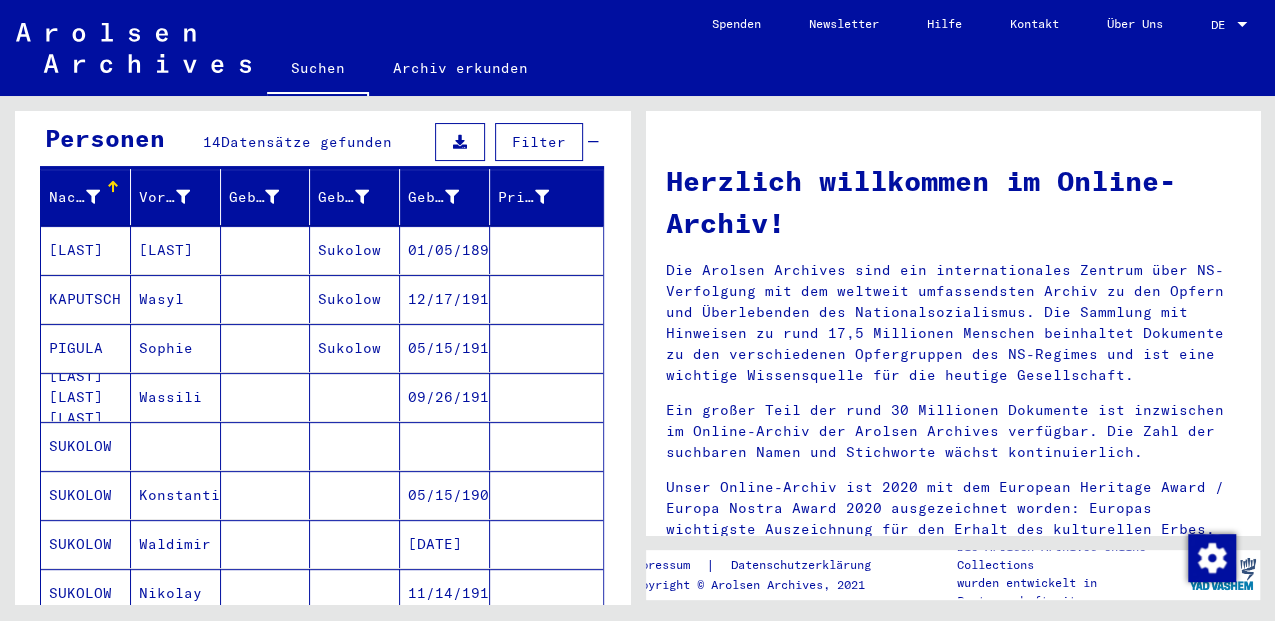 click on "Wassili" at bounding box center [176, 446] 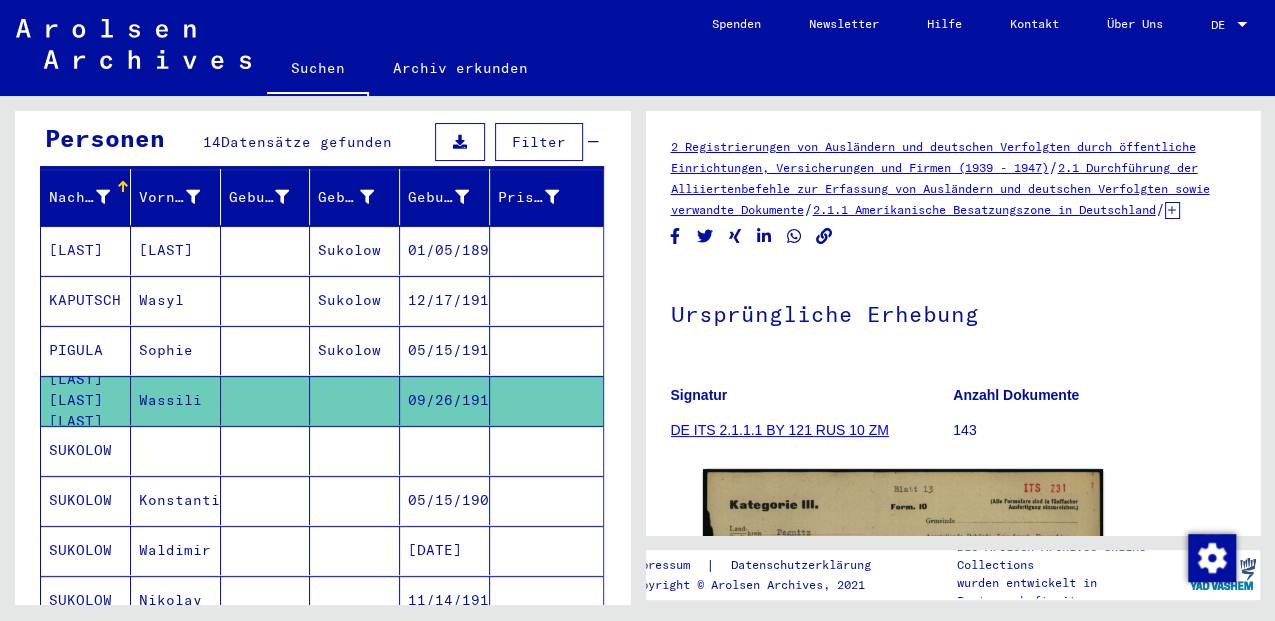 scroll, scrollTop: 0, scrollLeft: 0, axis: both 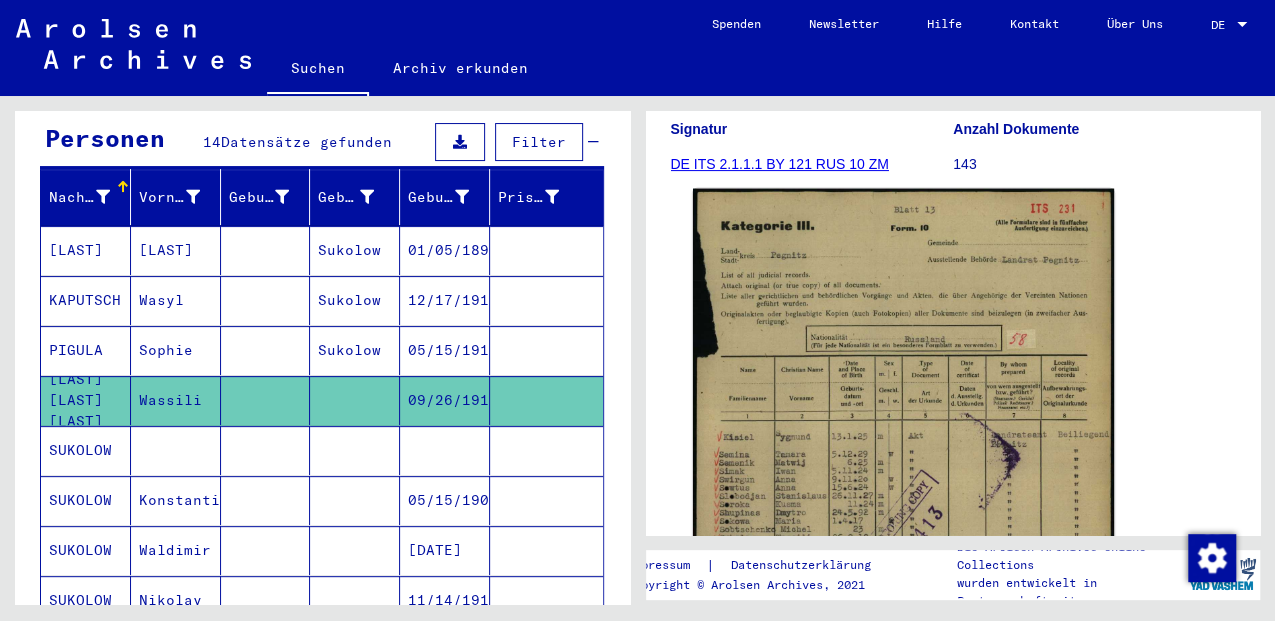 click 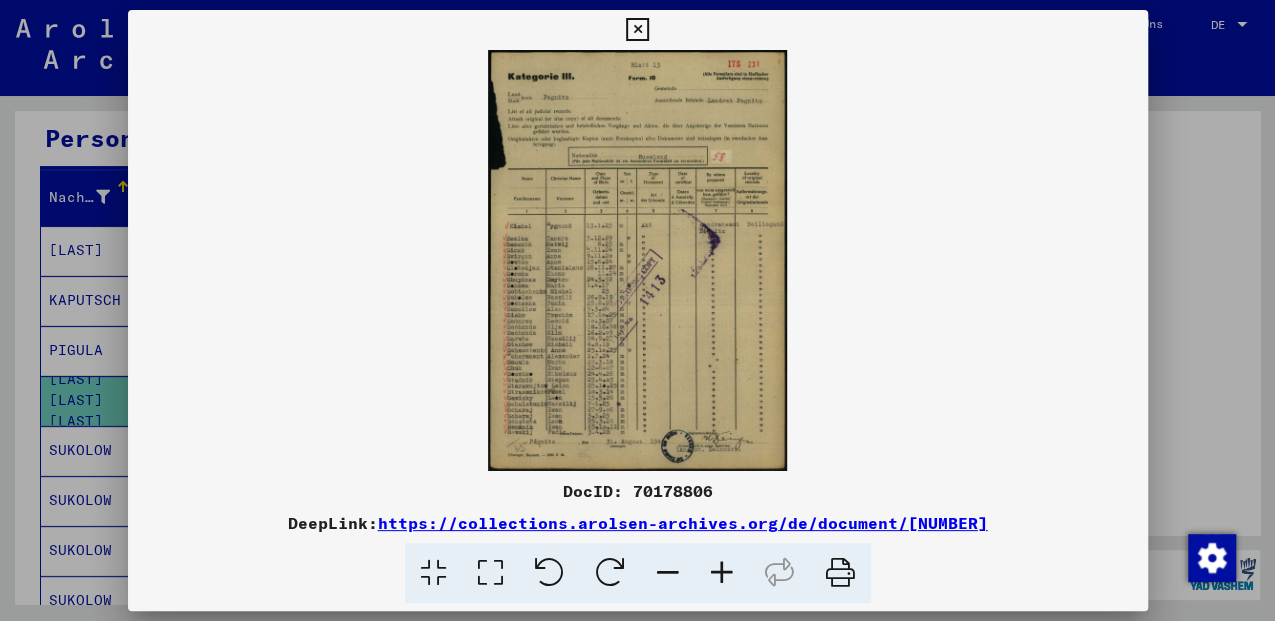 click at bounding box center (490, 573) 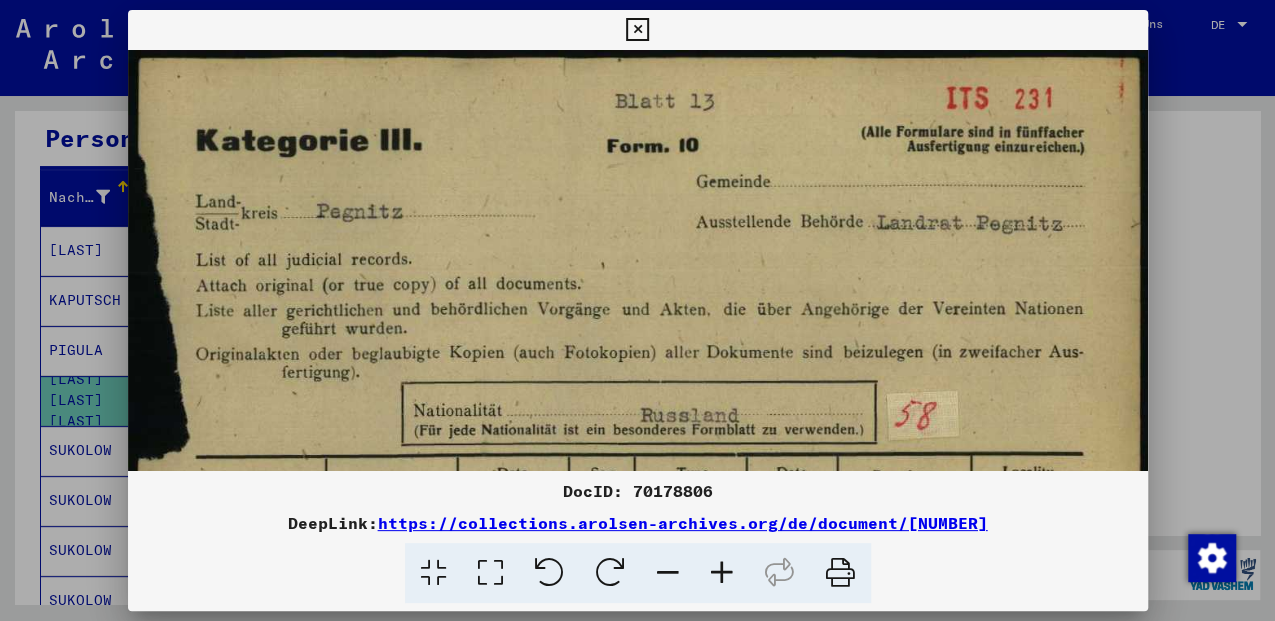 click at bounding box center [637, 30] 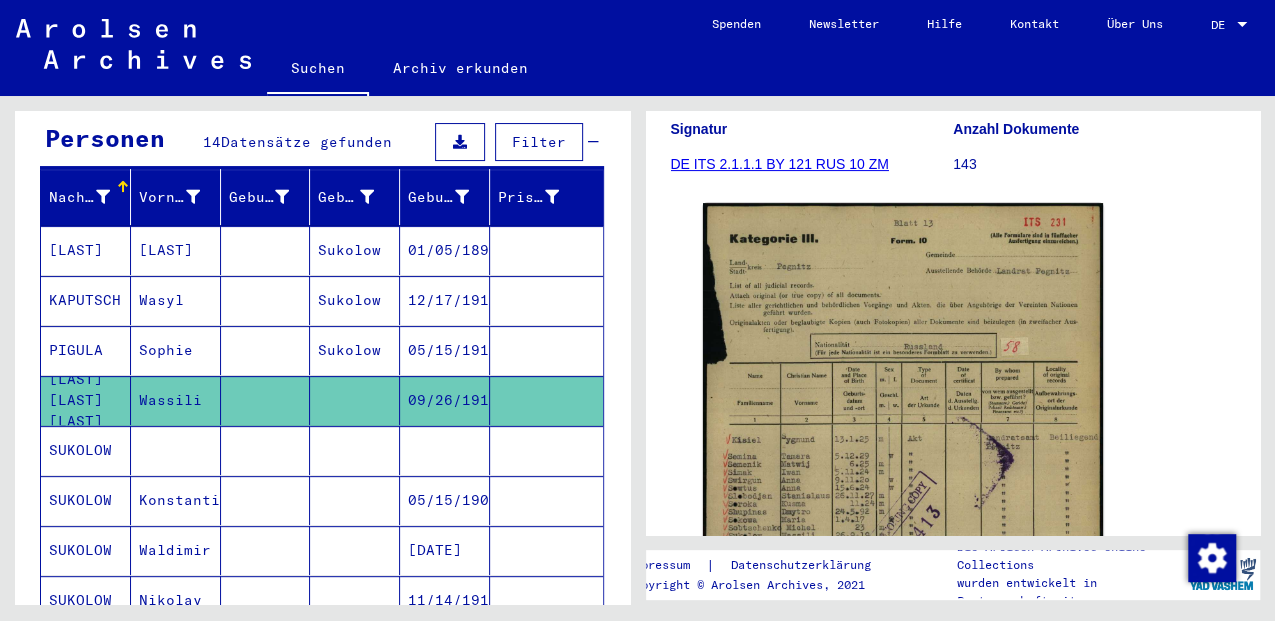 click on "SUKOLOW" at bounding box center (86, 500) 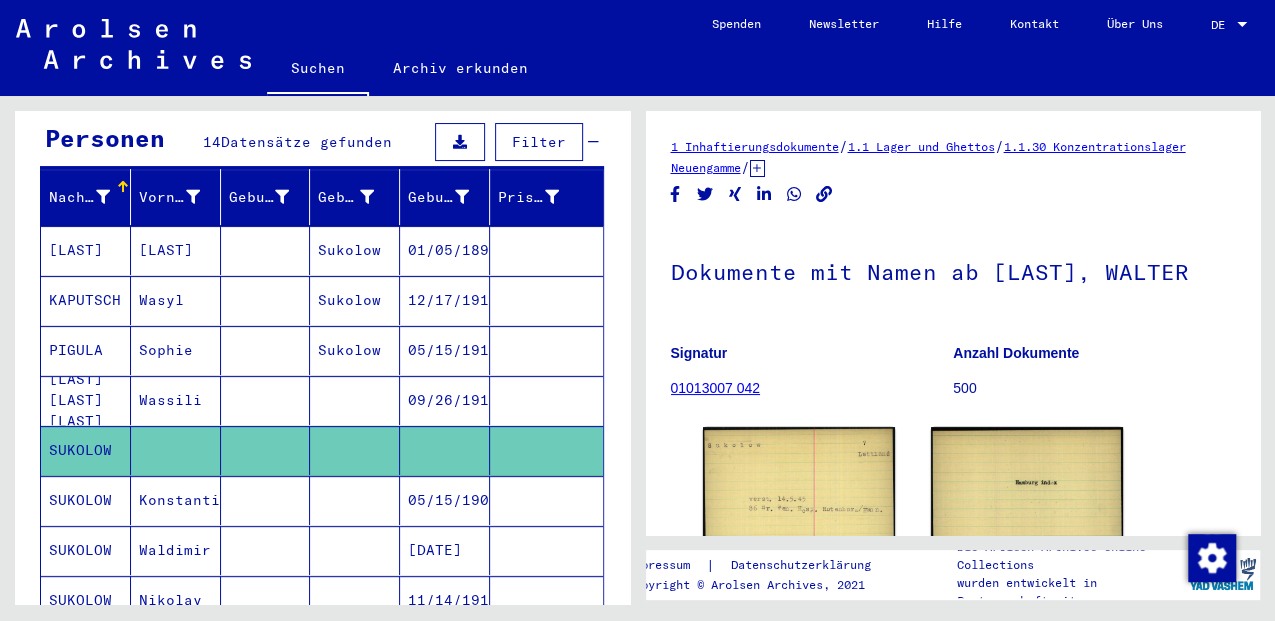 scroll, scrollTop: 0, scrollLeft: 0, axis: both 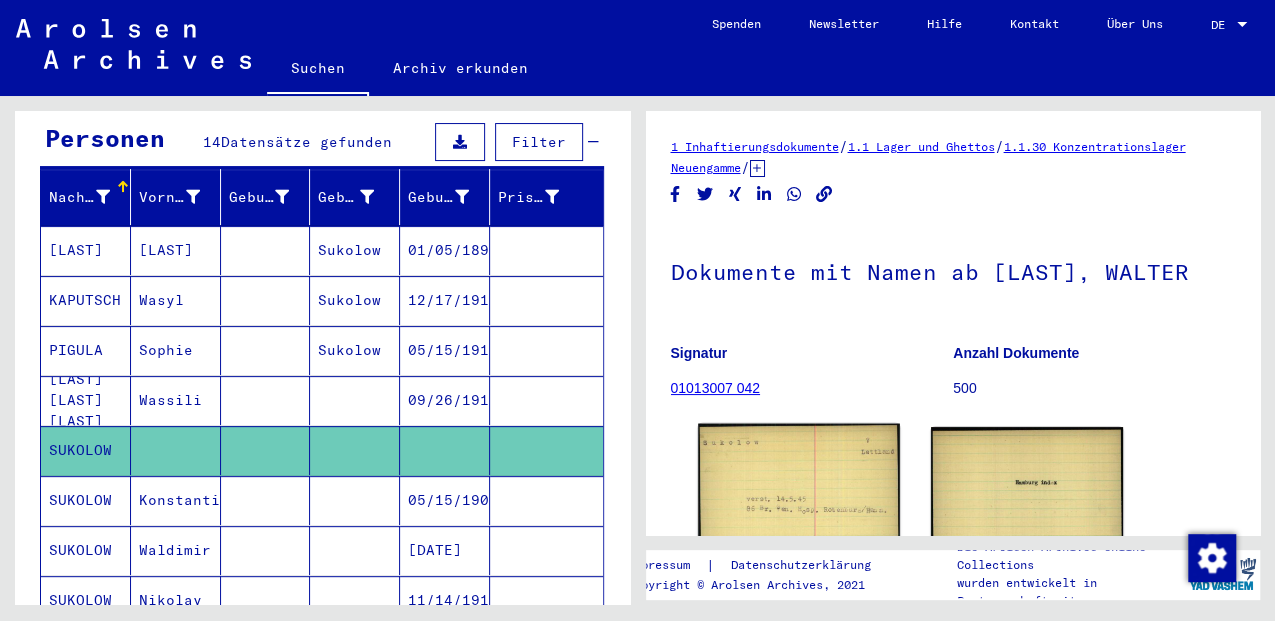 click 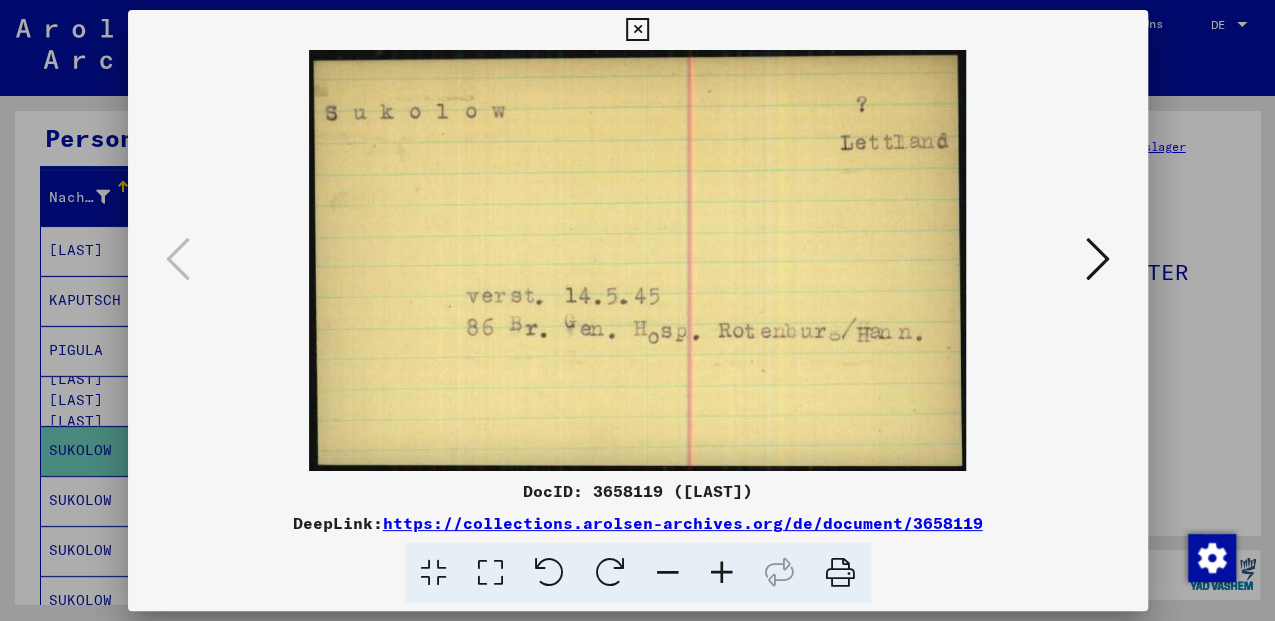 click at bounding box center [1098, 259] 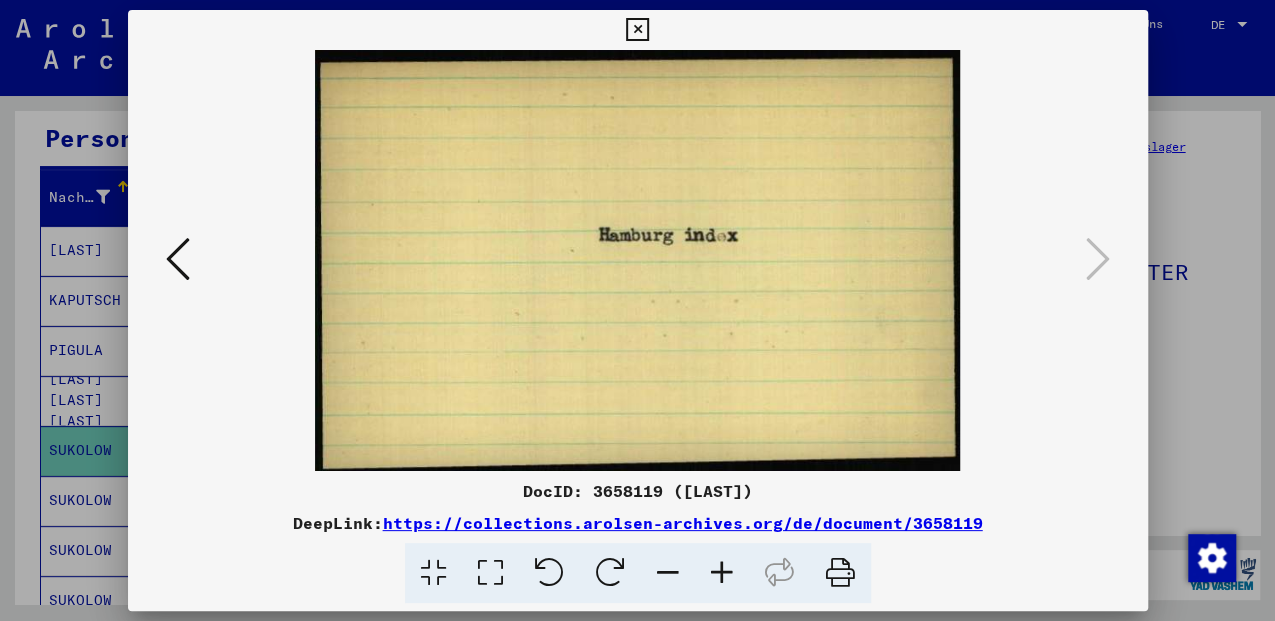 click at bounding box center [637, 30] 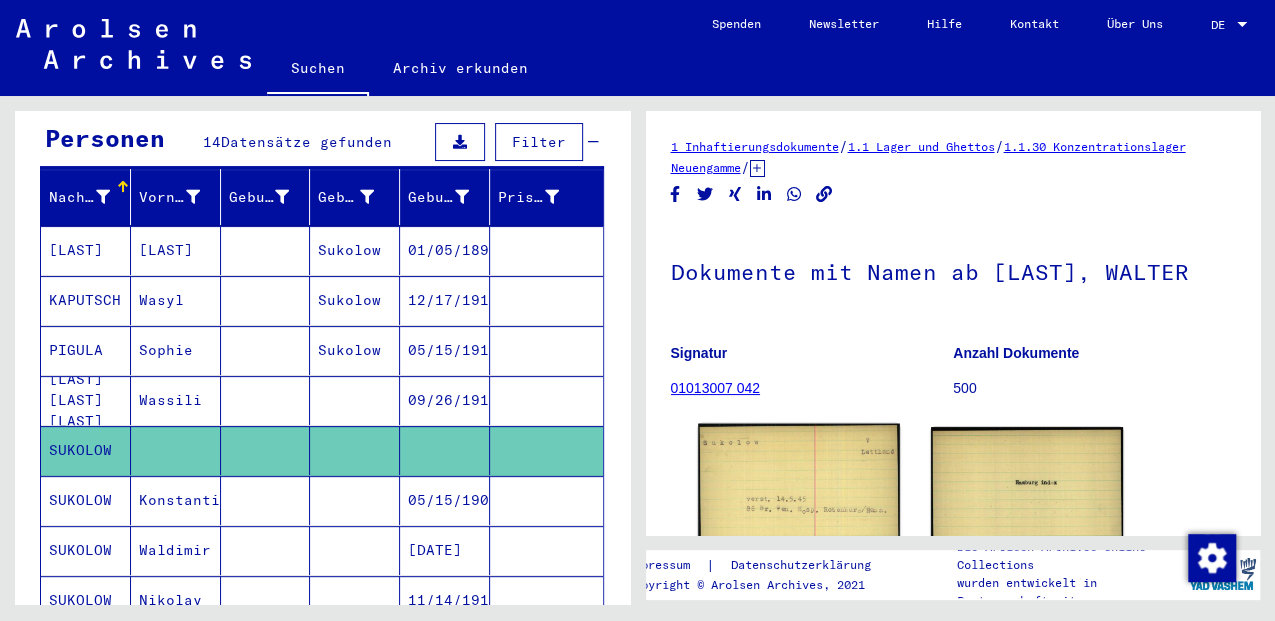 click 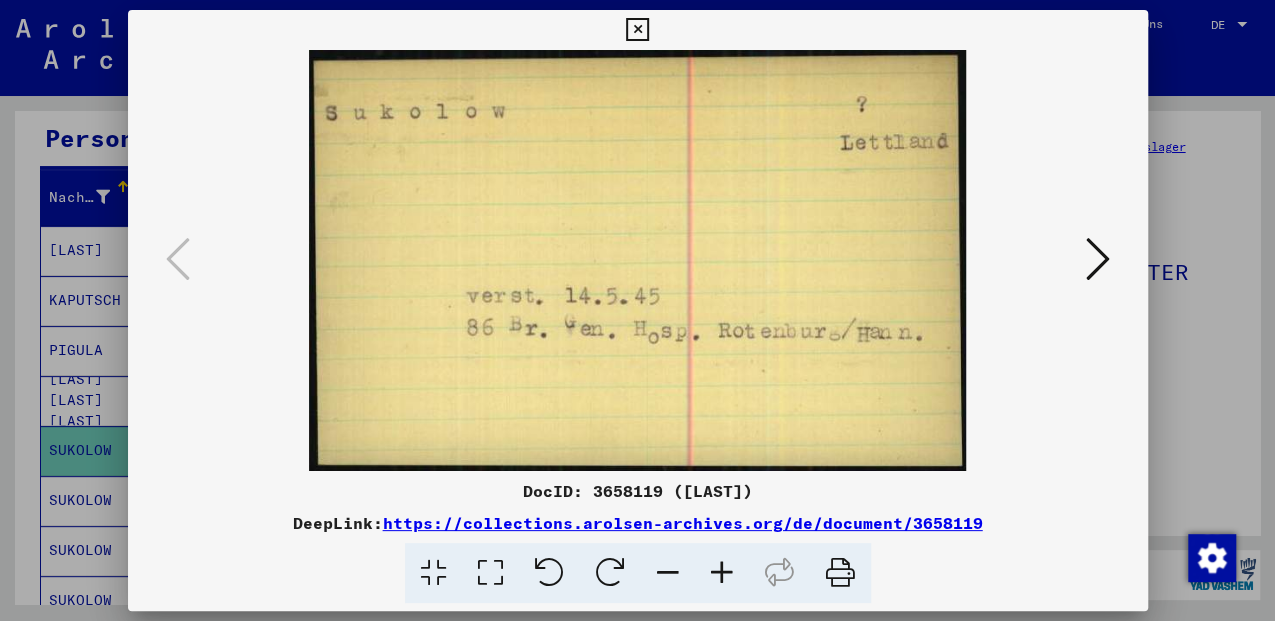 click at bounding box center [637, 30] 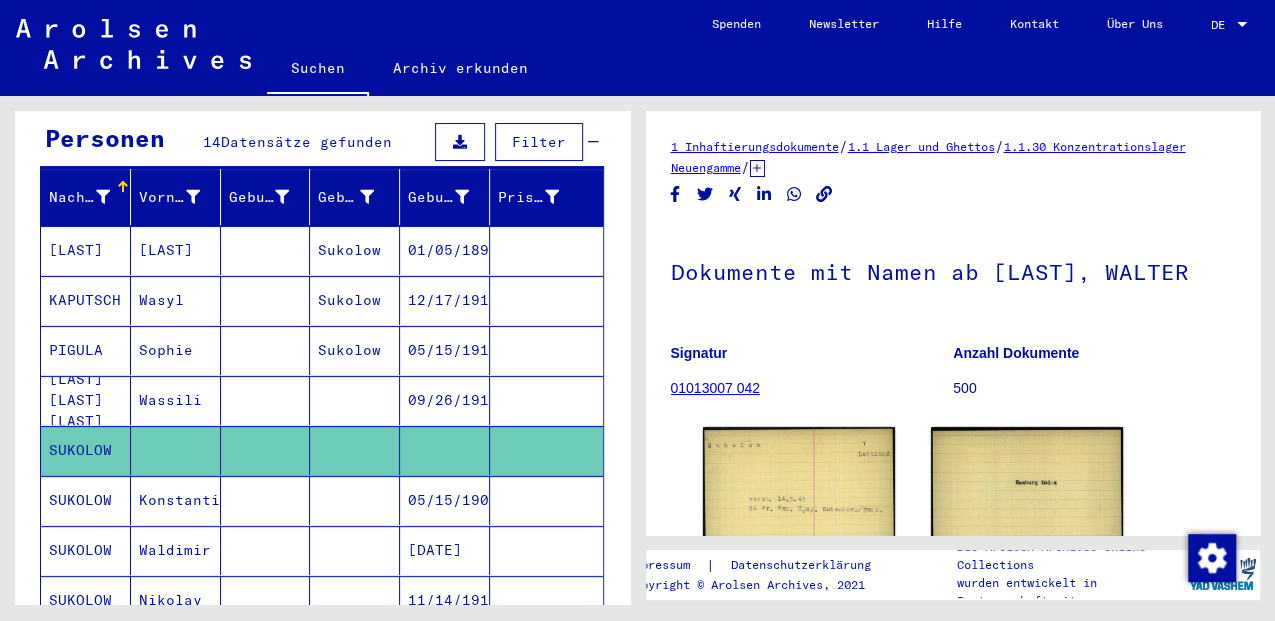 click on "SUKOLOW" at bounding box center (86, 550) 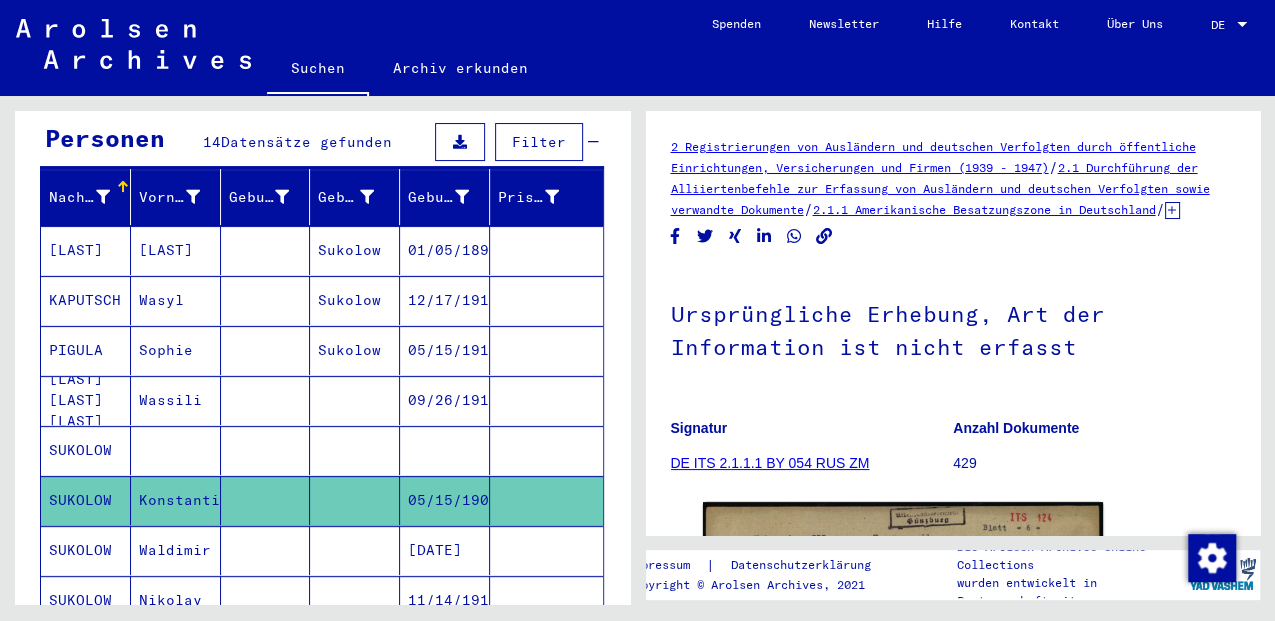 scroll, scrollTop: 0, scrollLeft: 0, axis: both 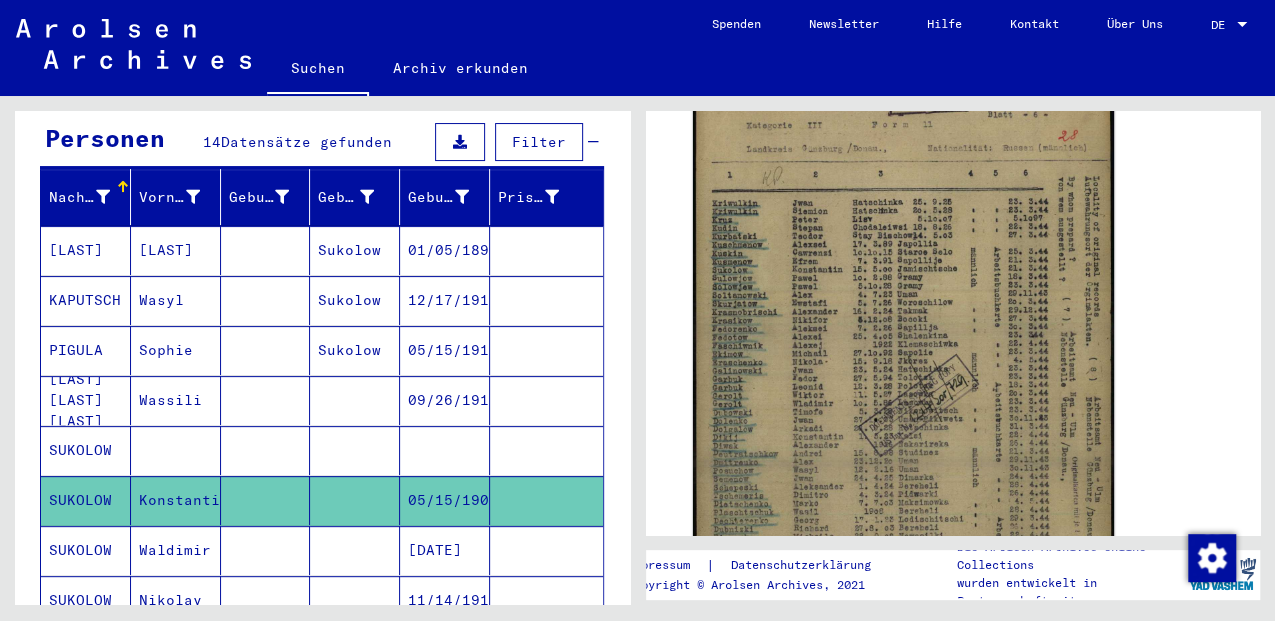 click 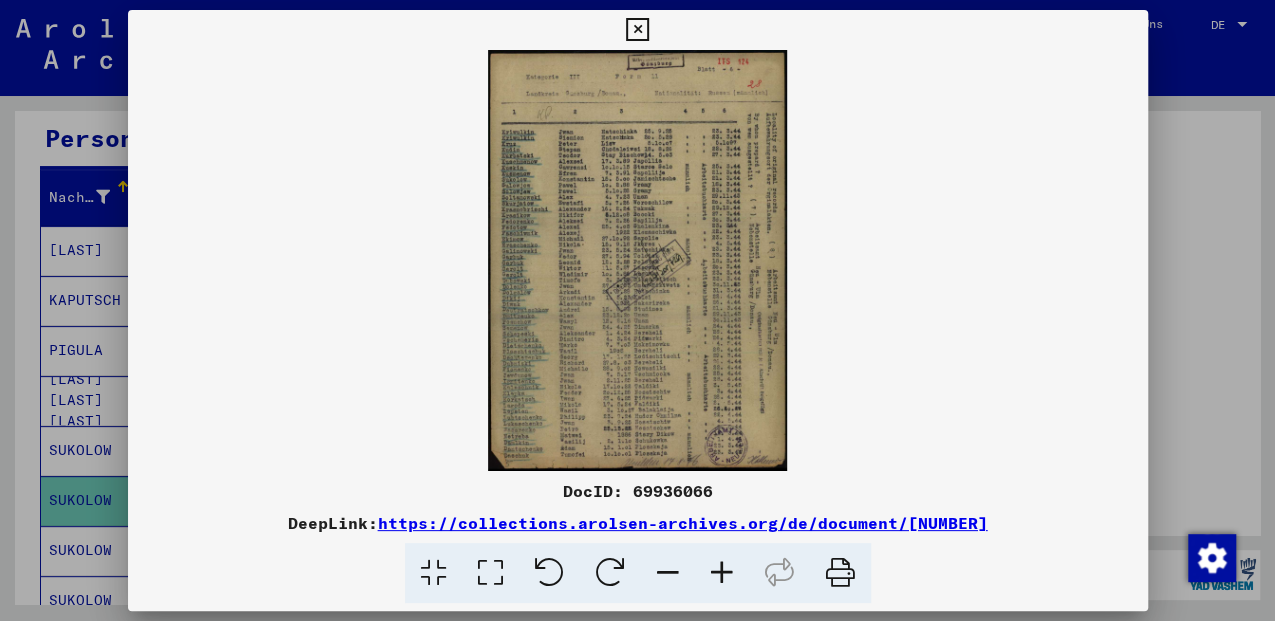 click at bounding box center (490, 573) 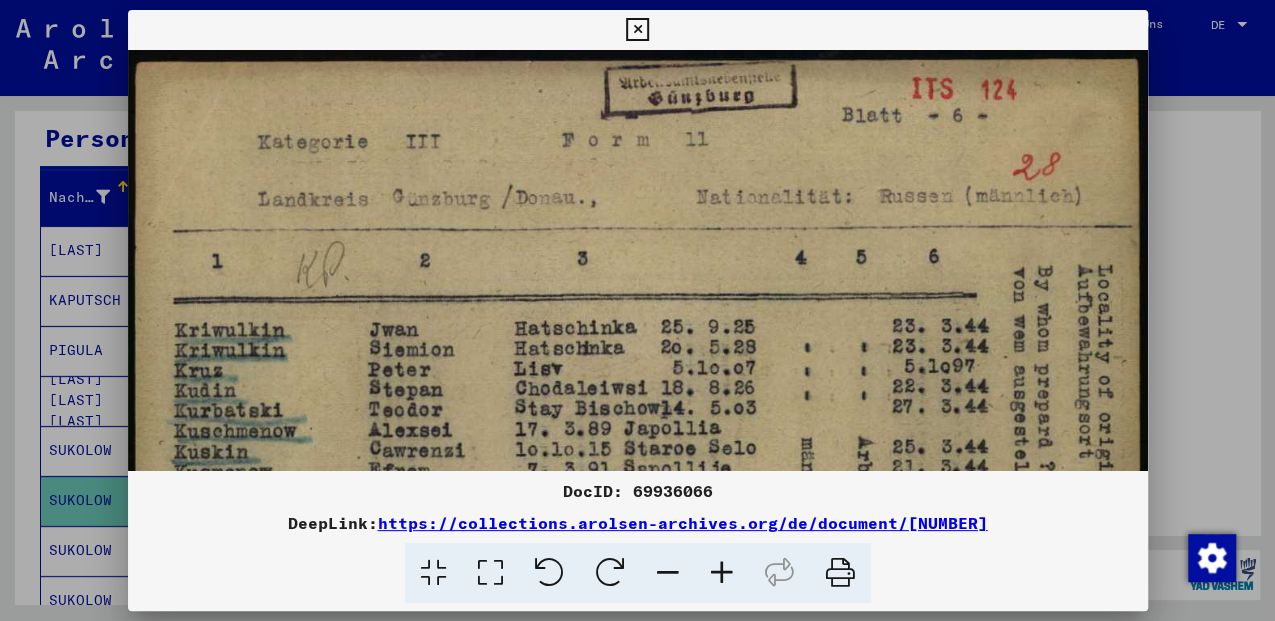 click at bounding box center [637, 30] 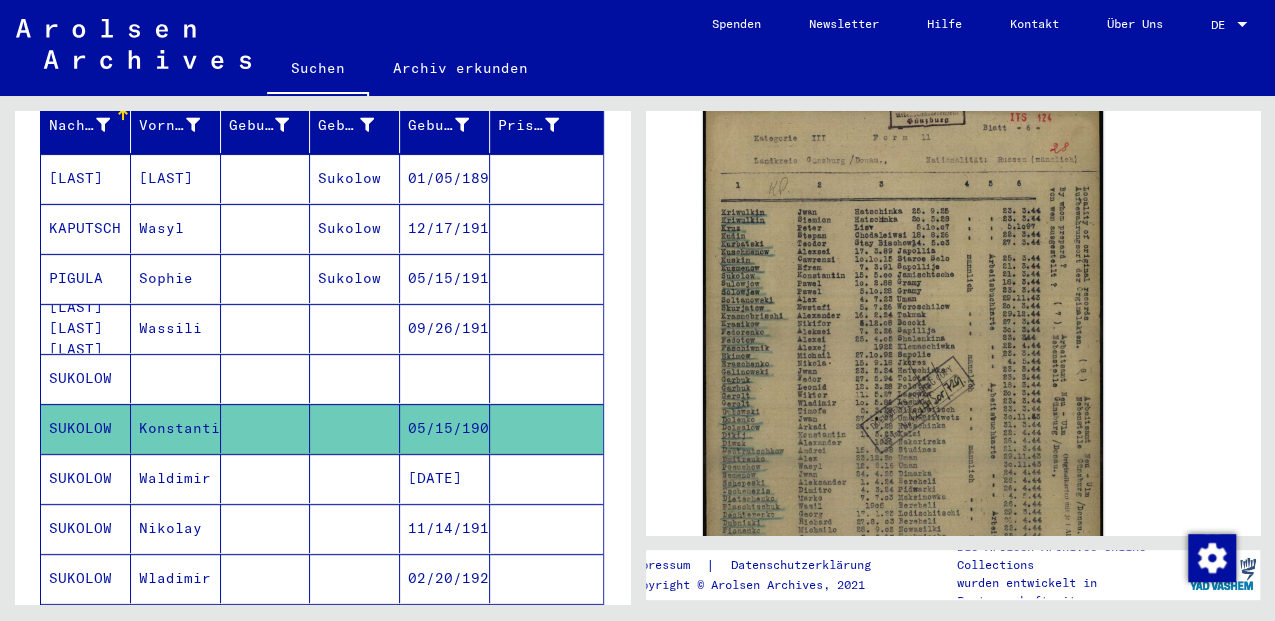 scroll, scrollTop: 333, scrollLeft: 0, axis: vertical 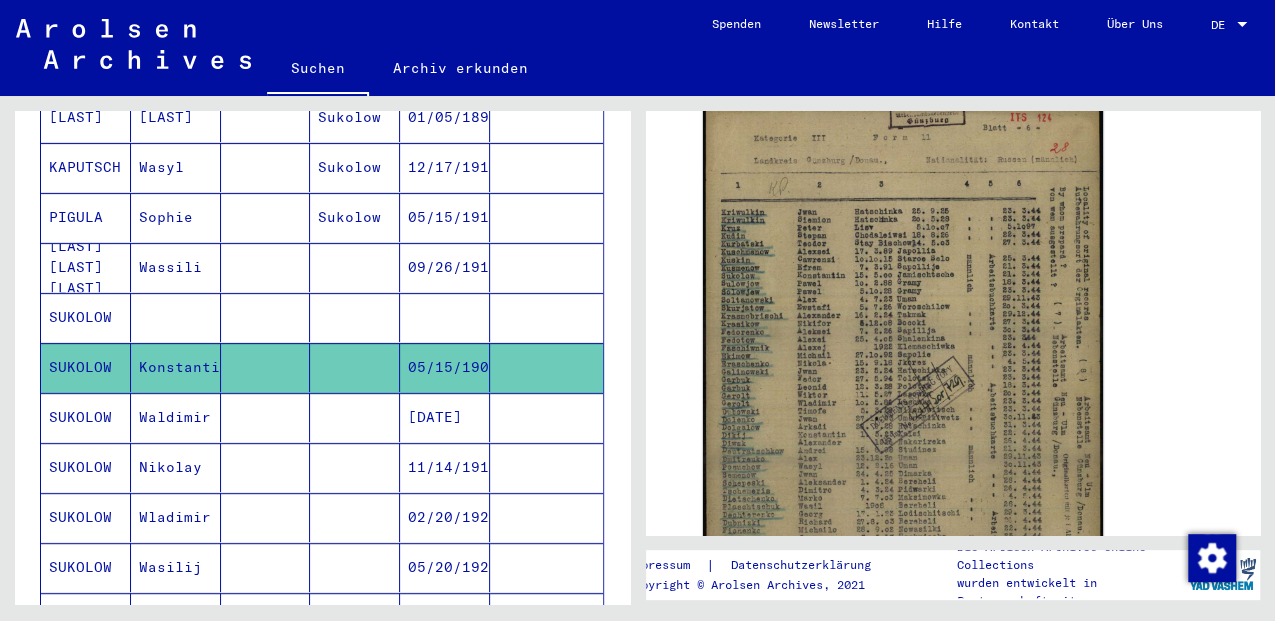 click on "[DATE]" at bounding box center (445, 467) 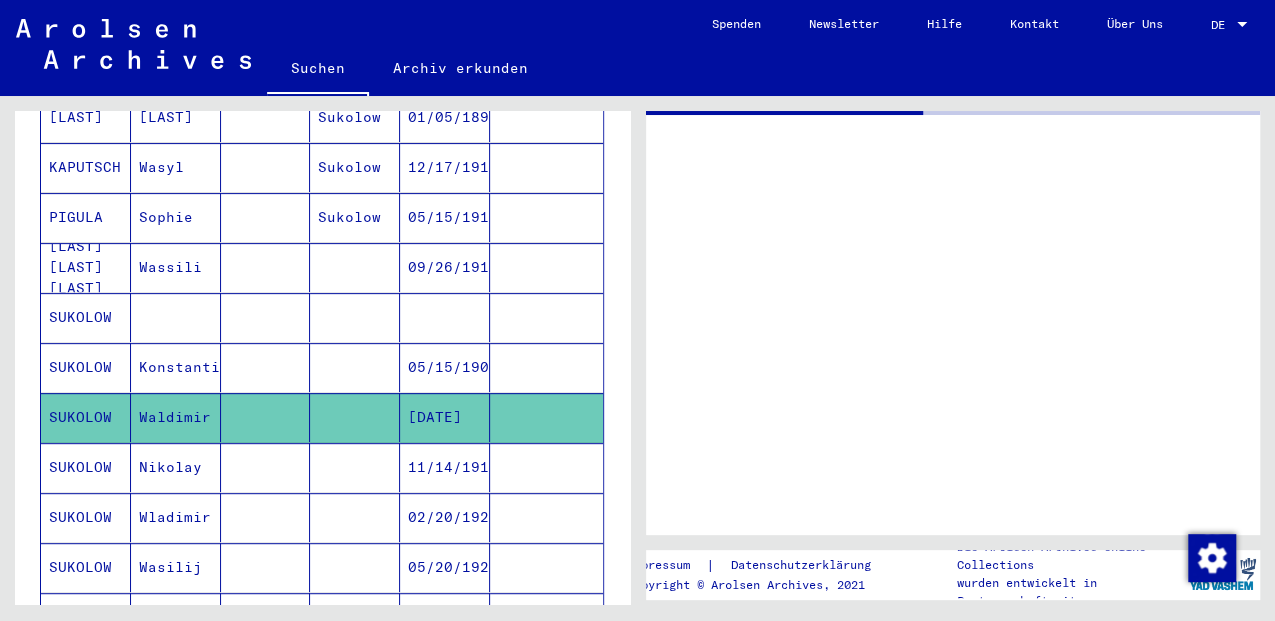 scroll, scrollTop: 0, scrollLeft: 0, axis: both 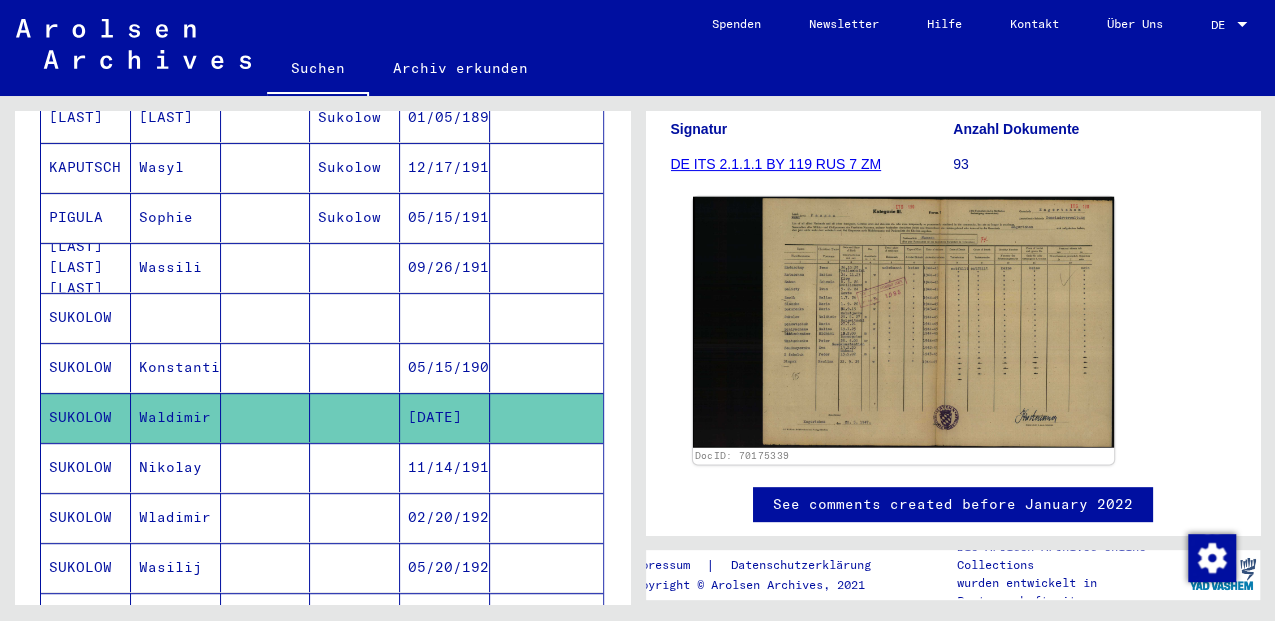 click 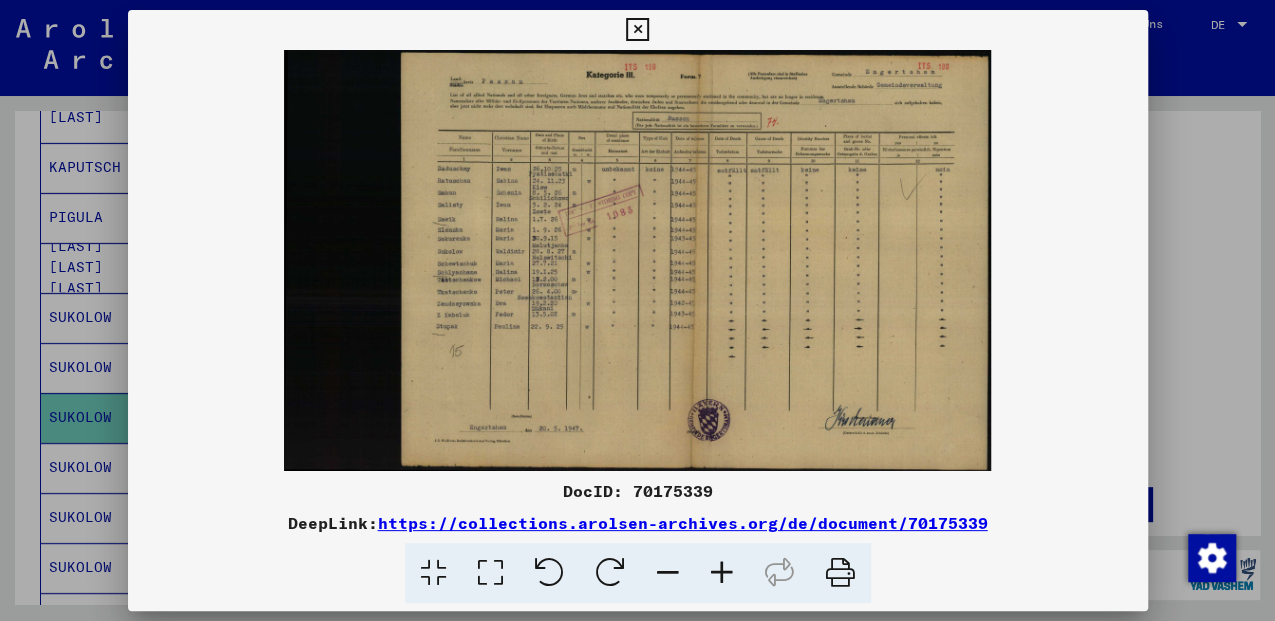 click at bounding box center (490, 573) 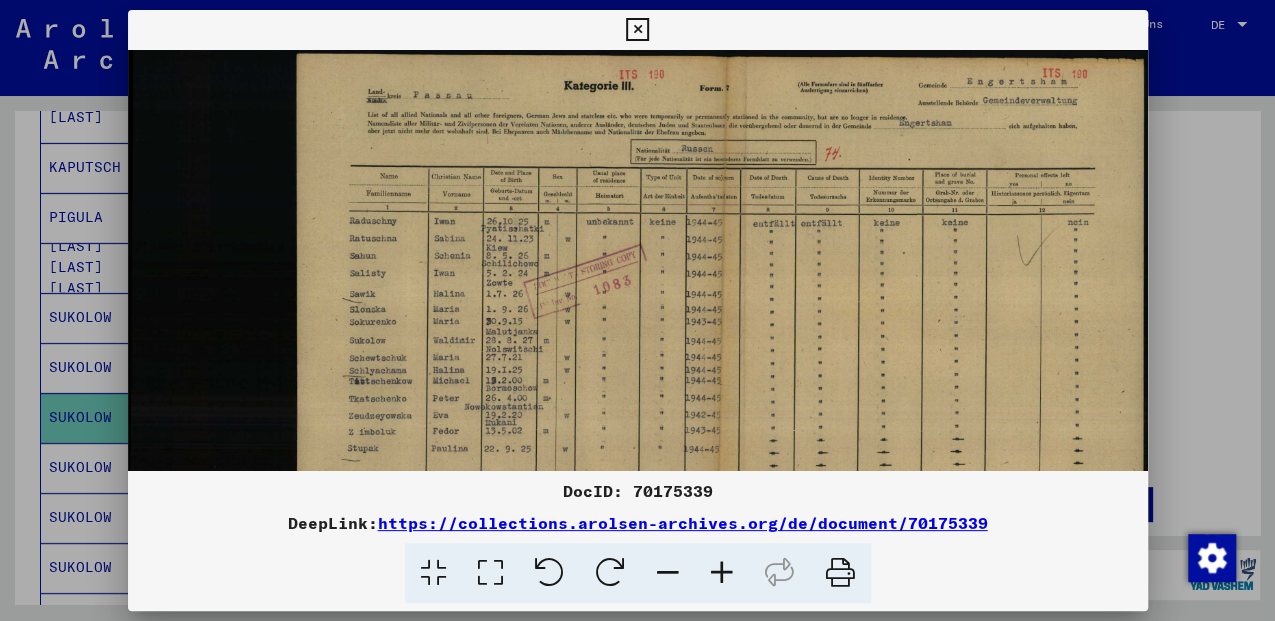 click at bounding box center [722, 573] 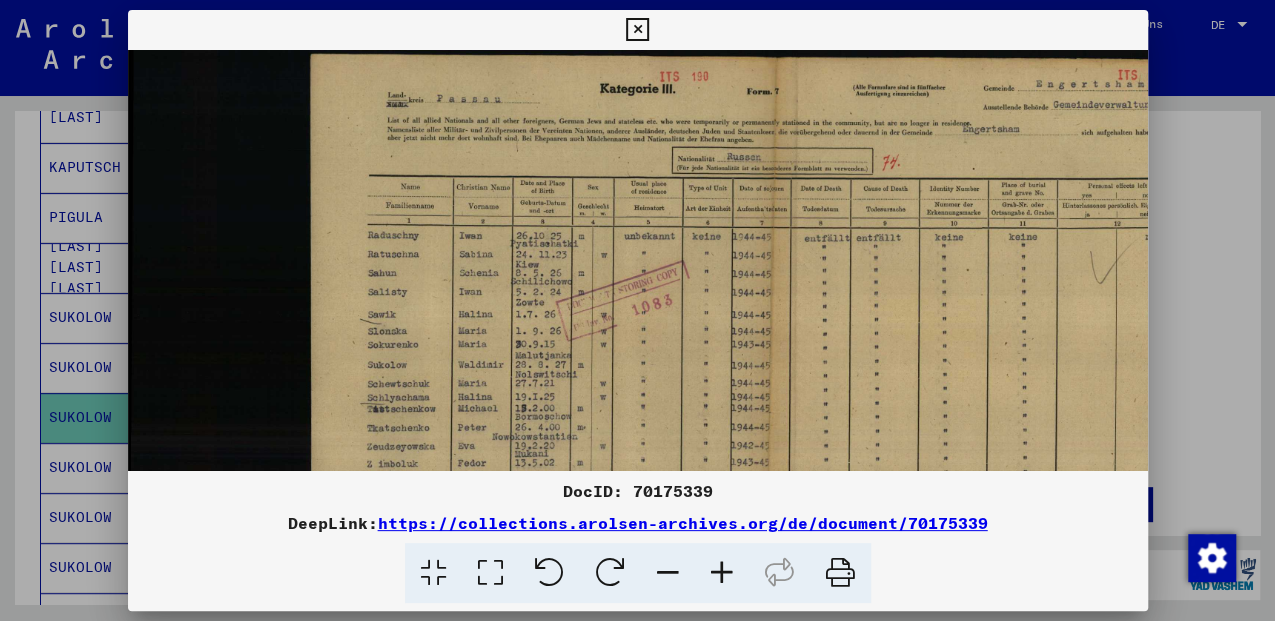 click at bounding box center [722, 573] 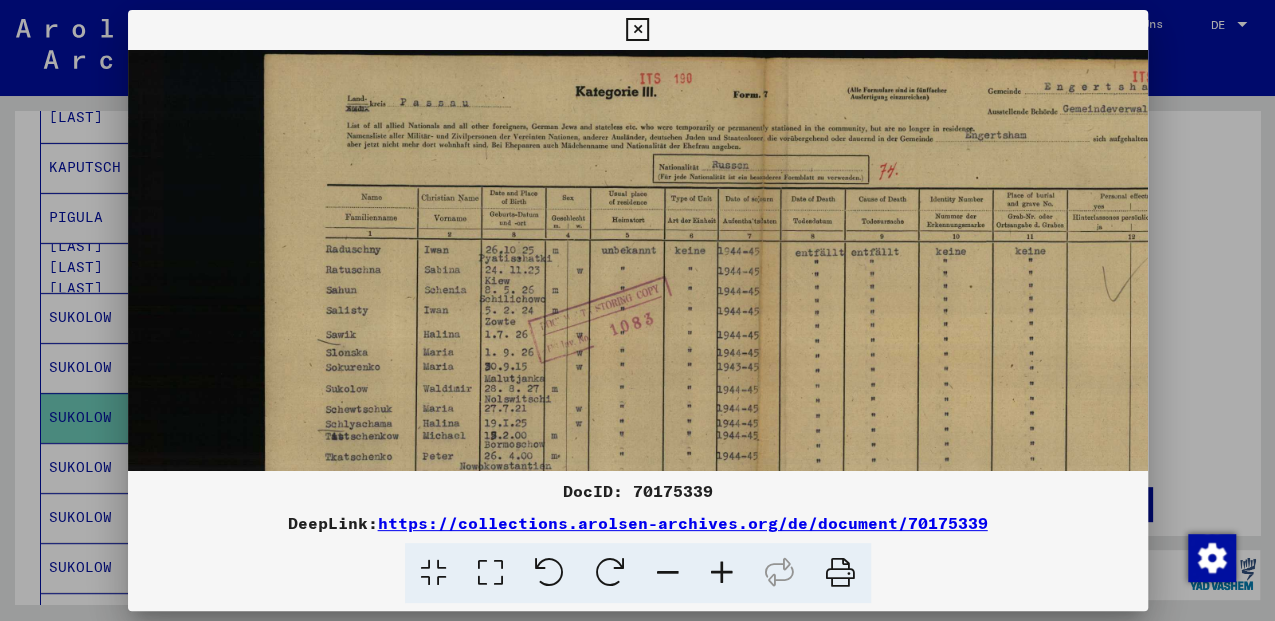 scroll, scrollTop: 0, scrollLeft: 168, axis: horizontal 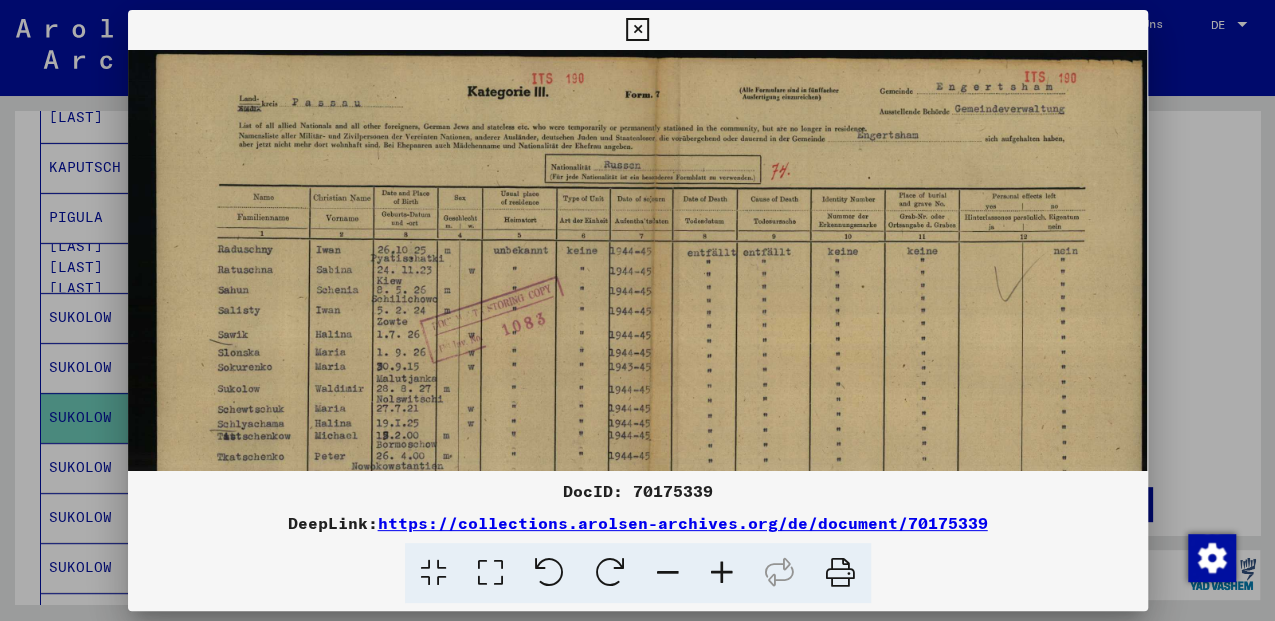 drag, startPoint x: 803, startPoint y: 369, endPoint x: 466, endPoint y: 398, distance: 338.24548 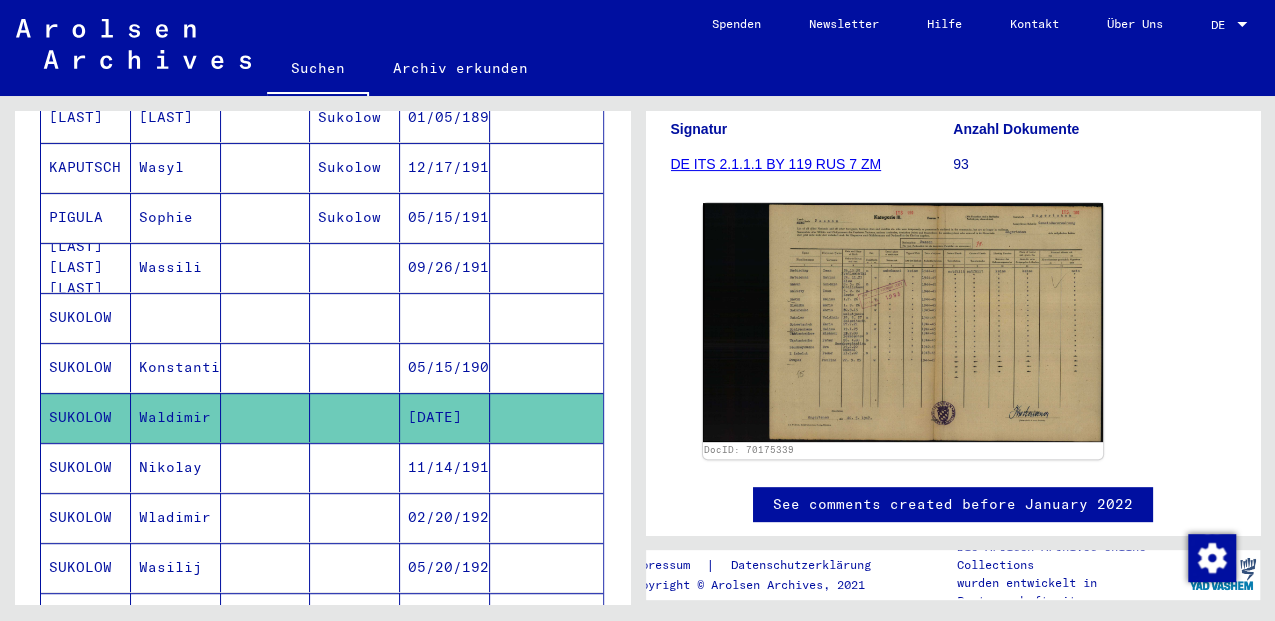 click at bounding box center [266, 517] 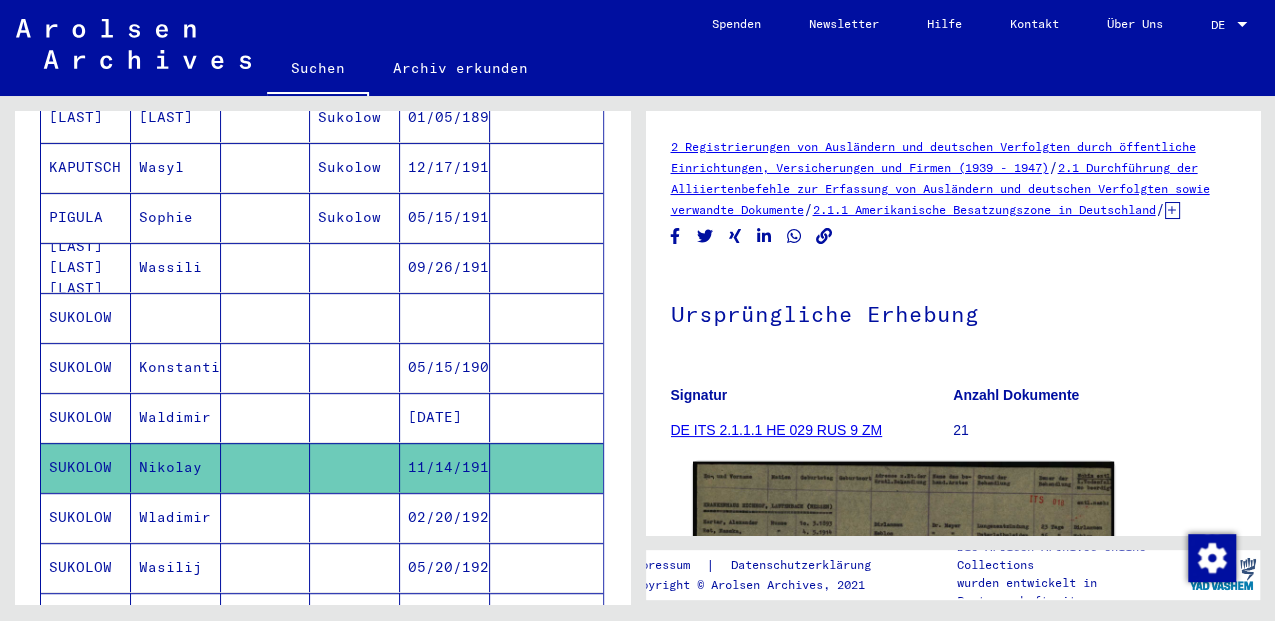 scroll, scrollTop: 0, scrollLeft: 0, axis: both 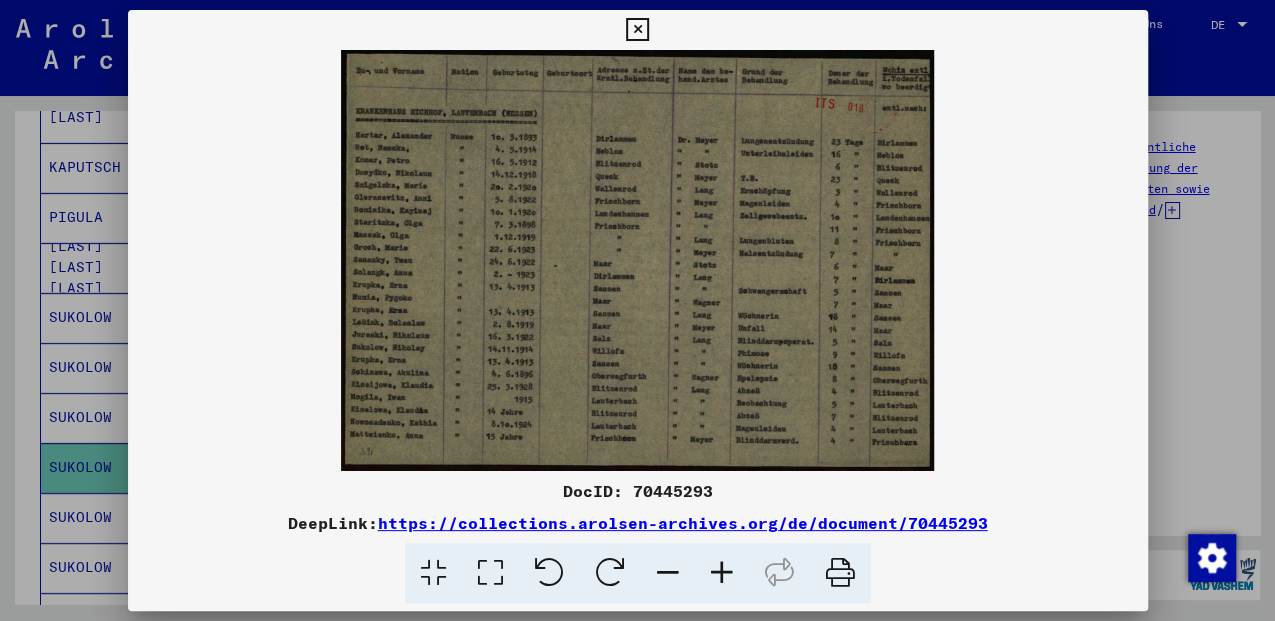 click at bounding box center (490, 573) 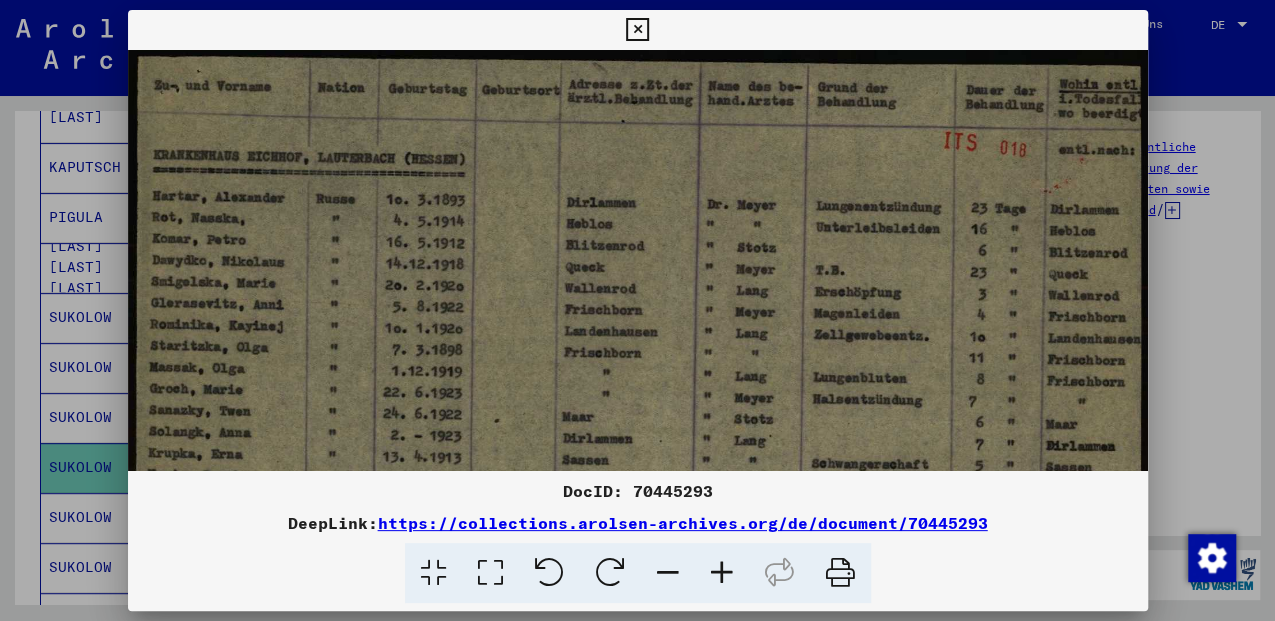 click at bounding box center [722, 573] 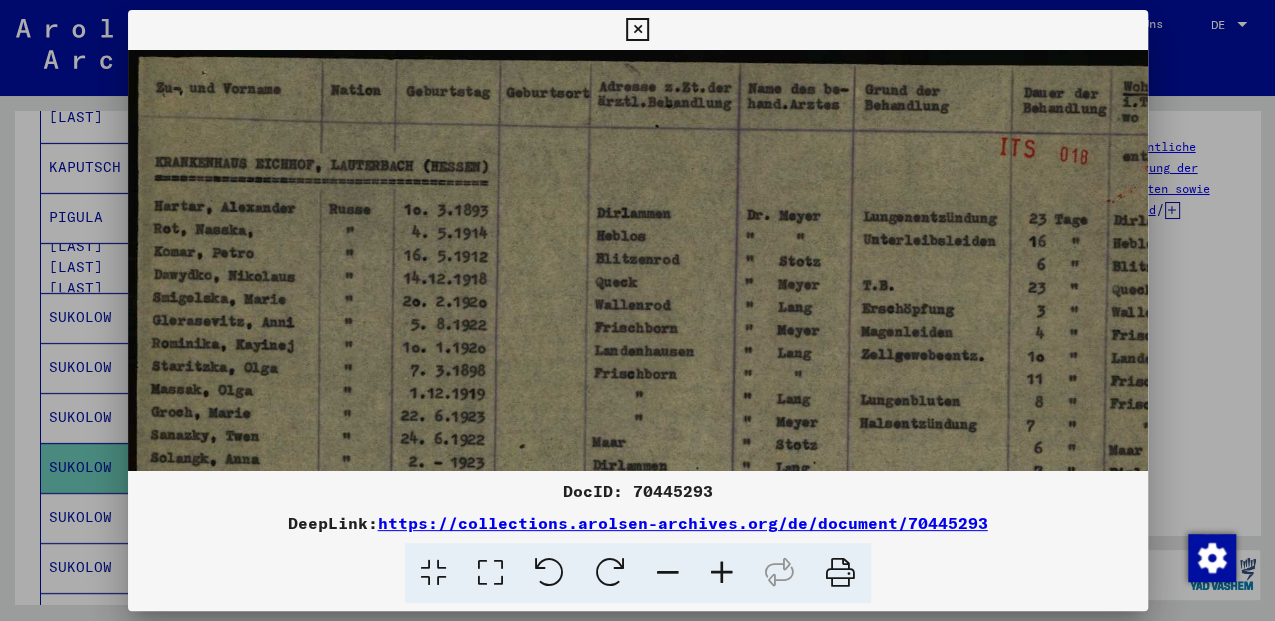 click at bounding box center (722, 573) 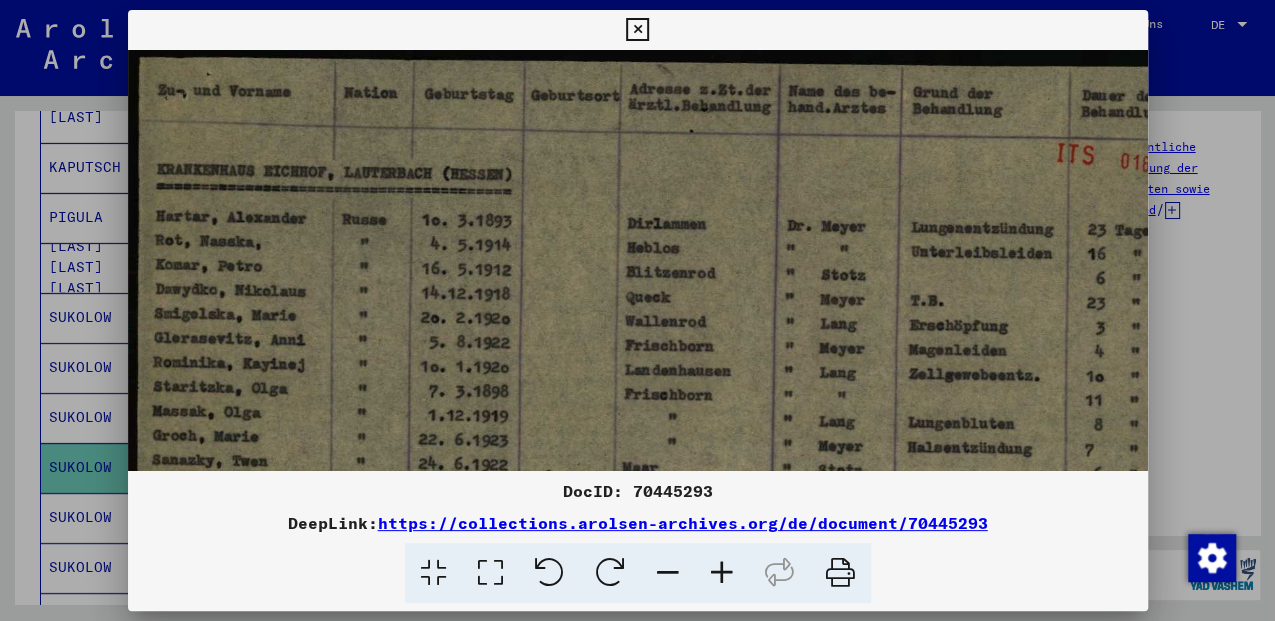 click at bounding box center [722, 573] 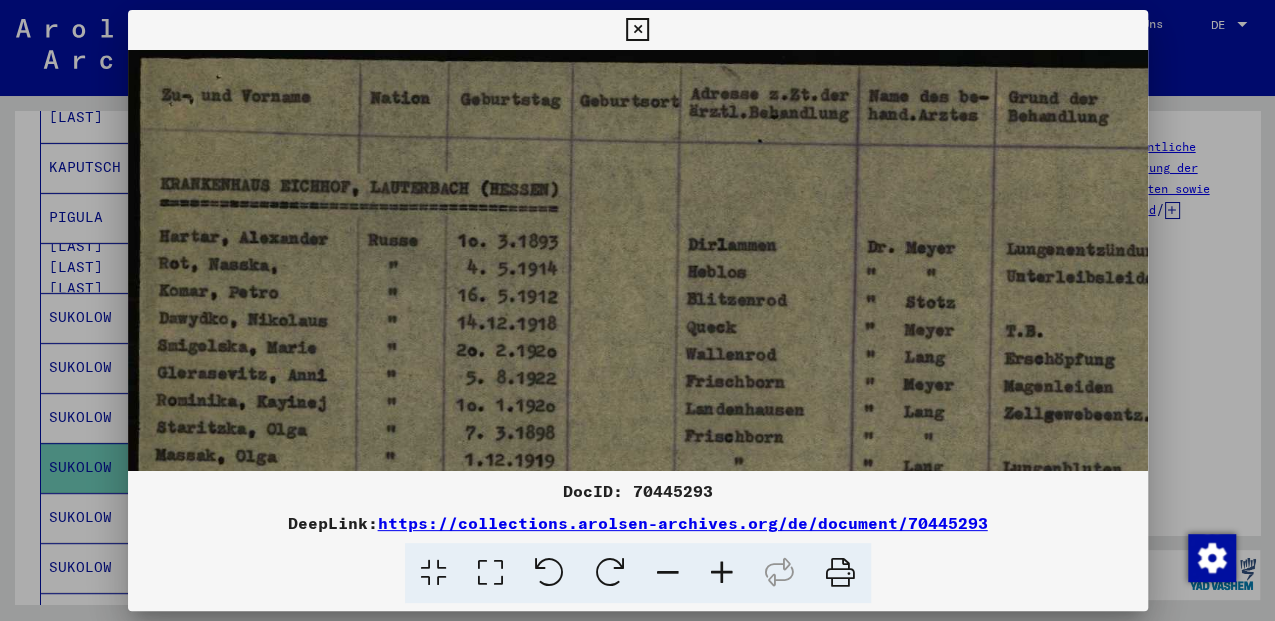click at bounding box center [722, 573] 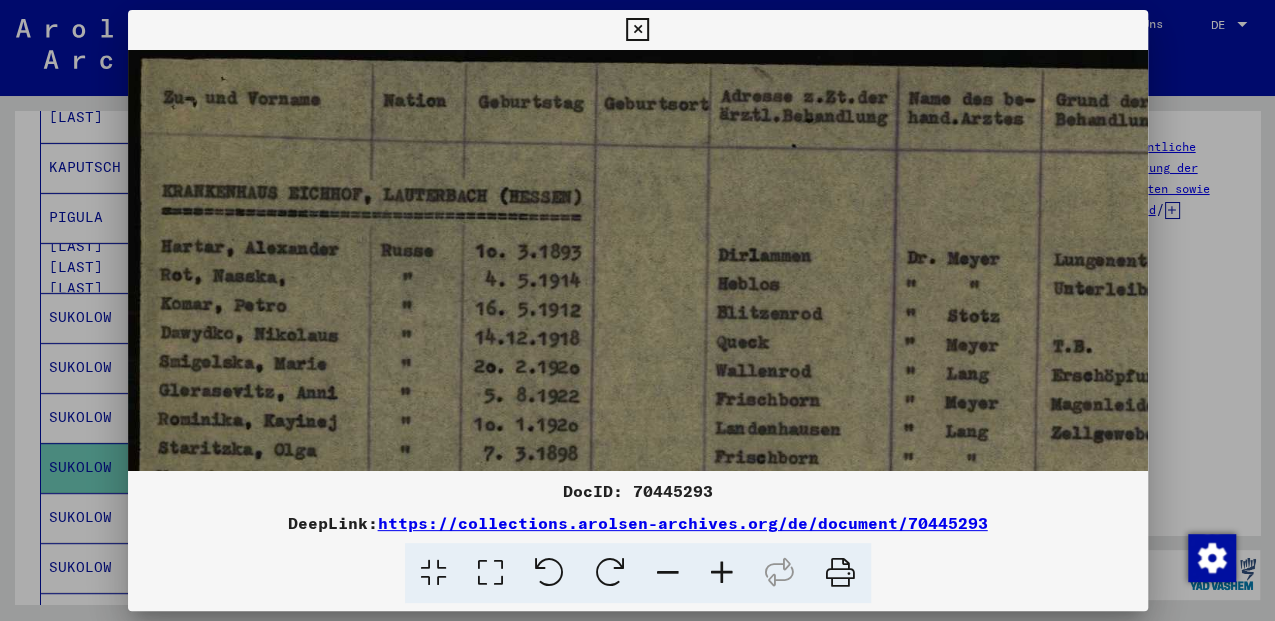 click at bounding box center [722, 573] 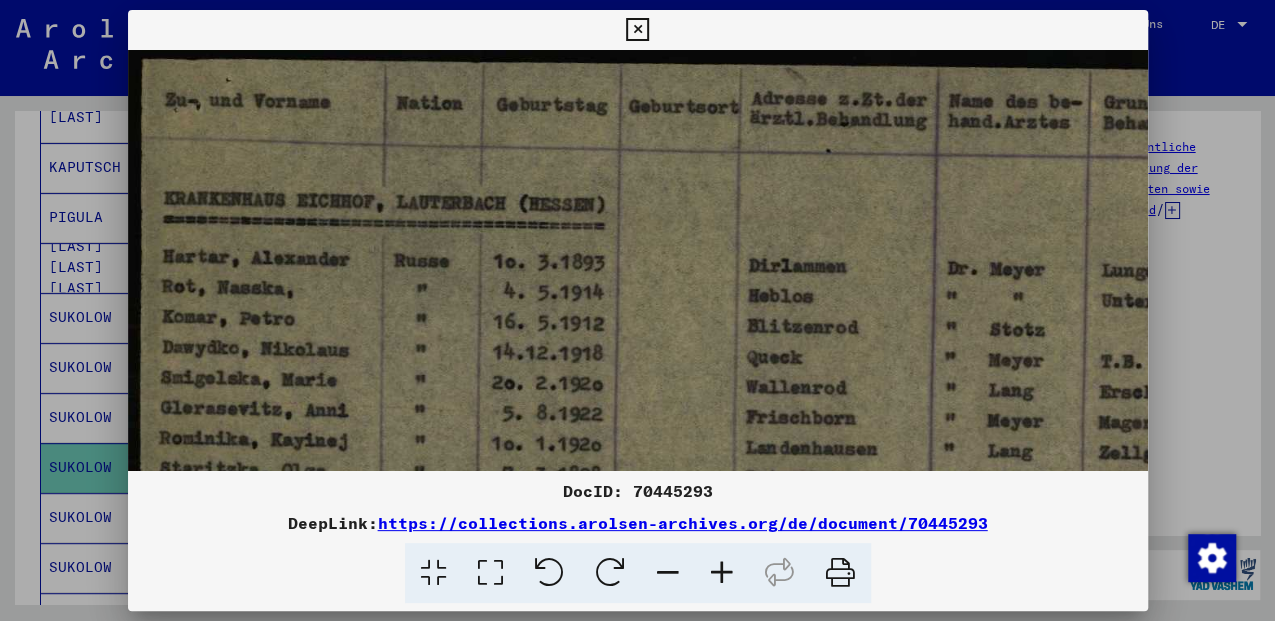 click at bounding box center (722, 573) 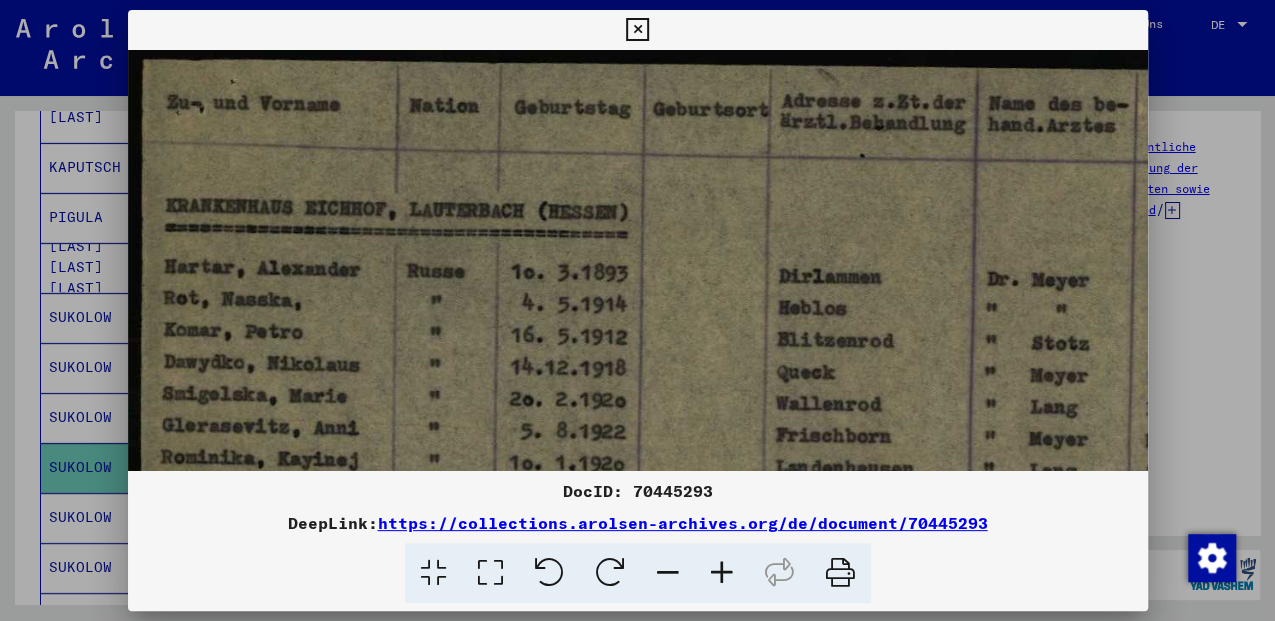 click at bounding box center (722, 573) 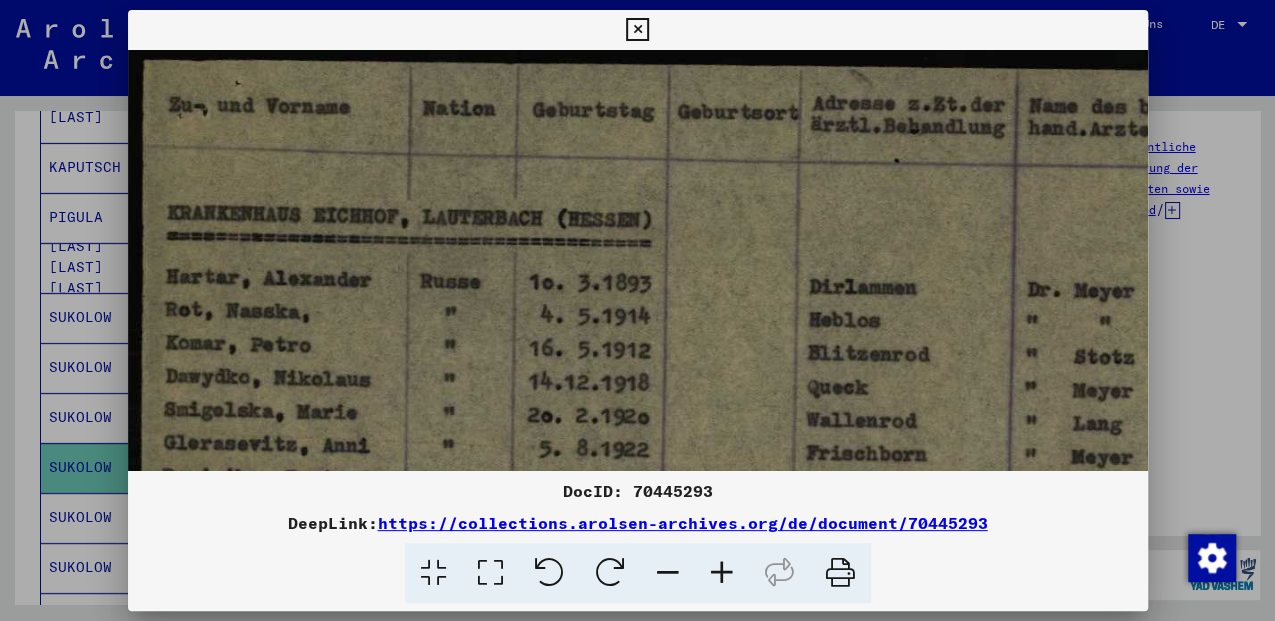 drag, startPoint x: 632, startPoint y: 26, endPoint x: 594, endPoint y: 217, distance: 194.74342 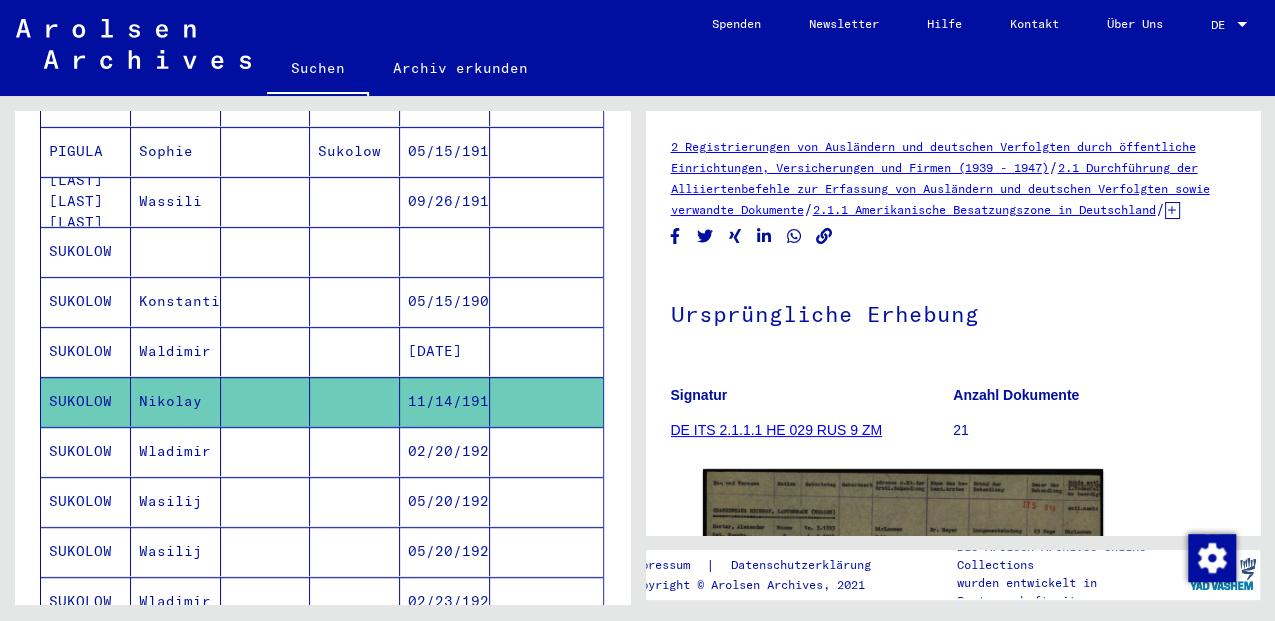 scroll, scrollTop: 400, scrollLeft: 0, axis: vertical 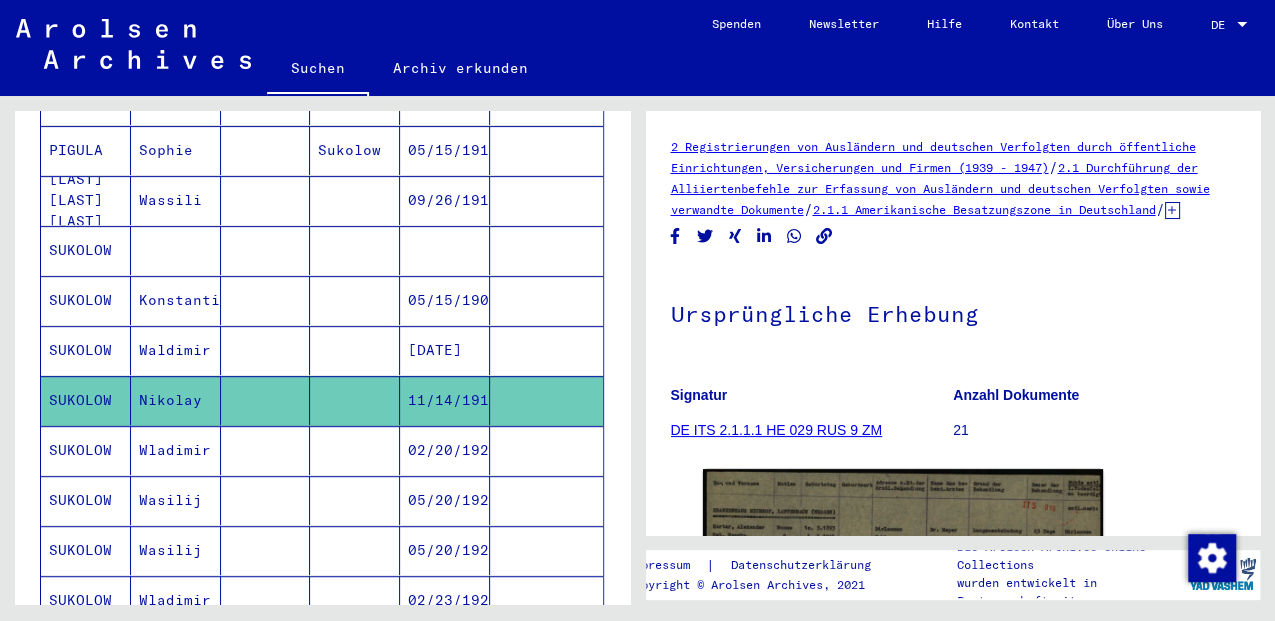 click on "Wladimir" at bounding box center (176, 500) 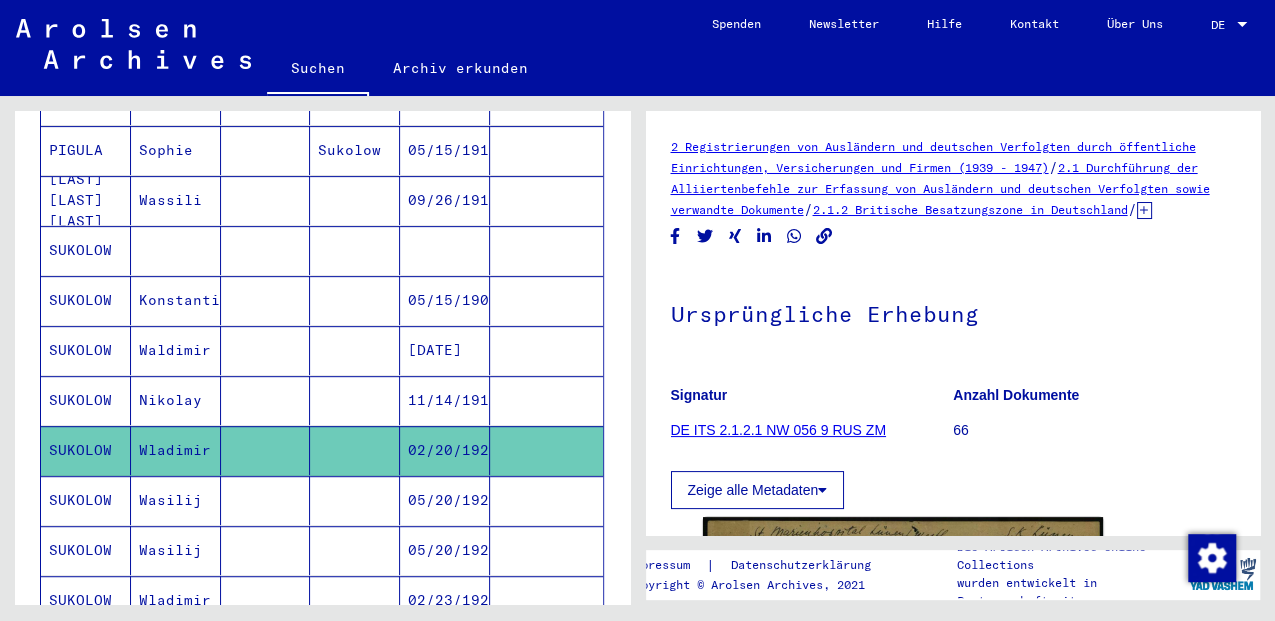 scroll, scrollTop: 0, scrollLeft: 0, axis: both 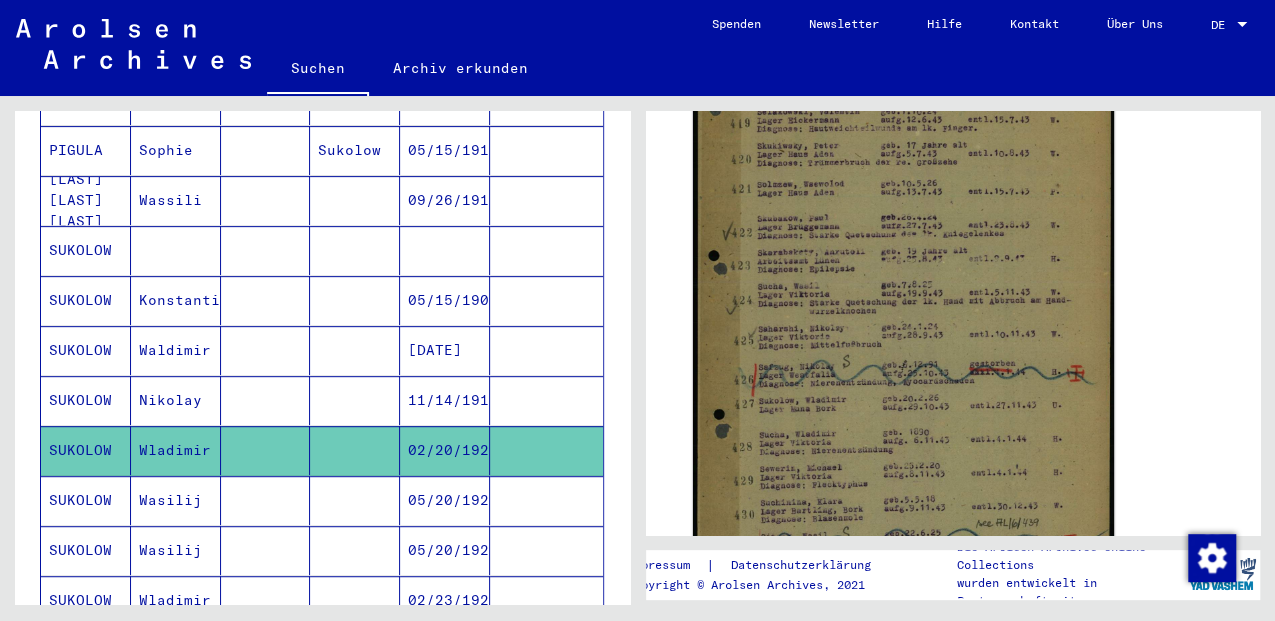 click 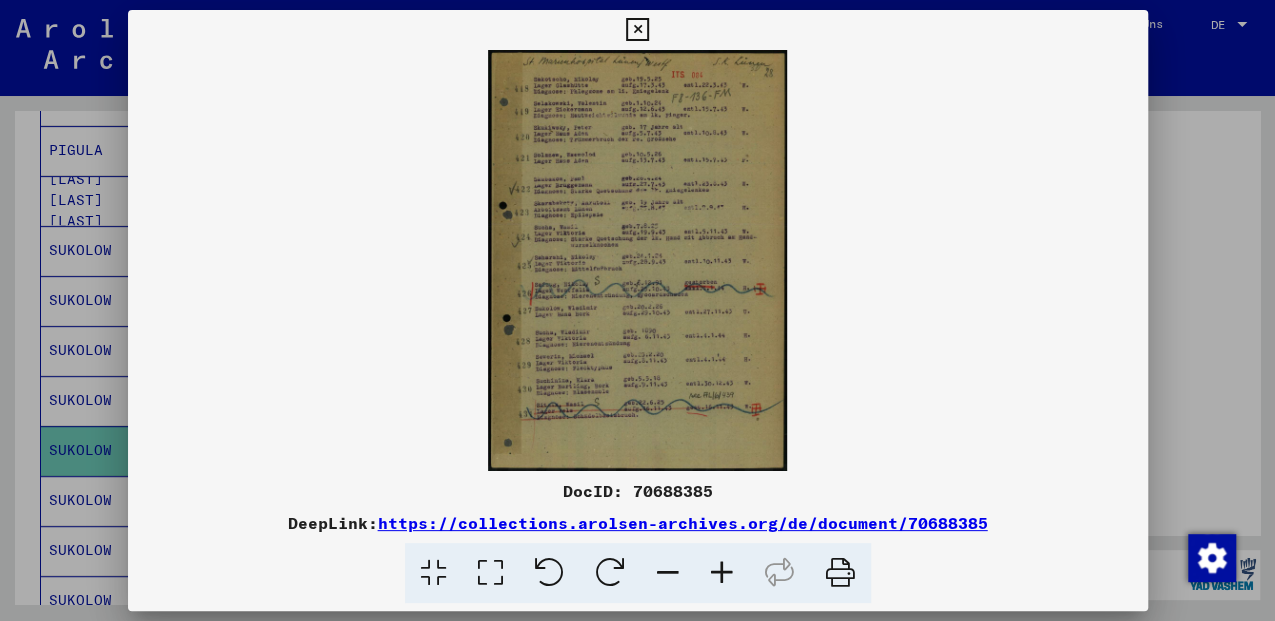 click at bounding box center (490, 573) 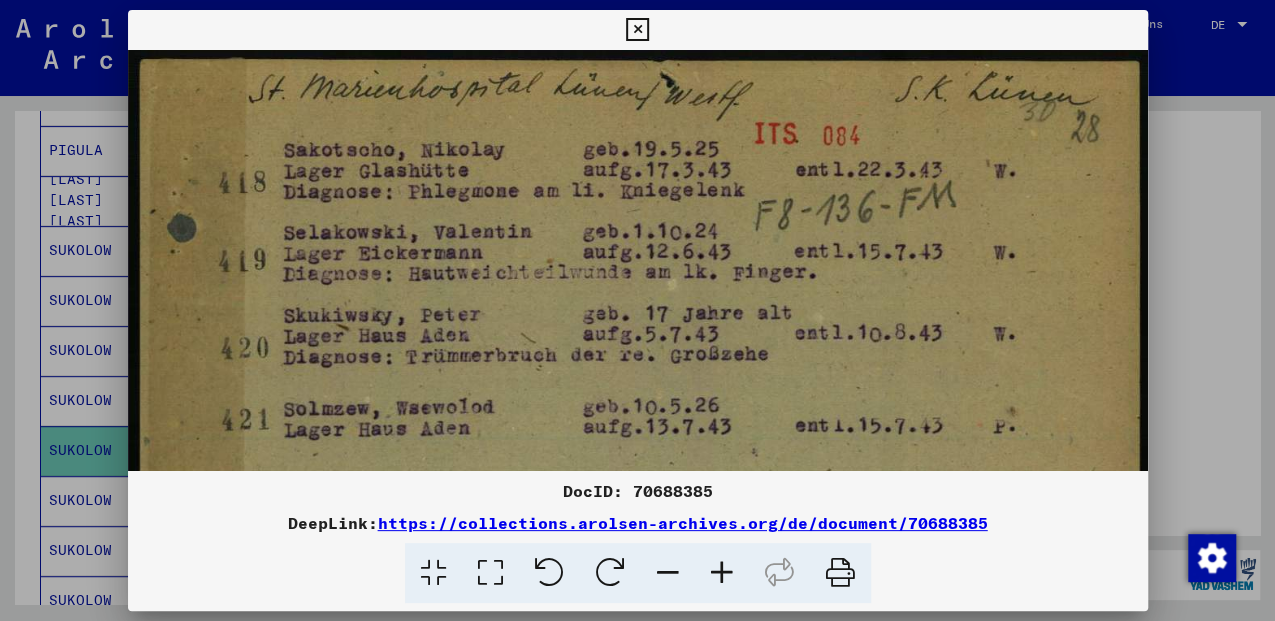 click at bounding box center (490, 573) 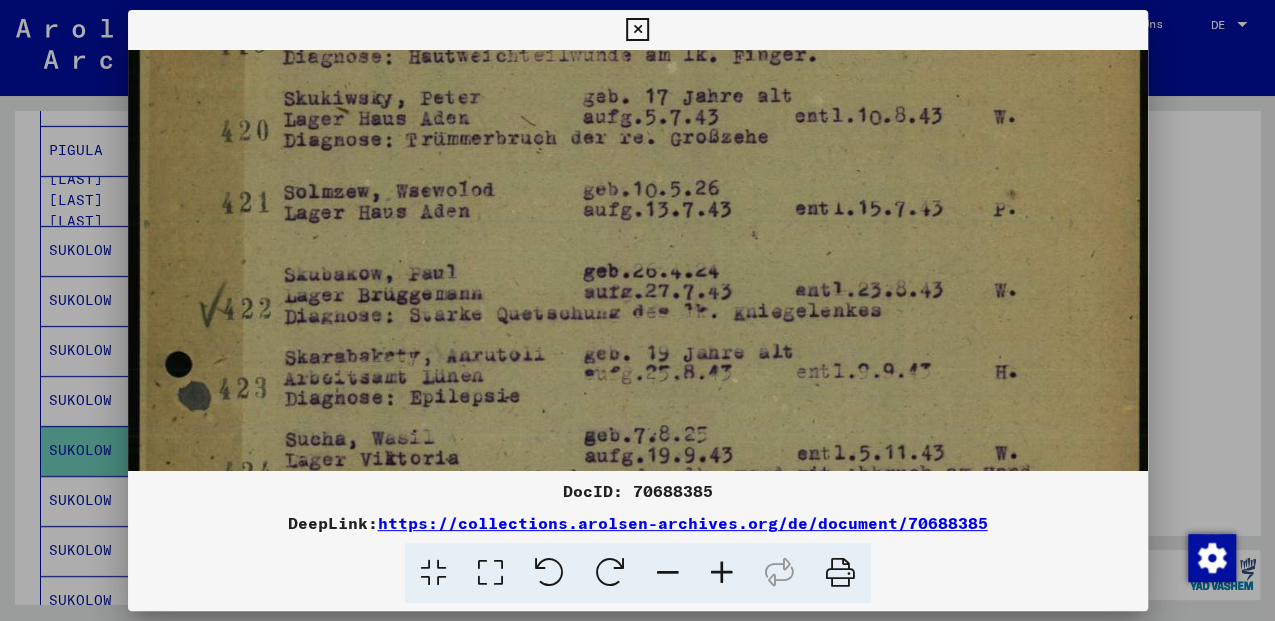 drag, startPoint x: 462, startPoint y: 396, endPoint x: 483, endPoint y: 156, distance: 240.91699 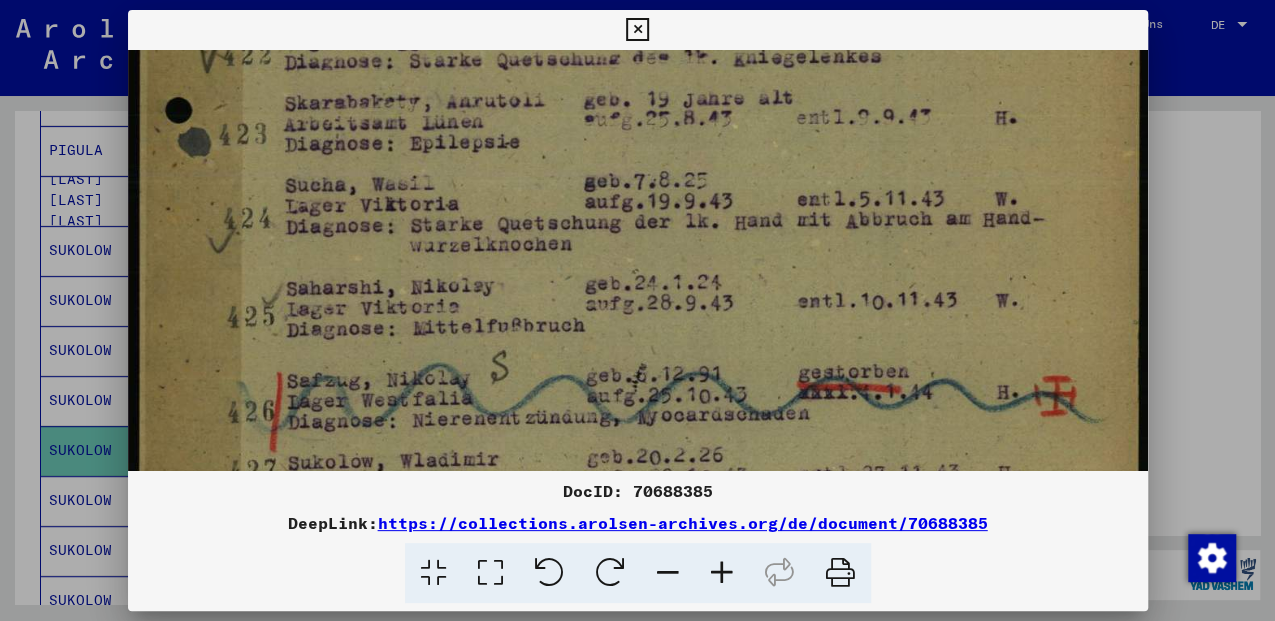 drag, startPoint x: 493, startPoint y: 410, endPoint x: 484, endPoint y: 189, distance: 221.18318 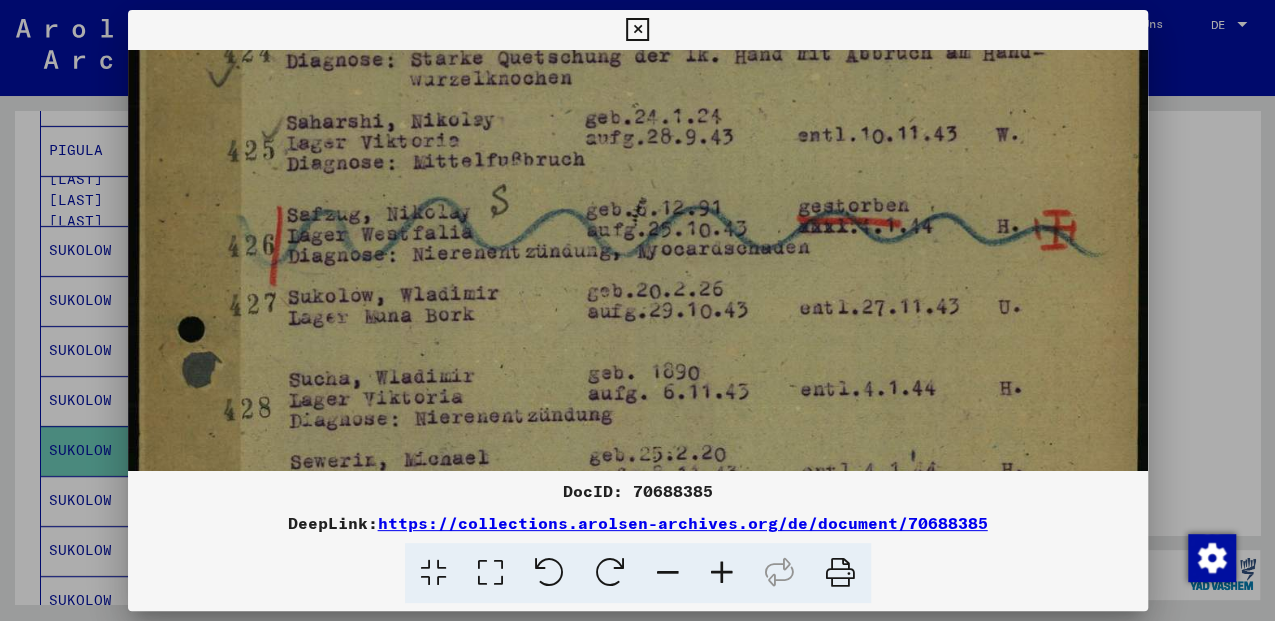 drag, startPoint x: 484, startPoint y: 392, endPoint x: 462, endPoint y: 208, distance: 185.31055 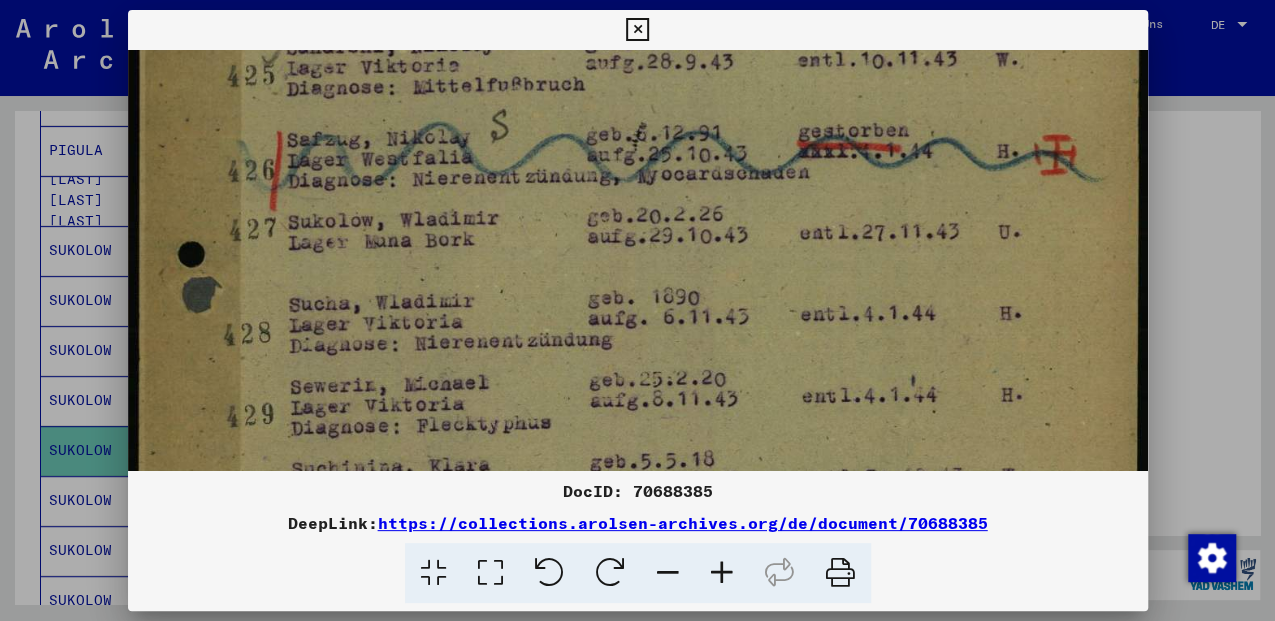 scroll, scrollTop: 742, scrollLeft: 0, axis: vertical 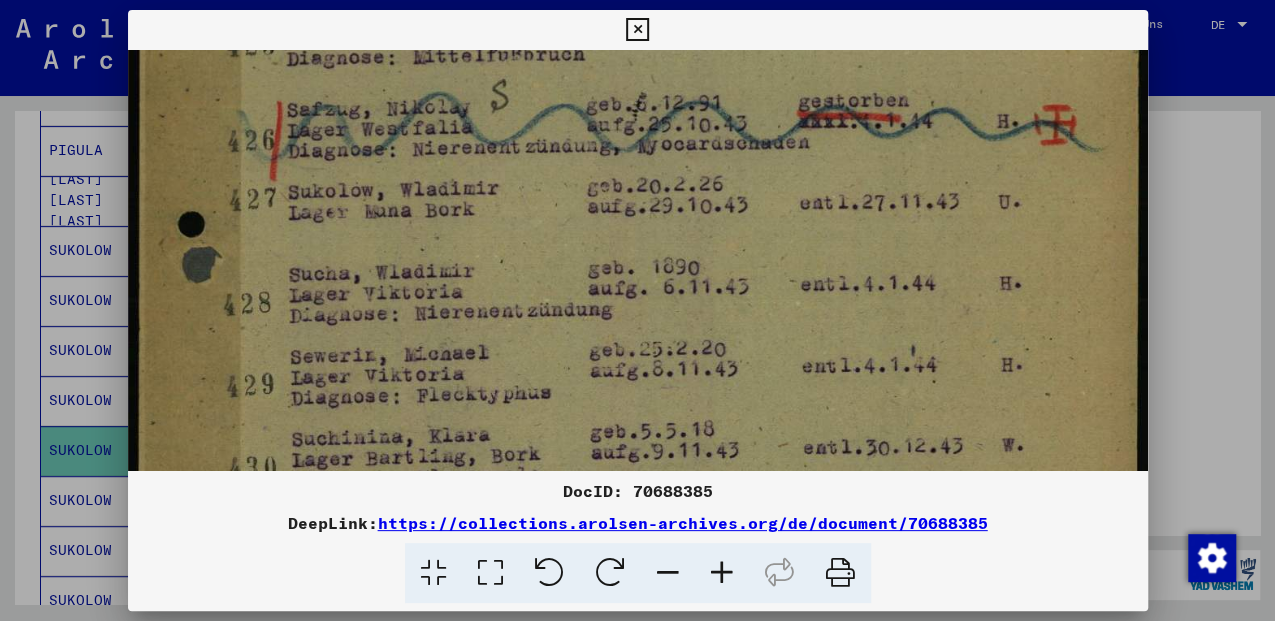 drag, startPoint x: 462, startPoint y: 406, endPoint x: 459, endPoint y: 328, distance: 78.05767 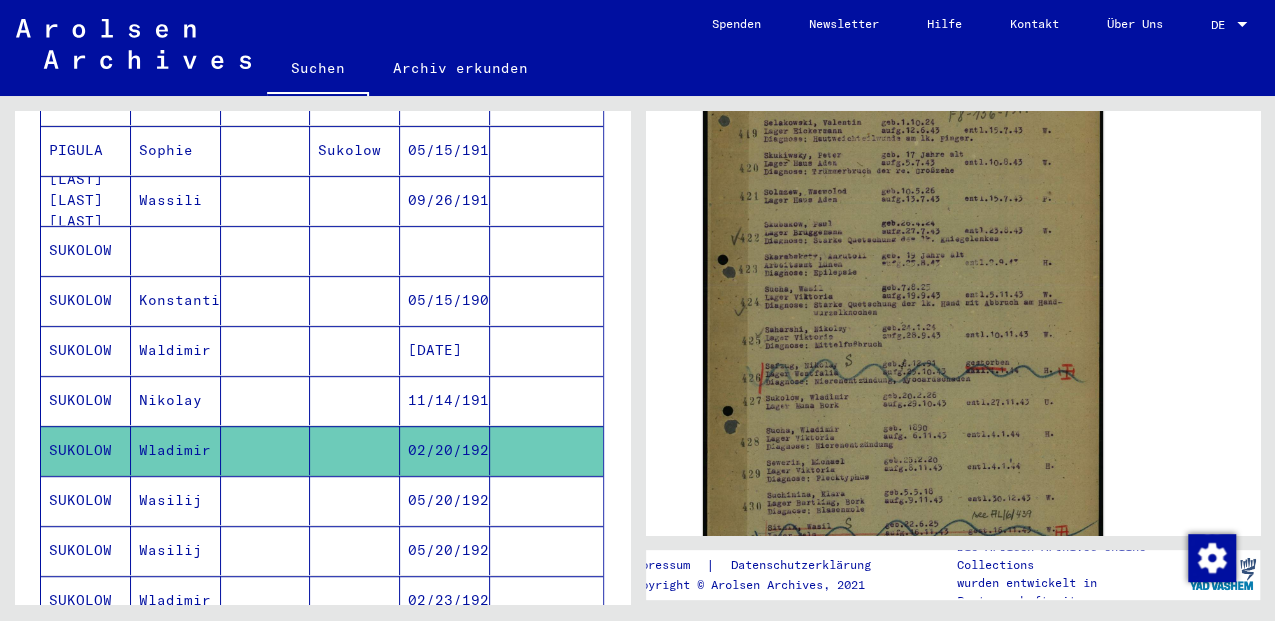 click on "05/20/1924" at bounding box center (445, 550) 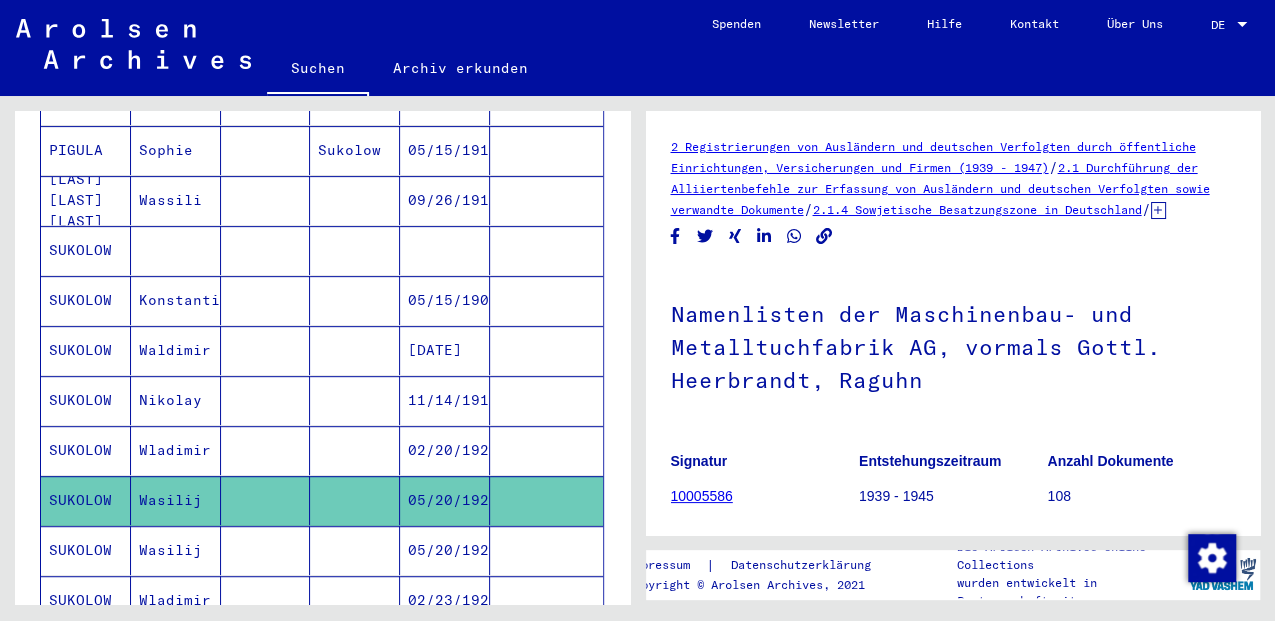 scroll, scrollTop: 0, scrollLeft: 0, axis: both 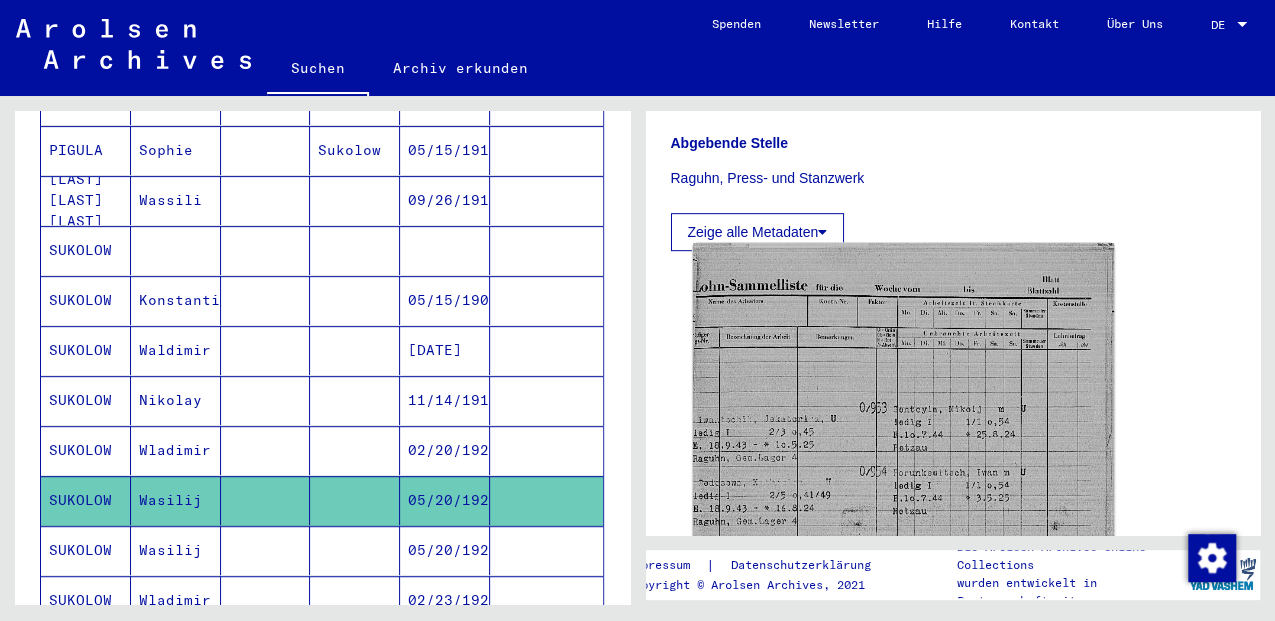 click 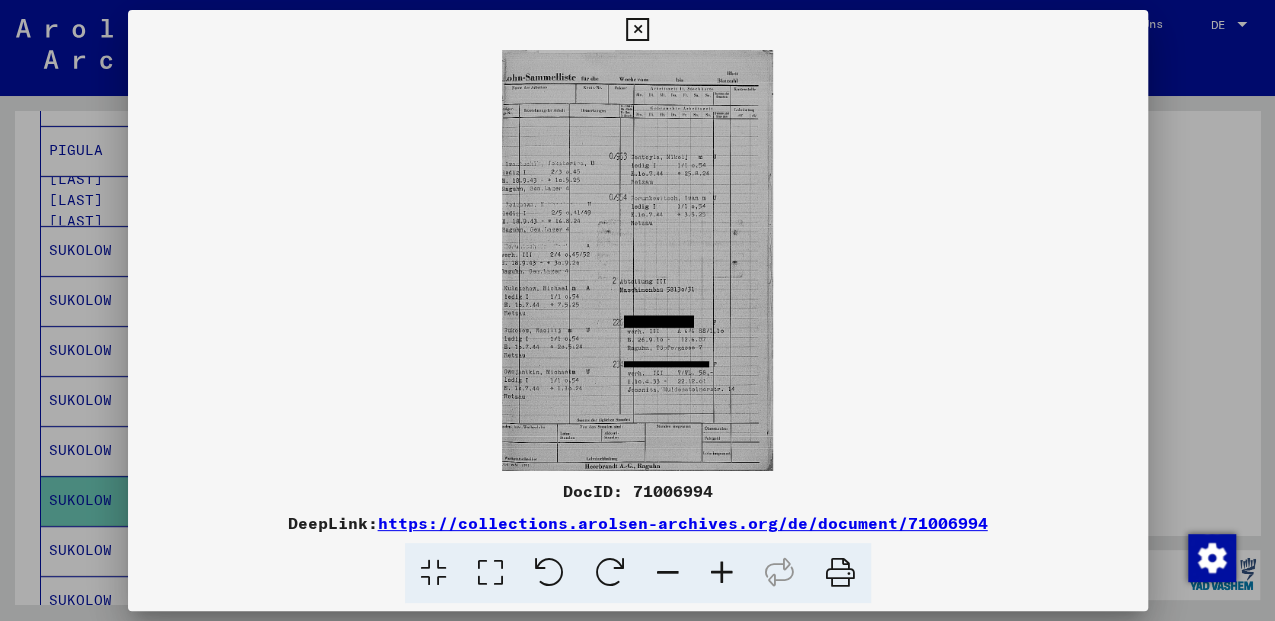 click at bounding box center (490, 573) 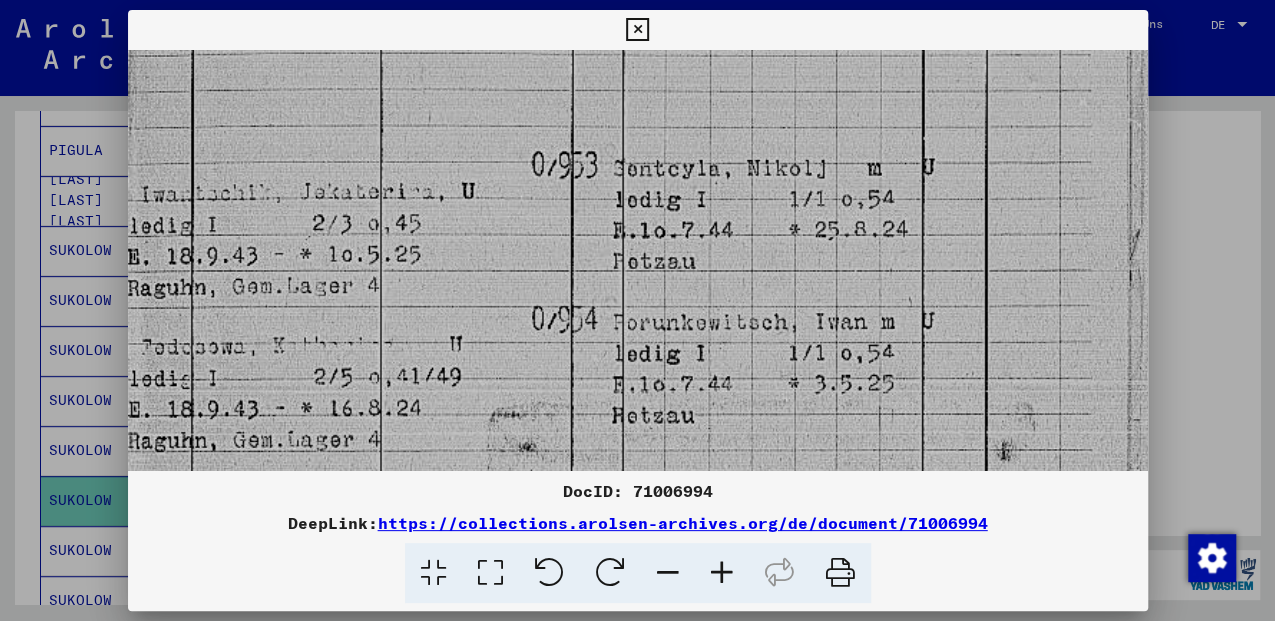 scroll, scrollTop: 292, scrollLeft: 0, axis: vertical 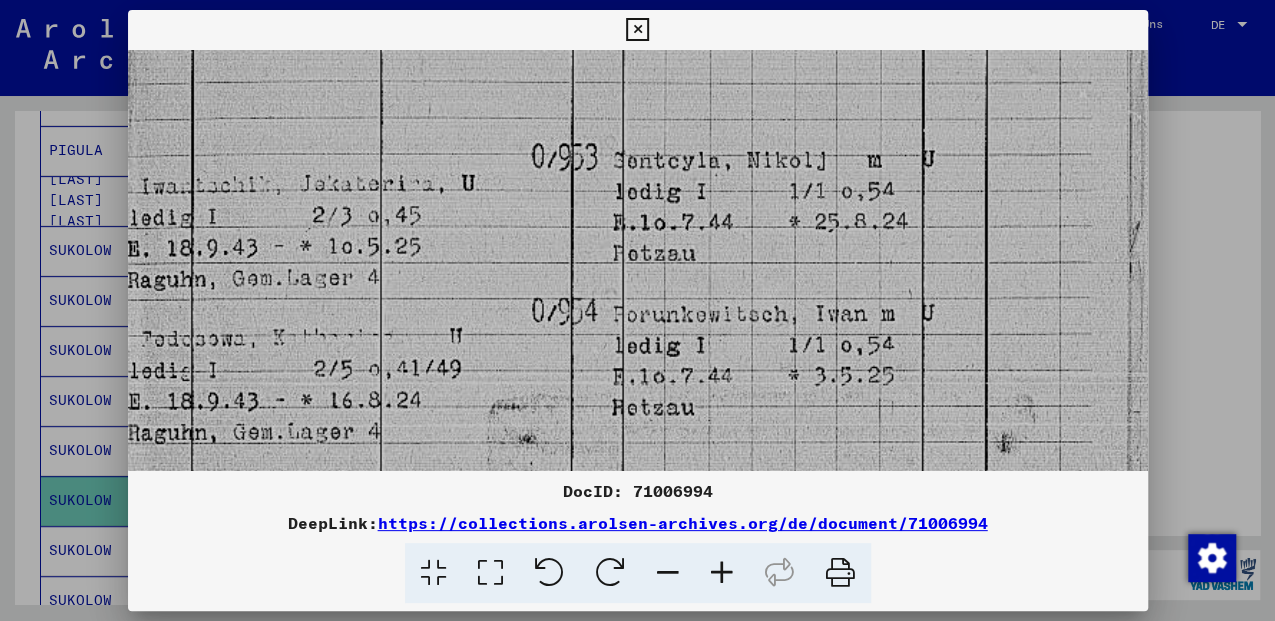 drag, startPoint x: 482, startPoint y: 360, endPoint x: 485, endPoint y: 106, distance: 254.01772 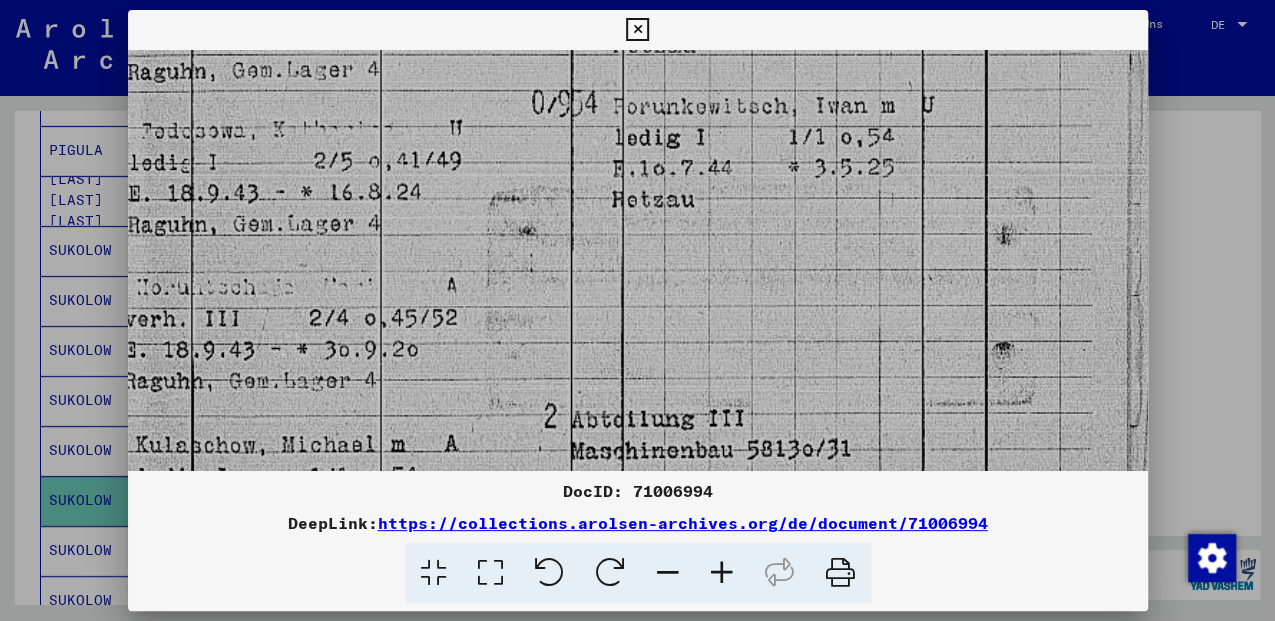 scroll, scrollTop: 524, scrollLeft: 0, axis: vertical 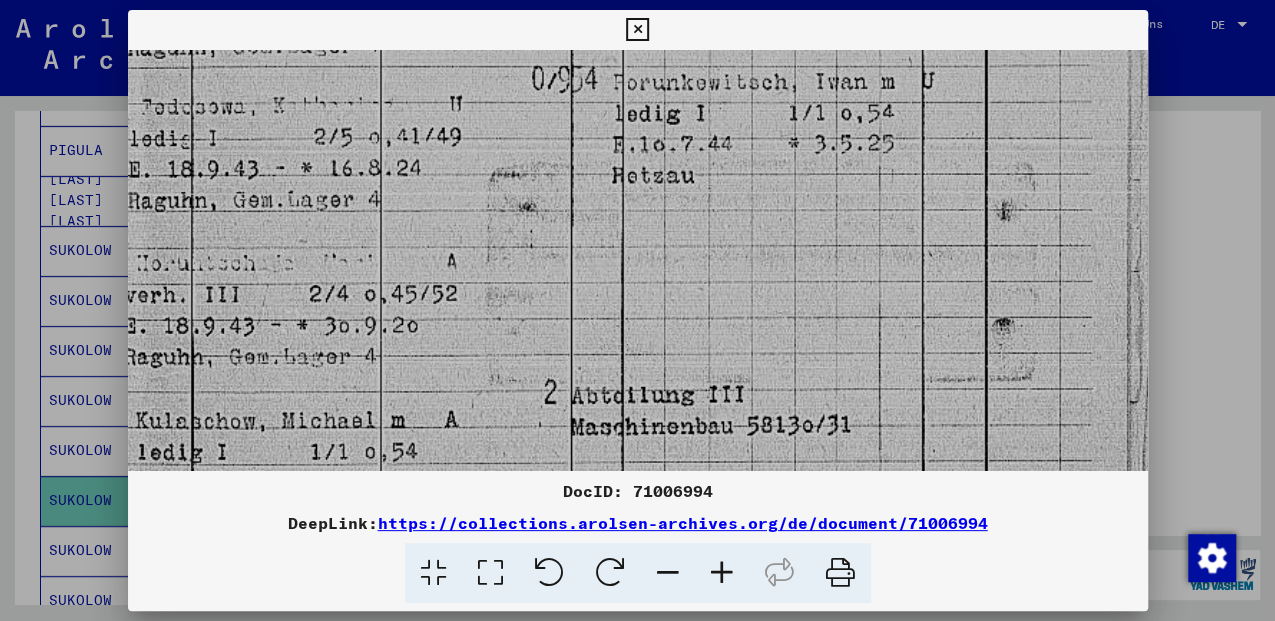 drag, startPoint x: 587, startPoint y: 373, endPoint x: 598, endPoint y: 156, distance: 217.27863 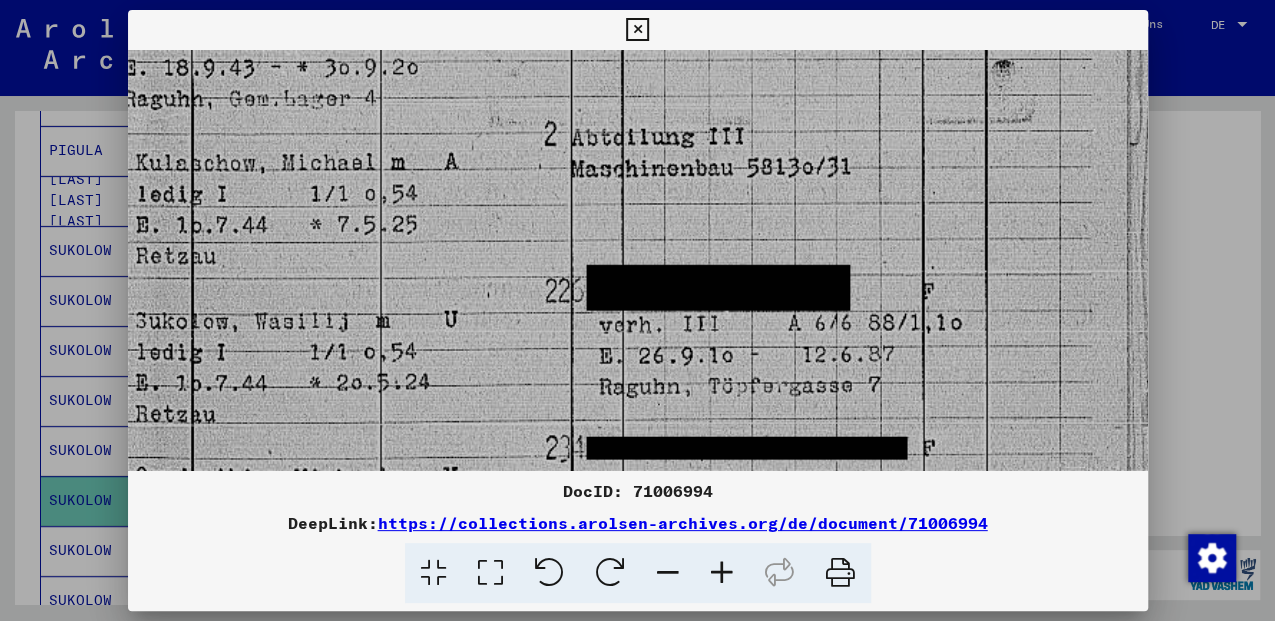 drag, startPoint x: 438, startPoint y: 407, endPoint x: 496, endPoint y: 142, distance: 271.27292 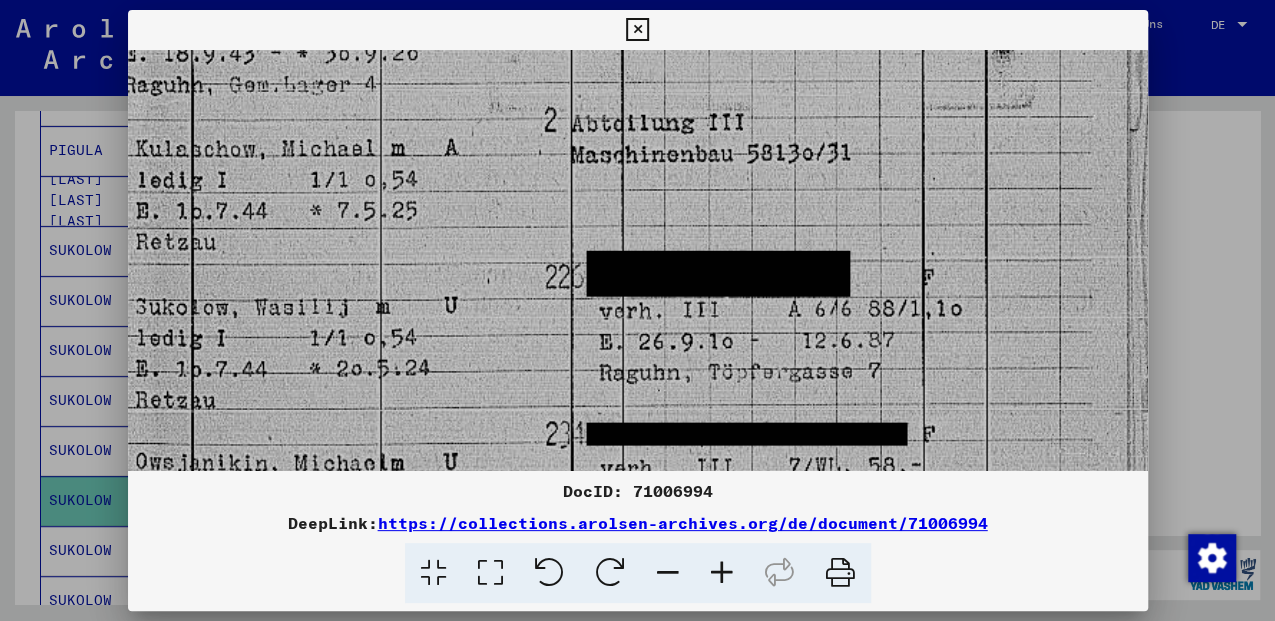 drag, startPoint x: 637, startPoint y: 28, endPoint x: 640, endPoint y: 87, distance: 59.07622 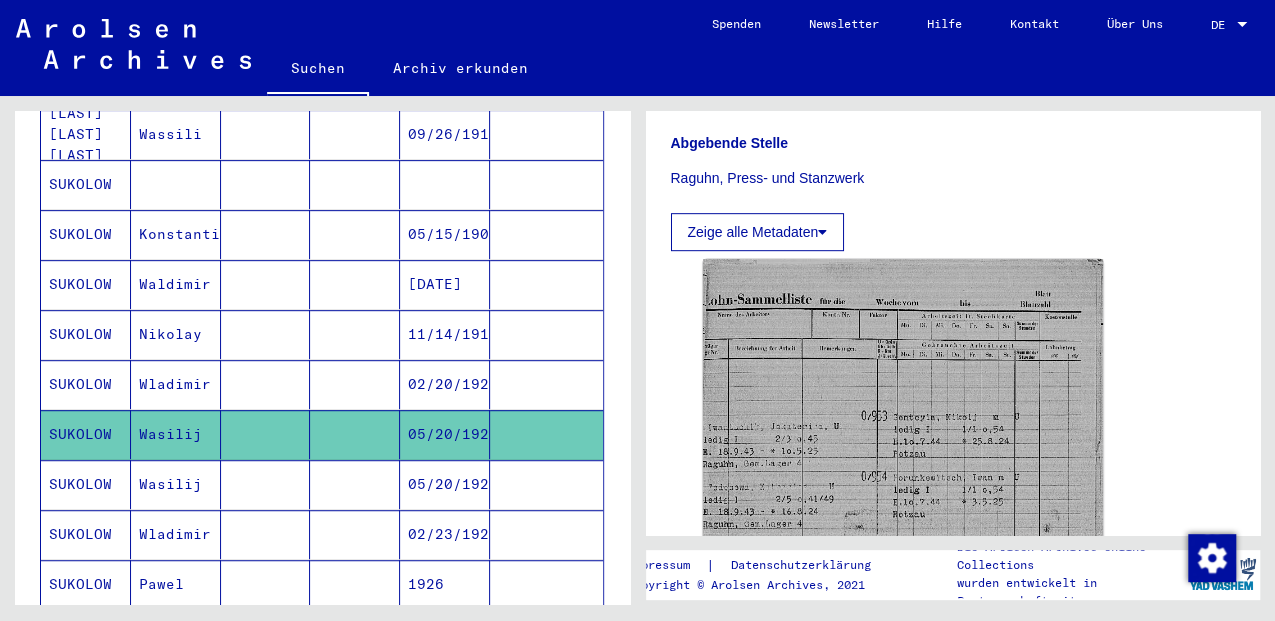 scroll, scrollTop: 533, scrollLeft: 0, axis: vertical 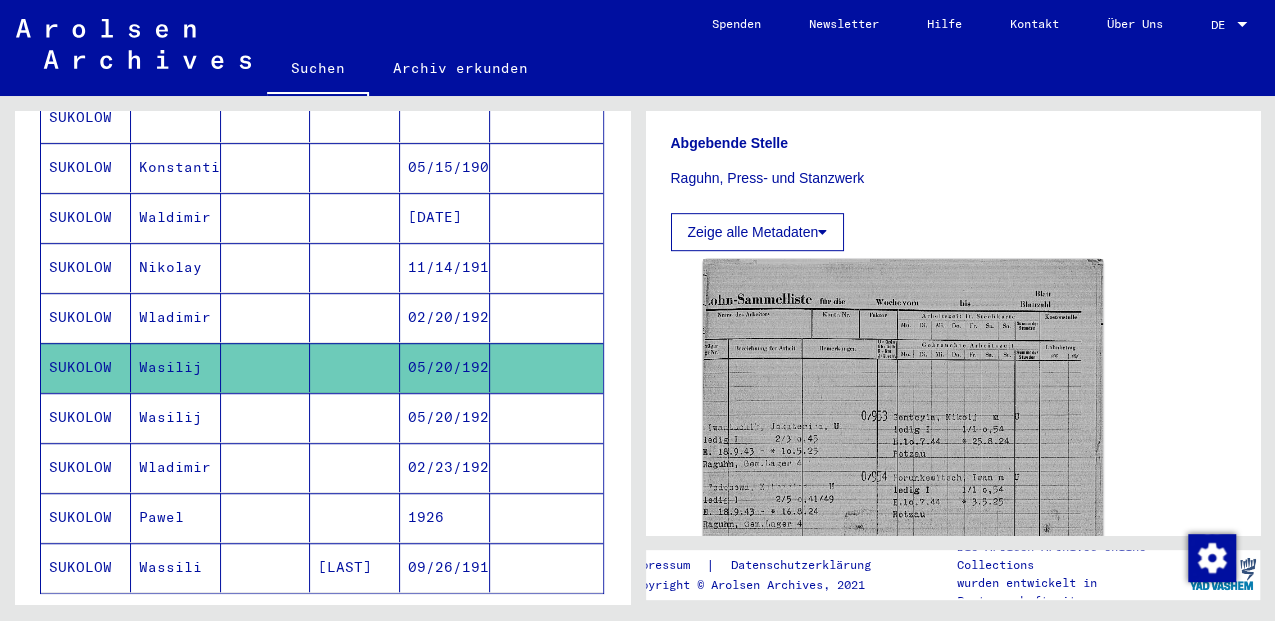 click on "02/23/1924" at bounding box center (445, 517) 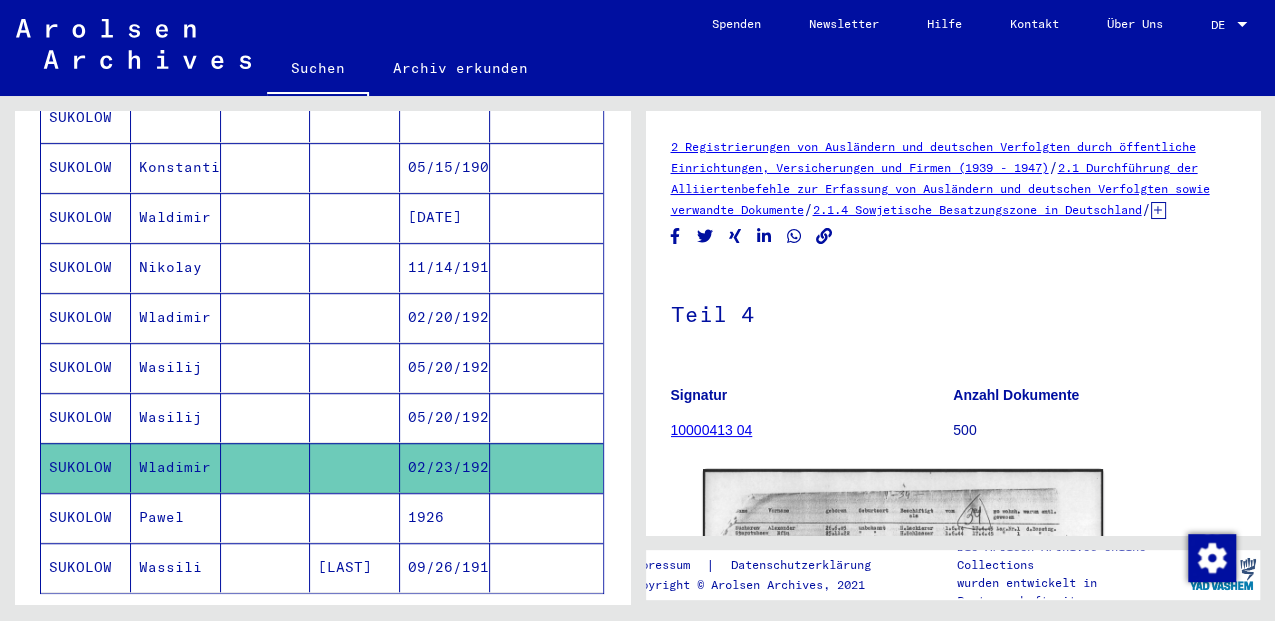 scroll, scrollTop: 0, scrollLeft: 0, axis: both 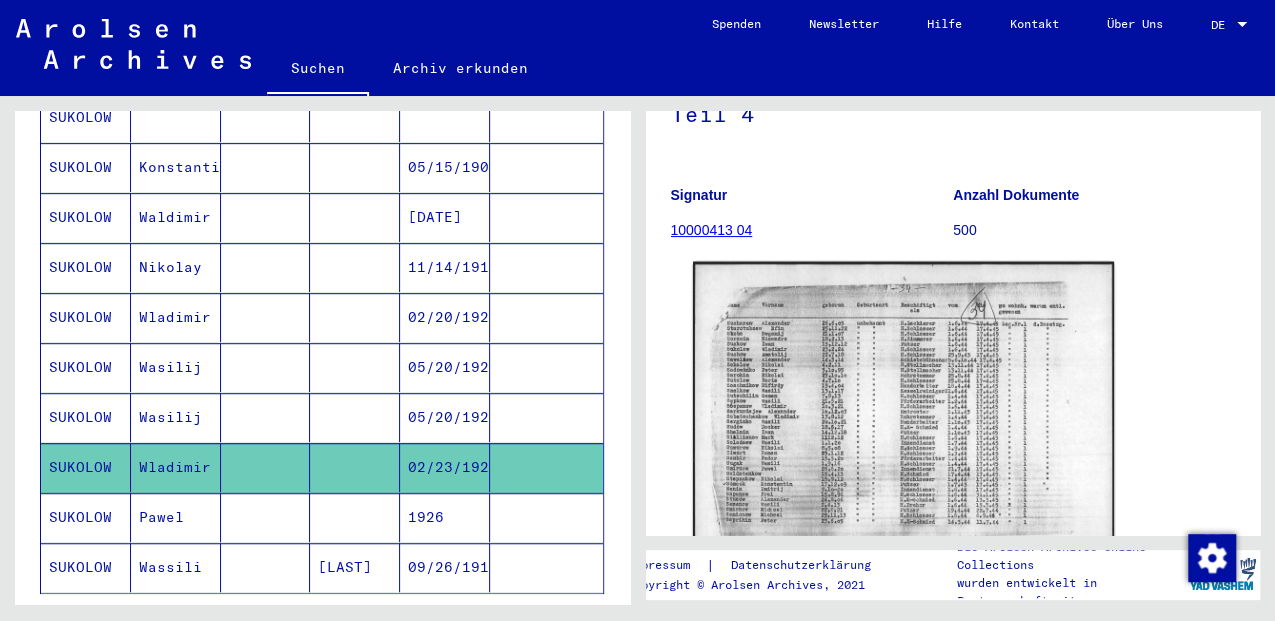 click 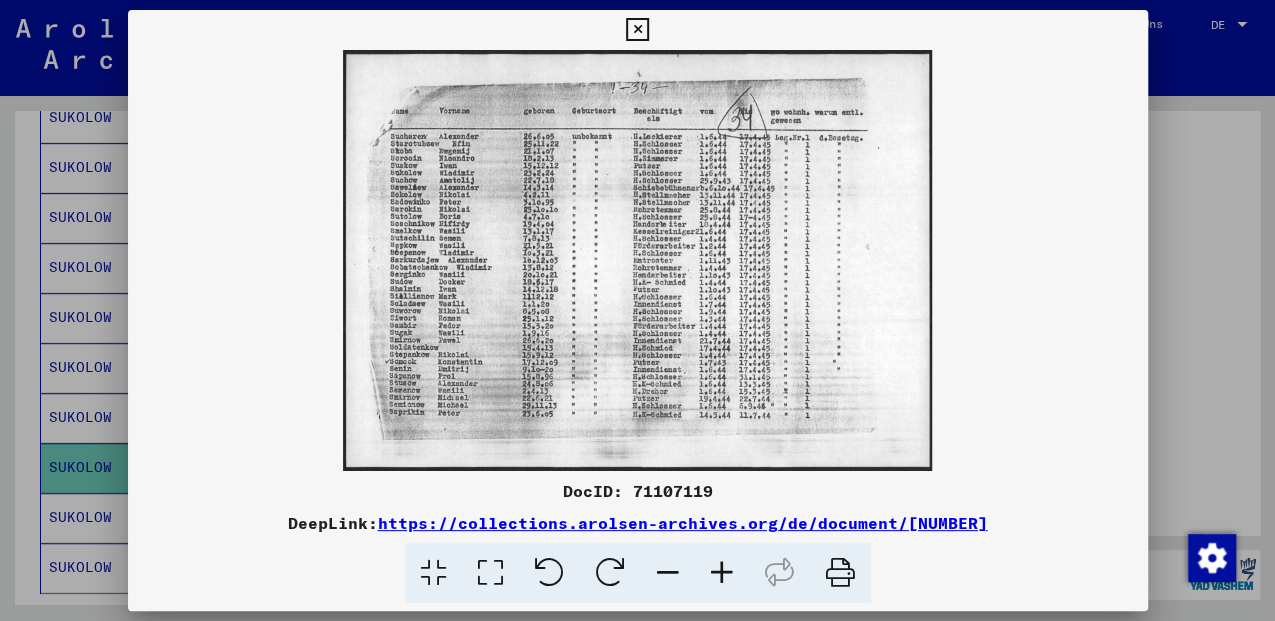 click at bounding box center (490, 573) 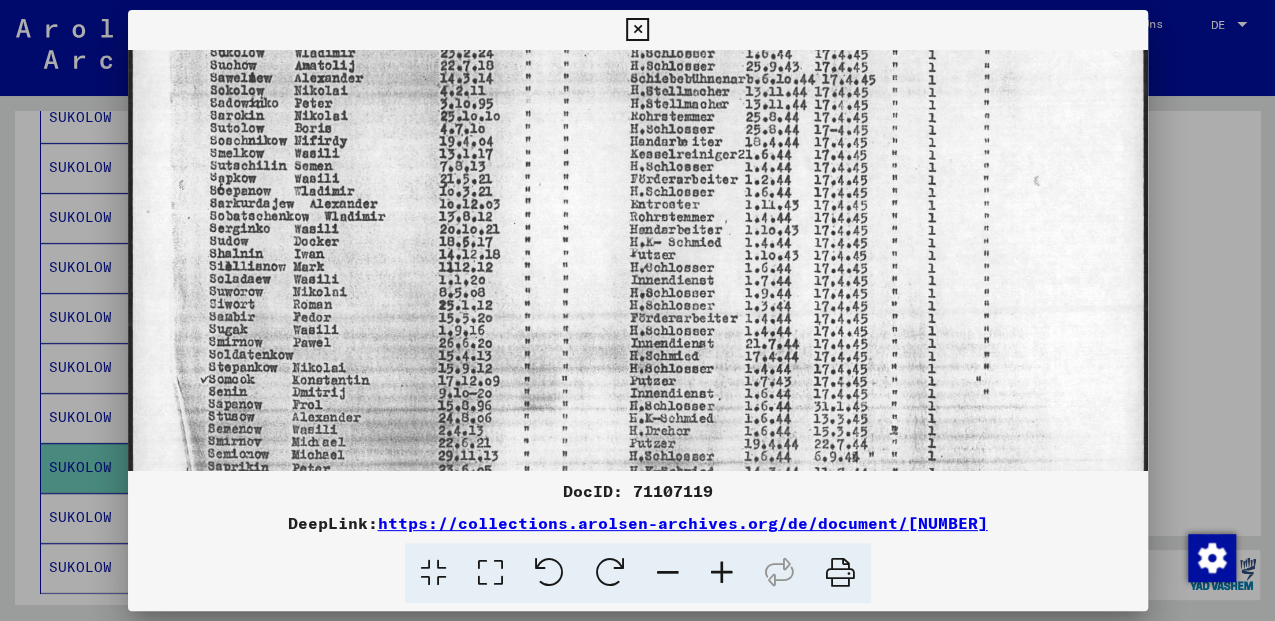 scroll, scrollTop: 218, scrollLeft: 0, axis: vertical 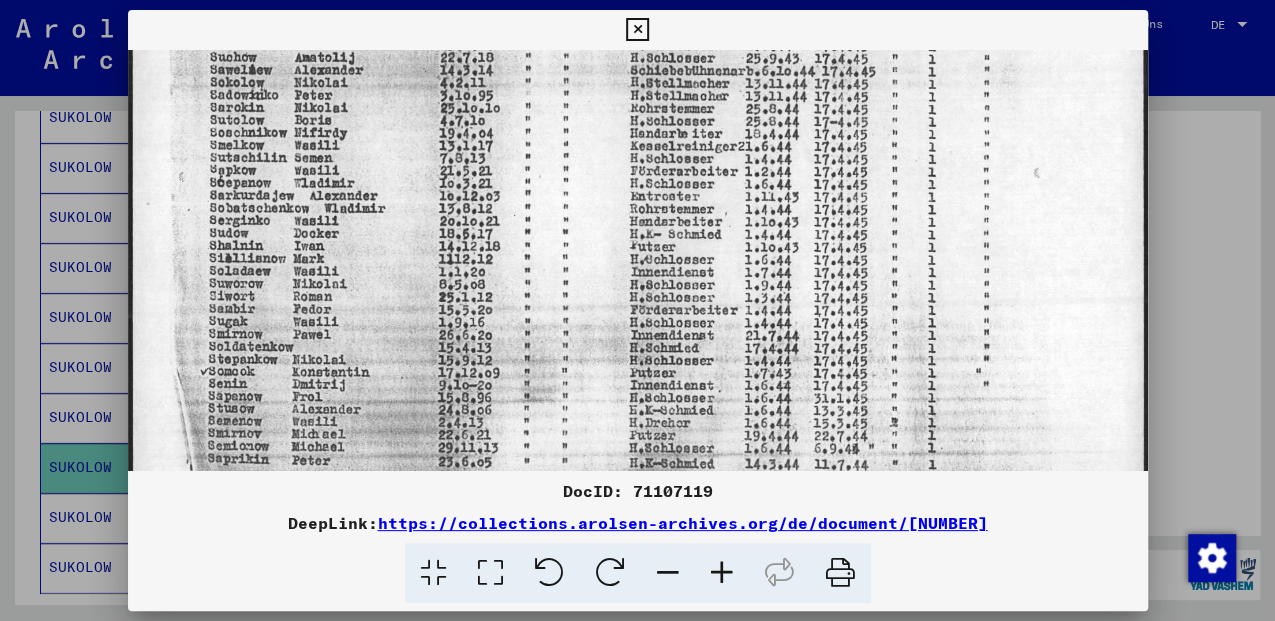 drag, startPoint x: 800, startPoint y: 393, endPoint x: 791, endPoint y: 212, distance: 181.22362 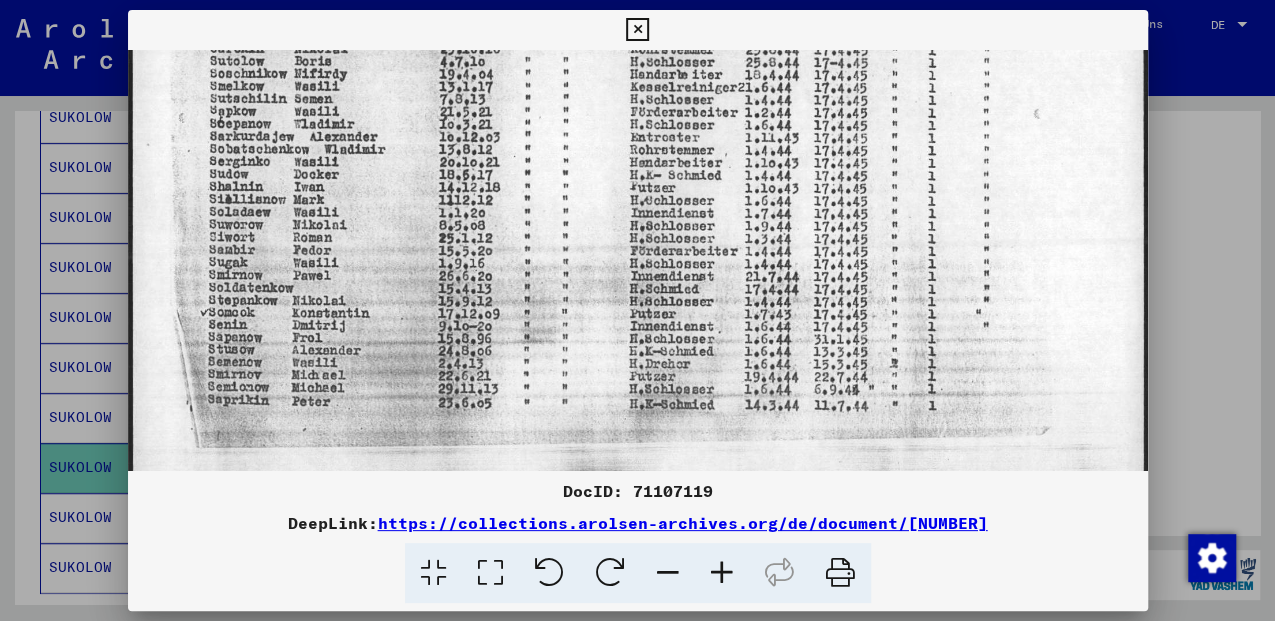 scroll, scrollTop: 308, scrollLeft: 0, axis: vertical 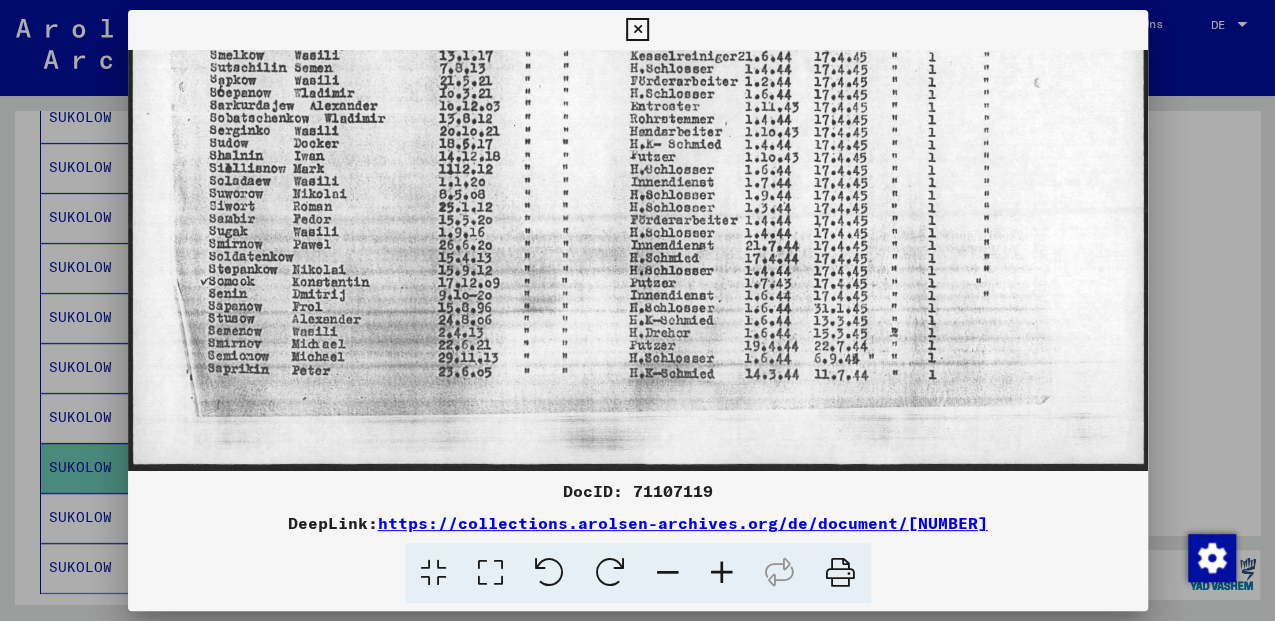 drag, startPoint x: 286, startPoint y: 426, endPoint x: 320, endPoint y: 246, distance: 183.18297 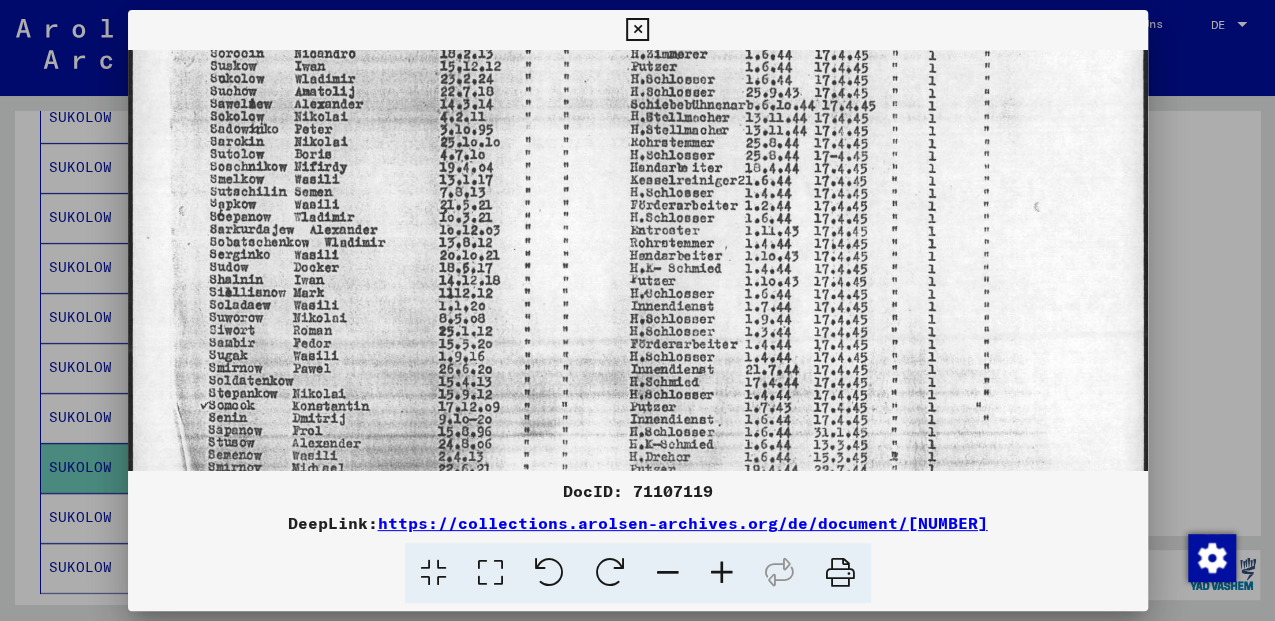 drag, startPoint x: 274, startPoint y: 306, endPoint x: 270, endPoint y: 437, distance: 131.06105 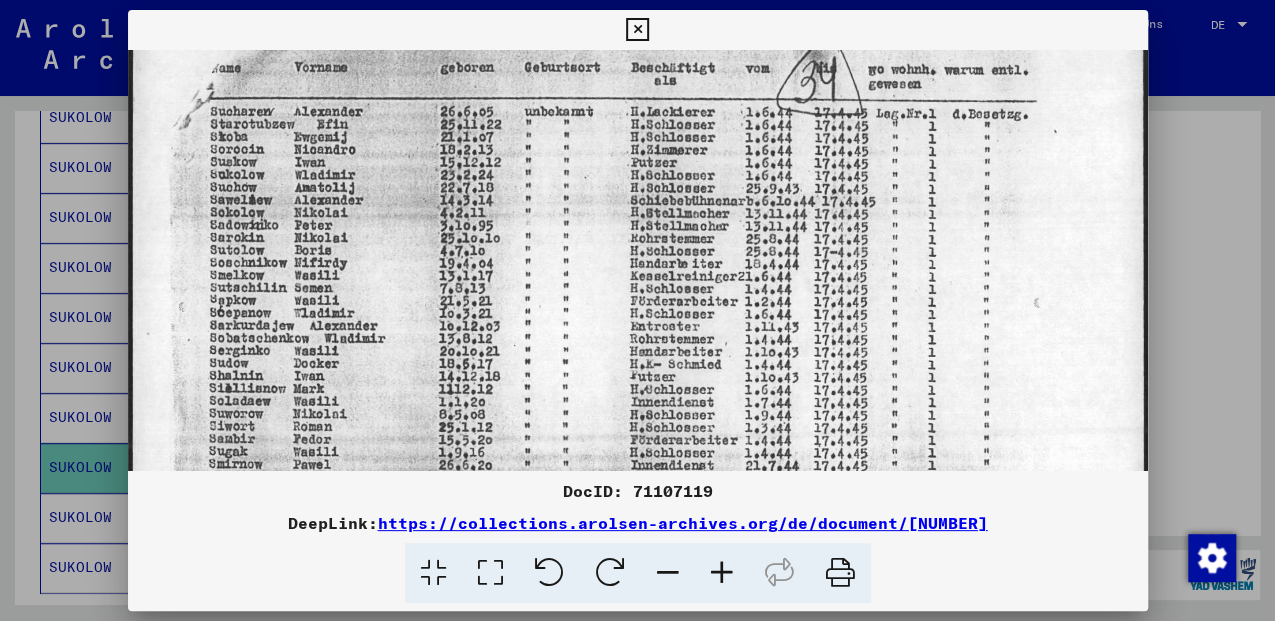 scroll, scrollTop: 106, scrollLeft: 0, axis: vertical 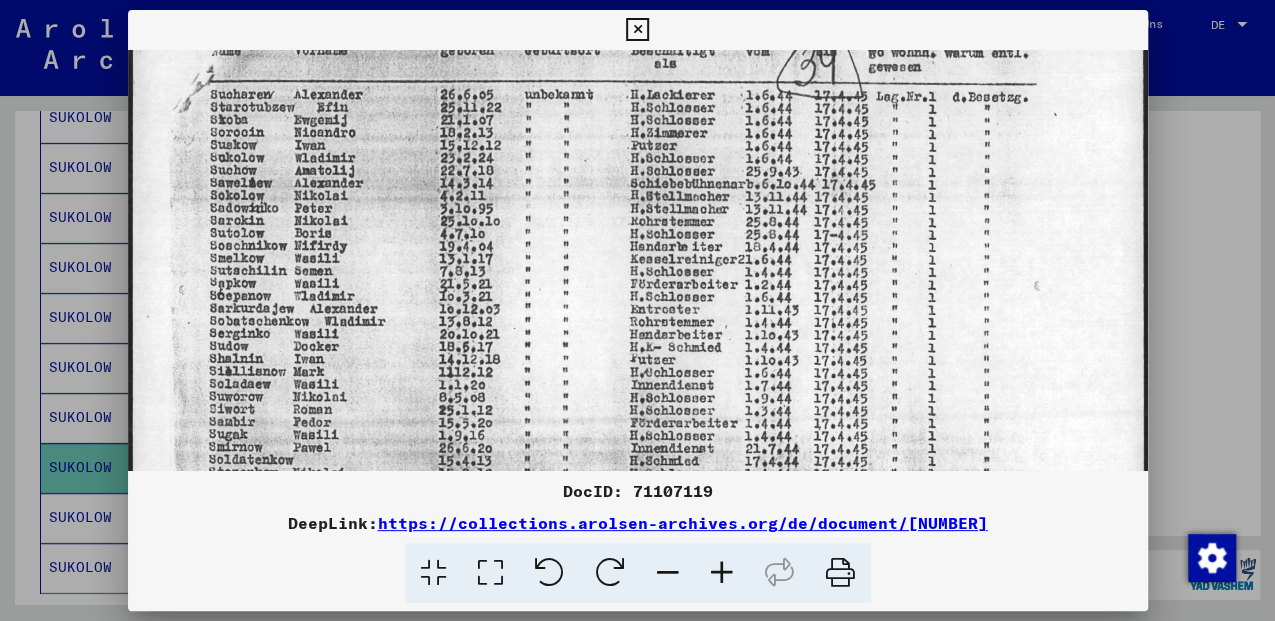 drag, startPoint x: 233, startPoint y: 203, endPoint x: 220, endPoint y: 287, distance: 85 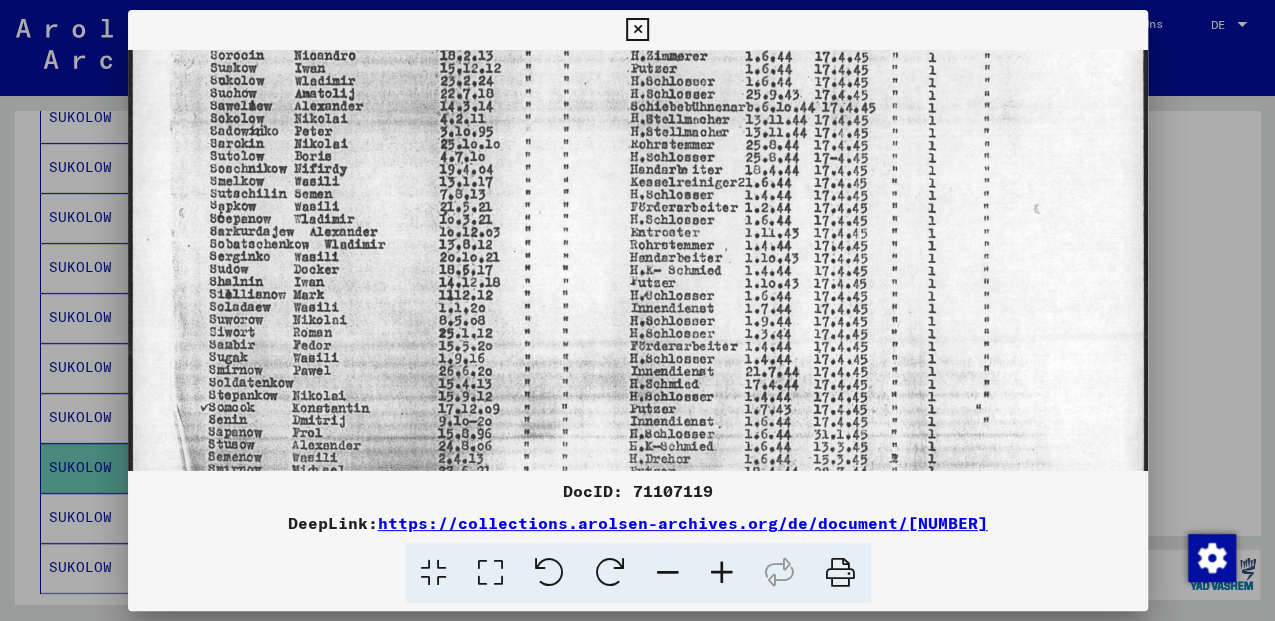 scroll, scrollTop: 194, scrollLeft: 0, axis: vertical 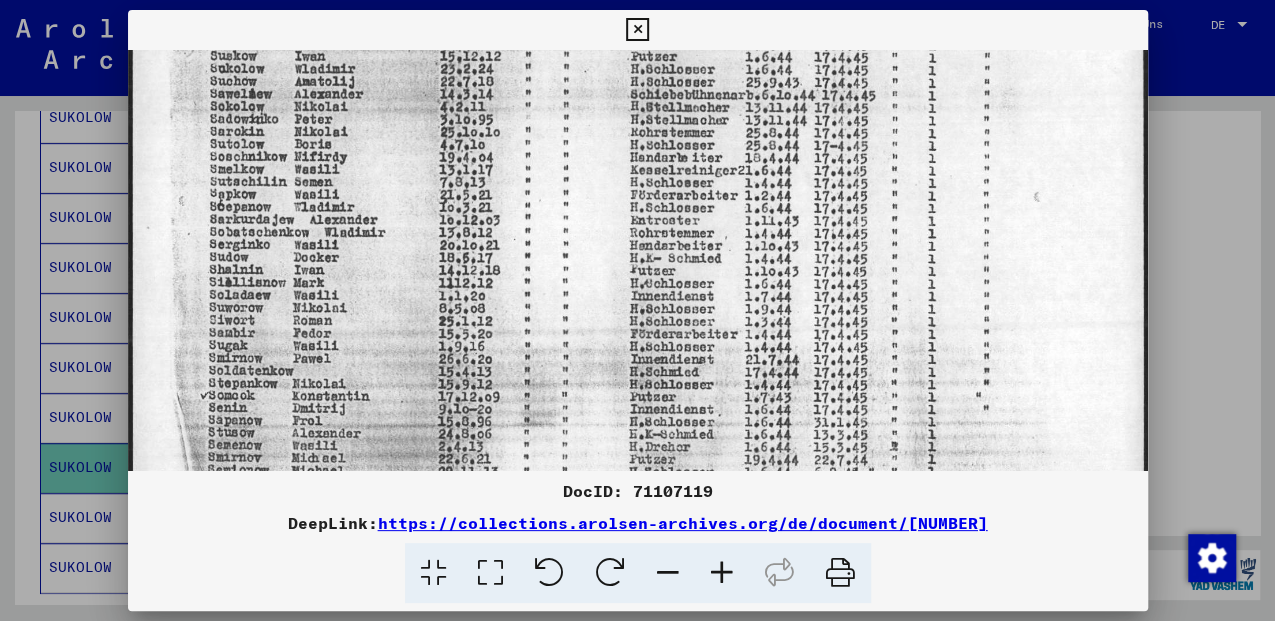 drag, startPoint x: 250, startPoint y: 409, endPoint x: 257, endPoint y: 328, distance: 81.3019 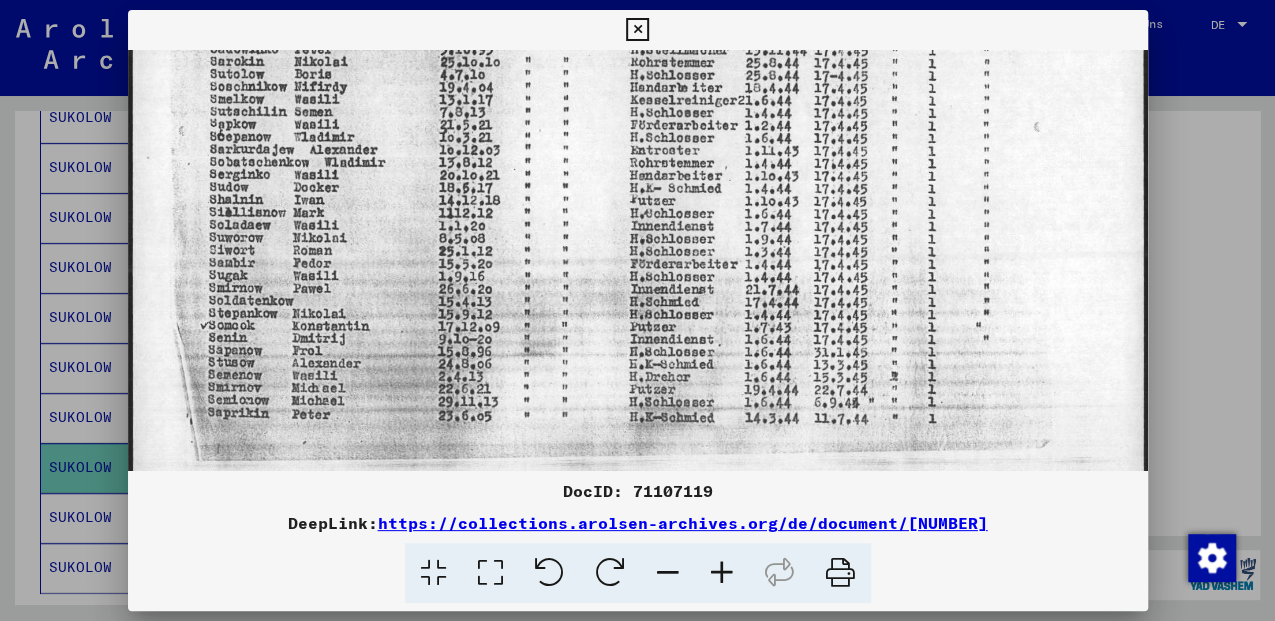 scroll, scrollTop: 272, scrollLeft: 0, axis: vertical 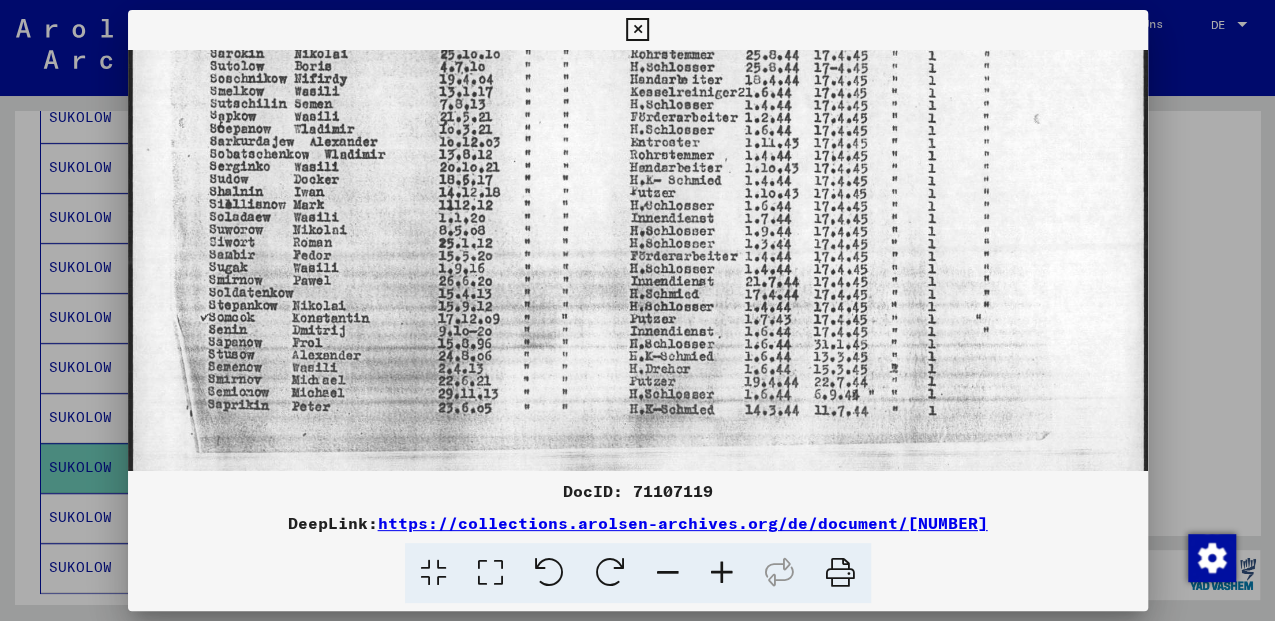 drag, startPoint x: 224, startPoint y: 392, endPoint x: 228, endPoint y: 326, distance: 66.1211 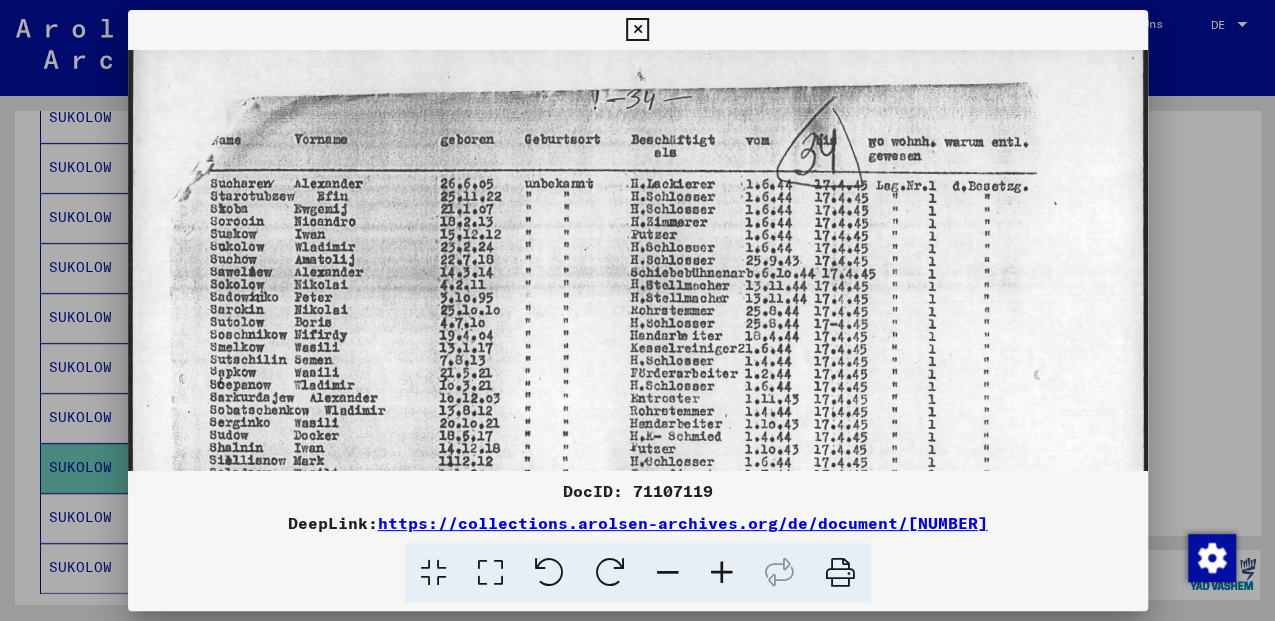 scroll, scrollTop: 0, scrollLeft: 0, axis: both 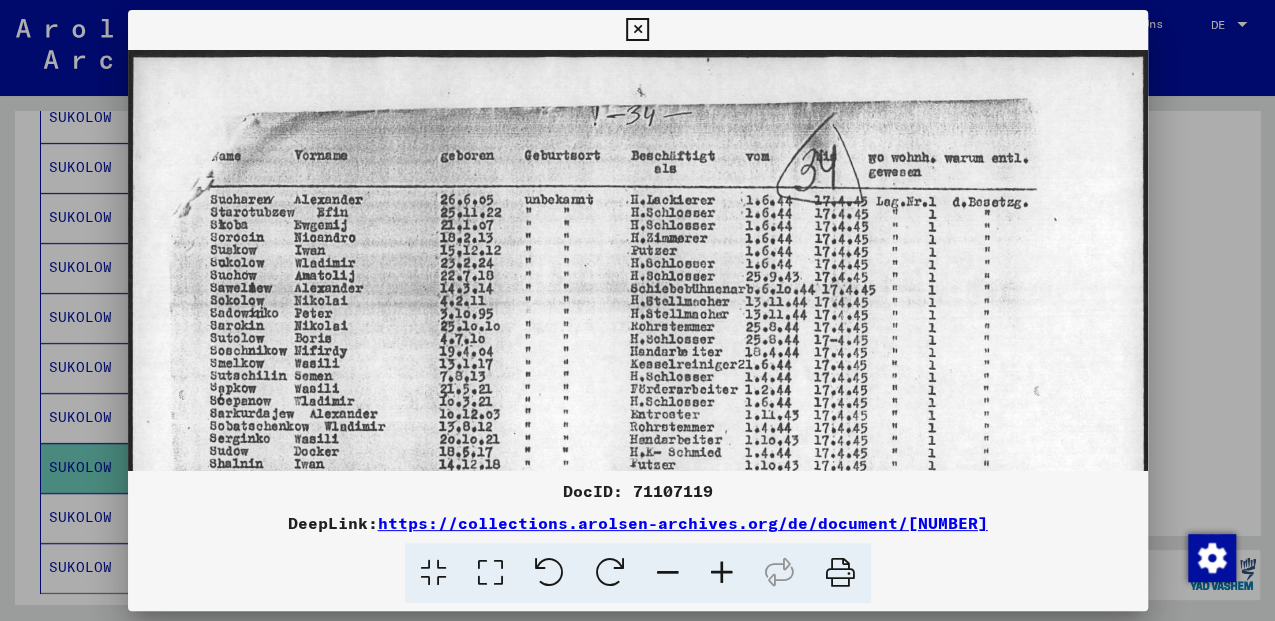 drag, startPoint x: 408, startPoint y: 226, endPoint x: 356, endPoint y: 554, distance: 332.09637 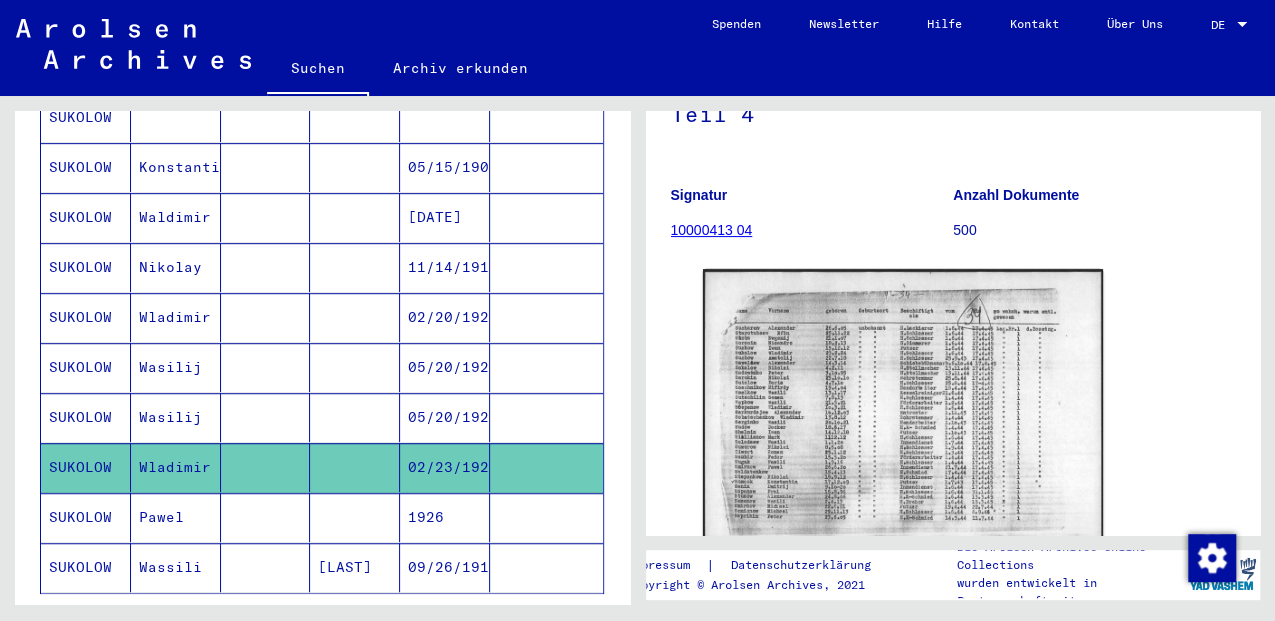 click on "Pawel" at bounding box center (176, 567) 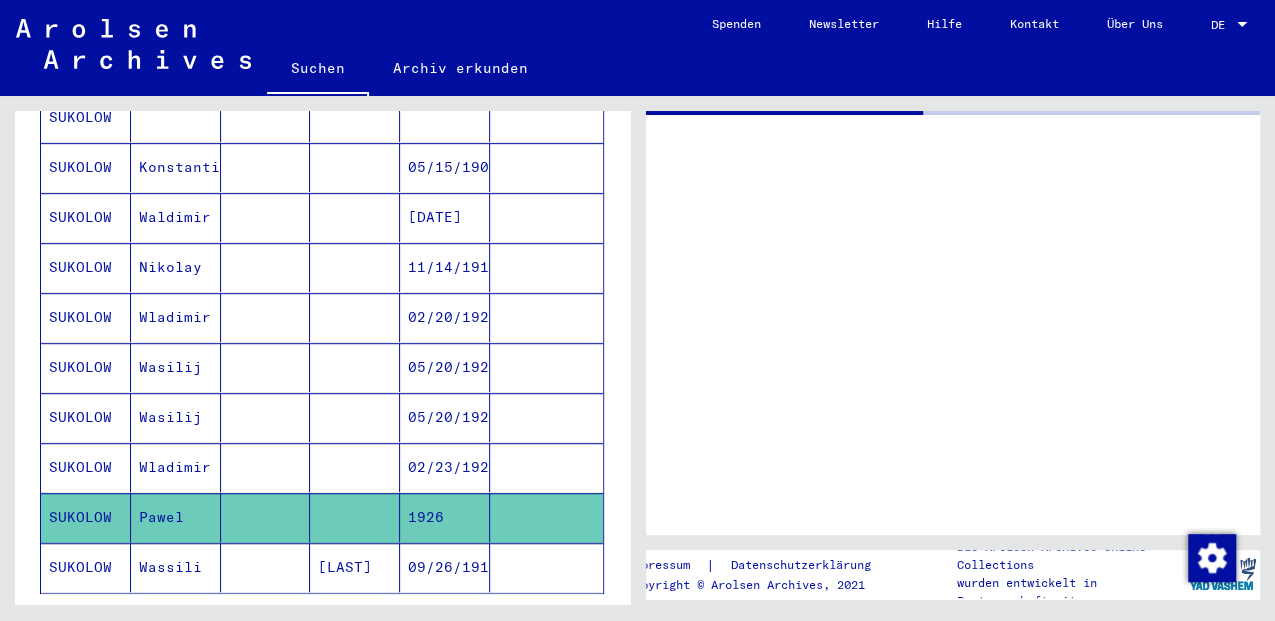 scroll, scrollTop: 0, scrollLeft: 0, axis: both 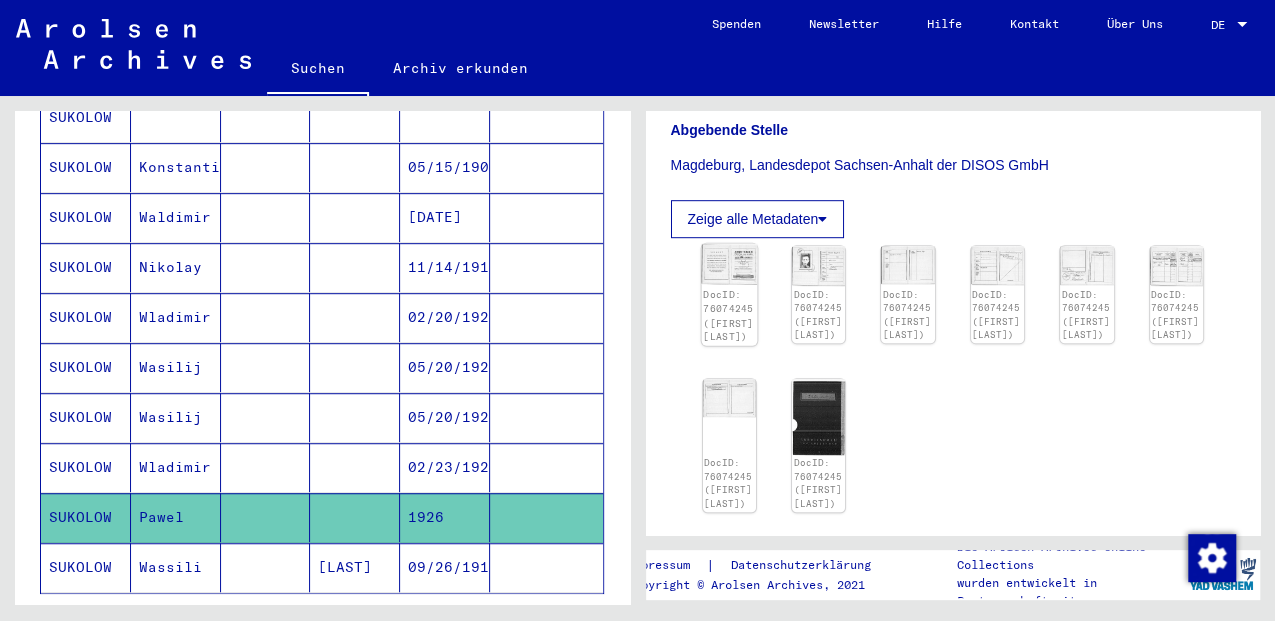 click 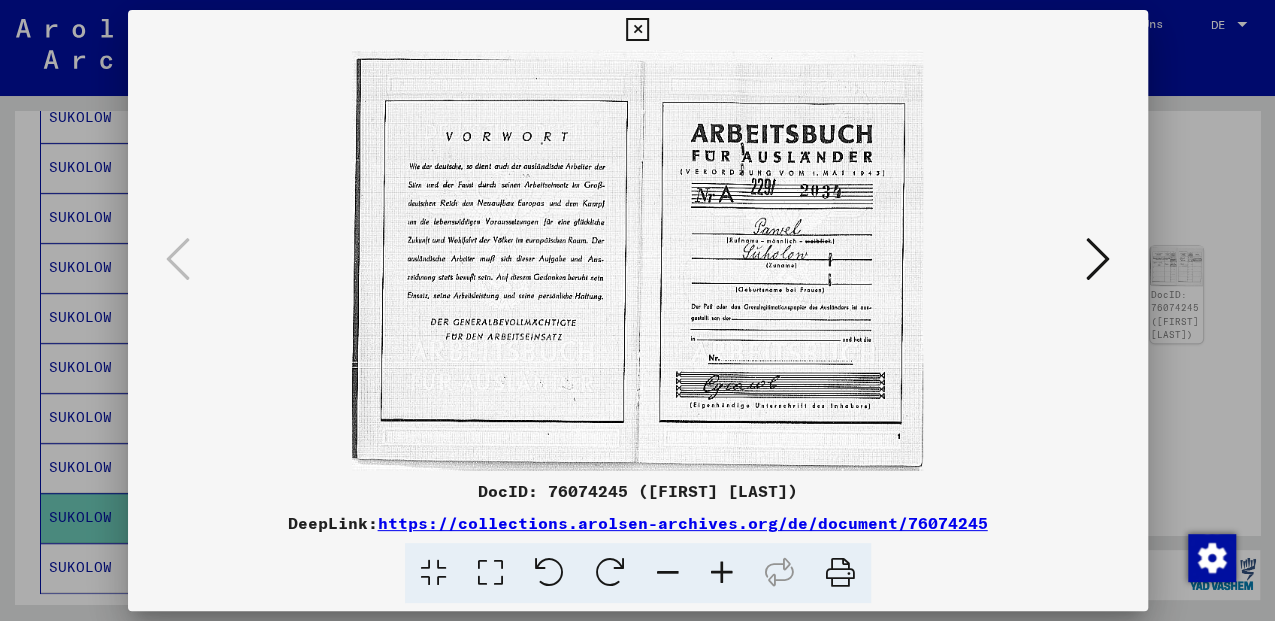 click at bounding box center [1098, 259] 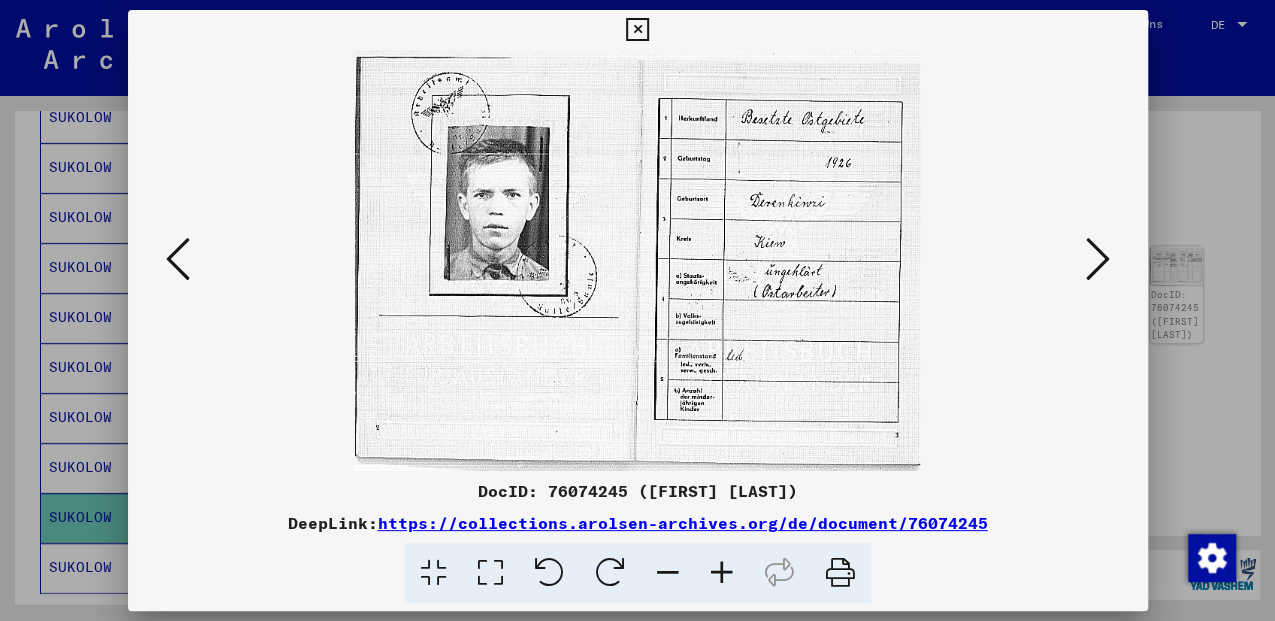 click at bounding box center (1098, 259) 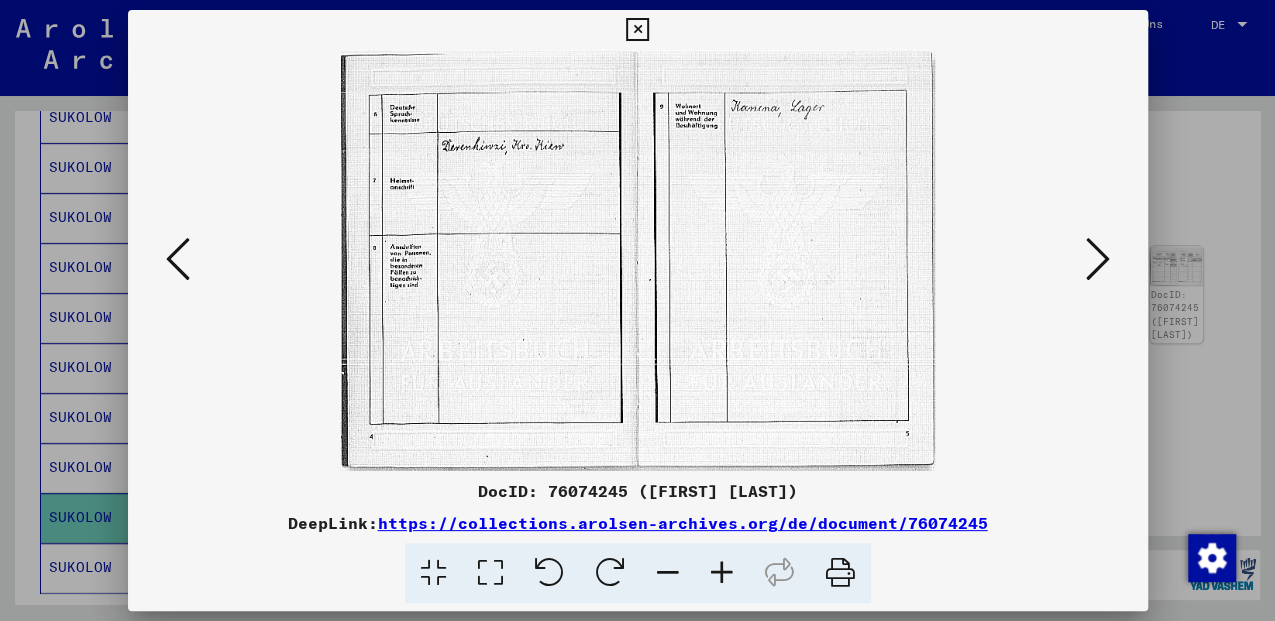 click at bounding box center [1098, 259] 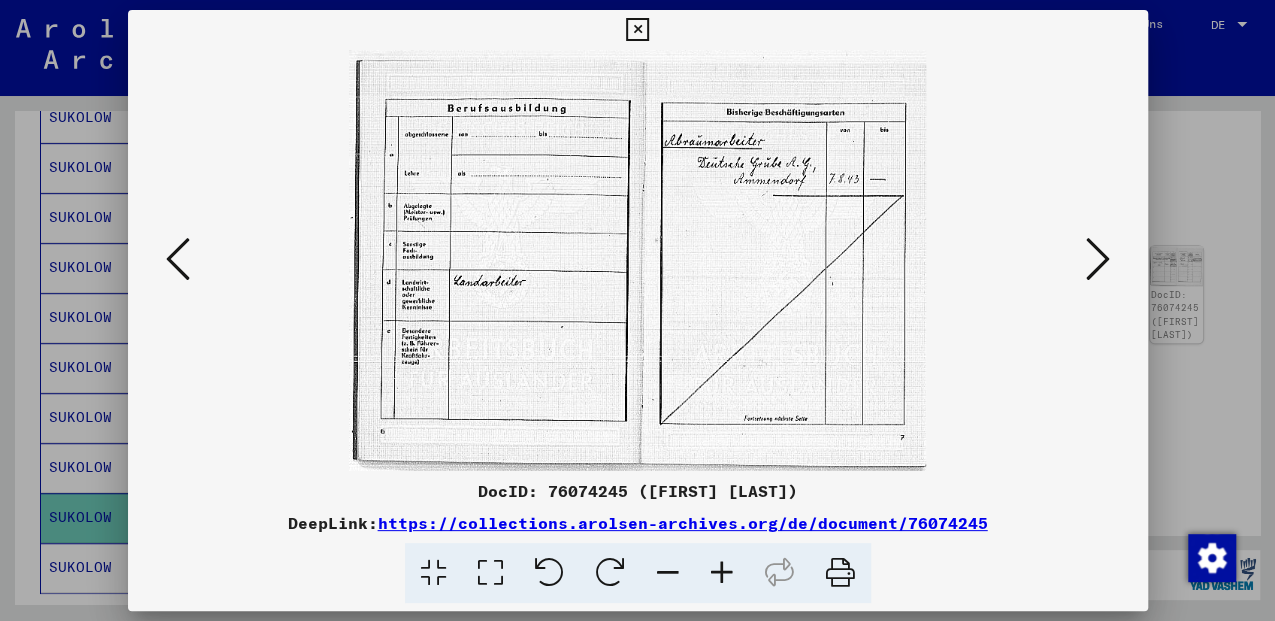 click at bounding box center [1098, 259] 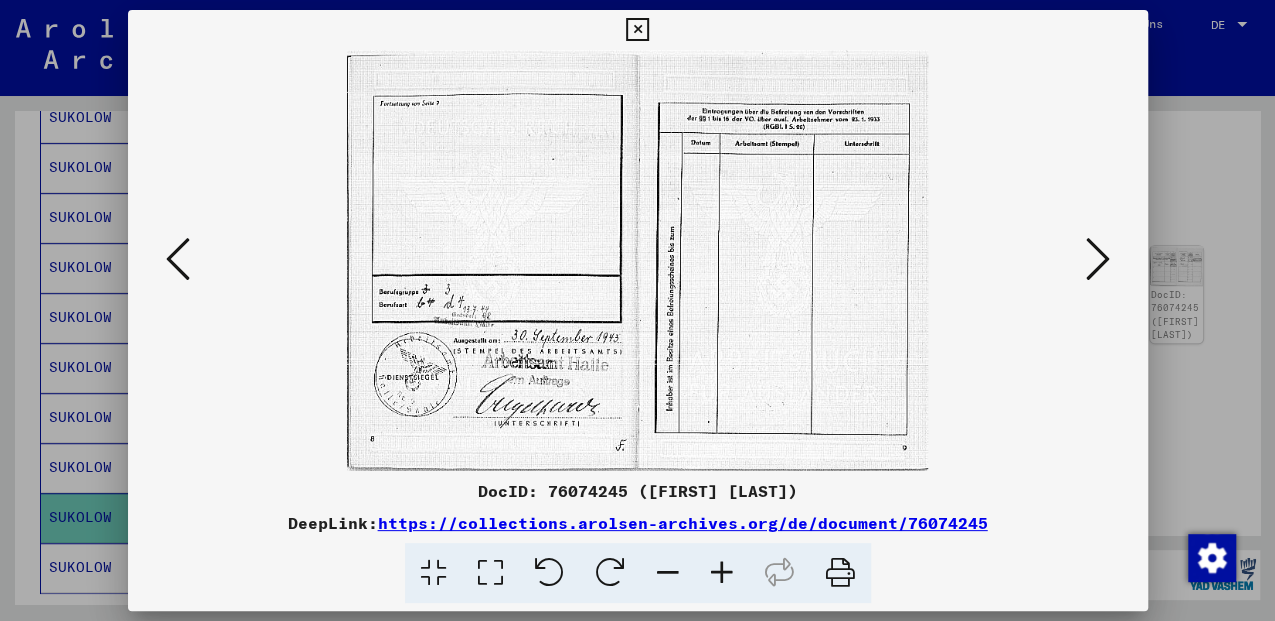 click at bounding box center (1098, 259) 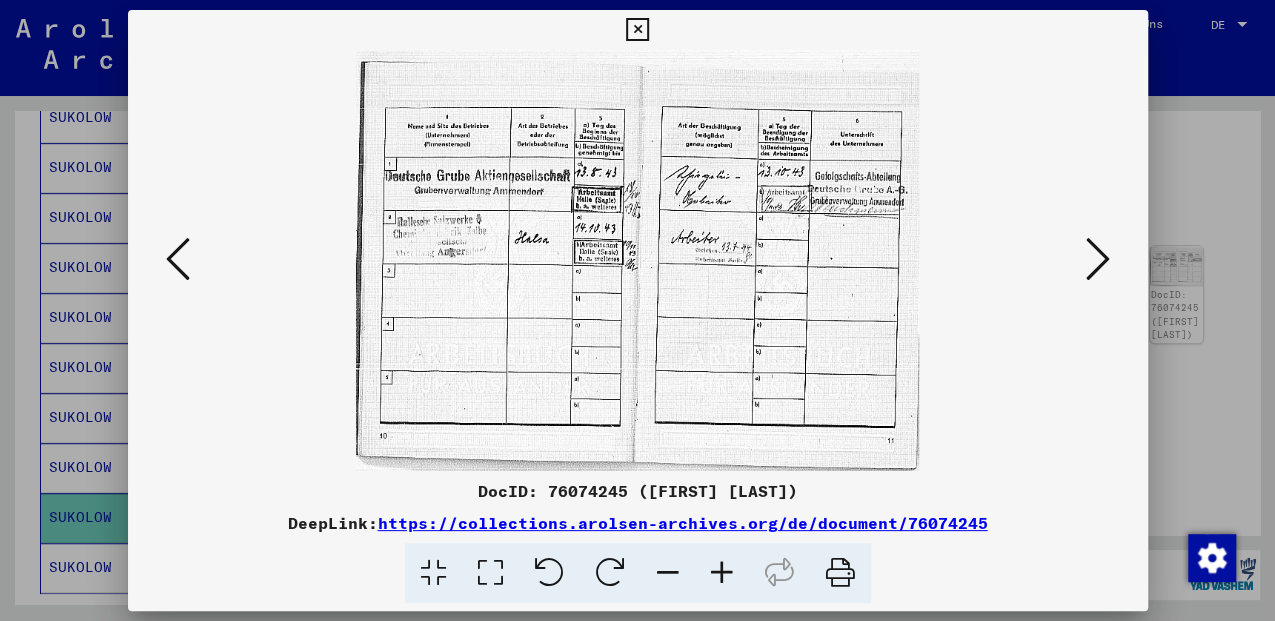 click at bounding box center [1098, 259] 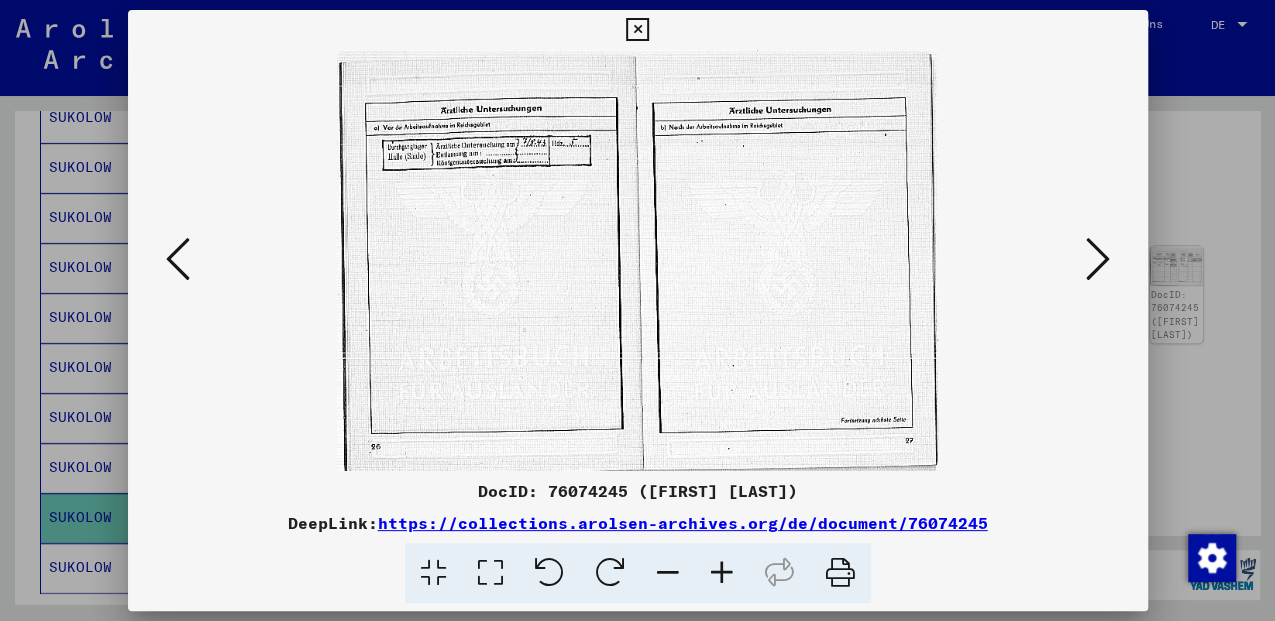 click at bounding box center [1098, 259] 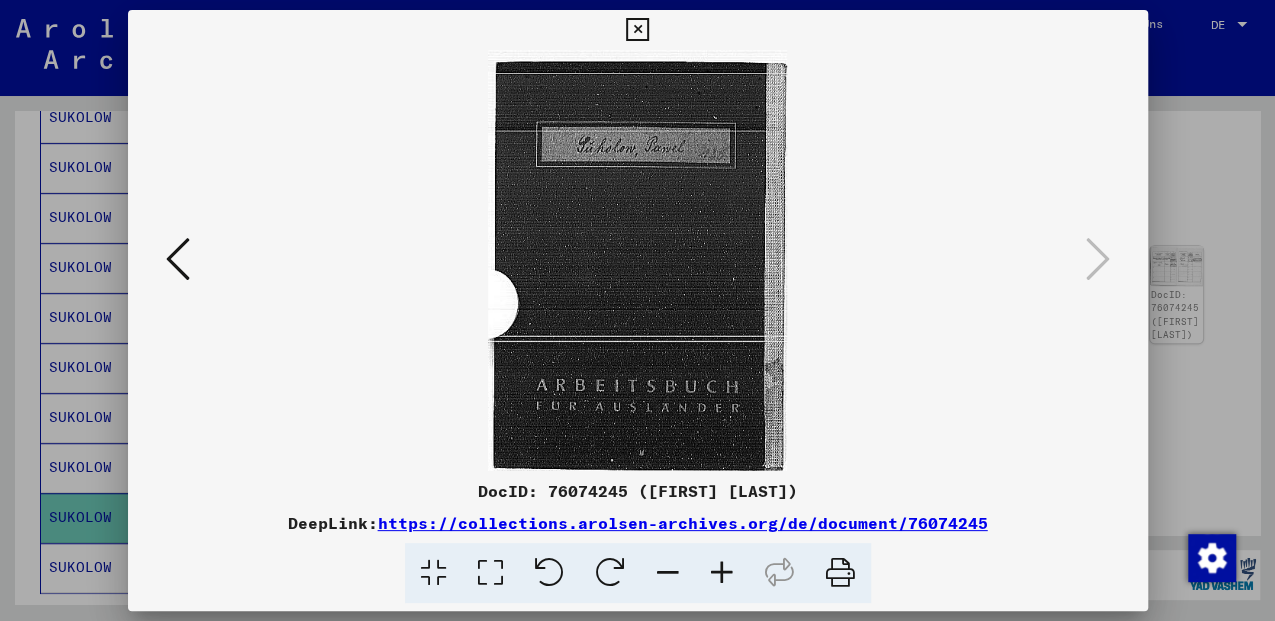 click at bounding box center (637, 30) 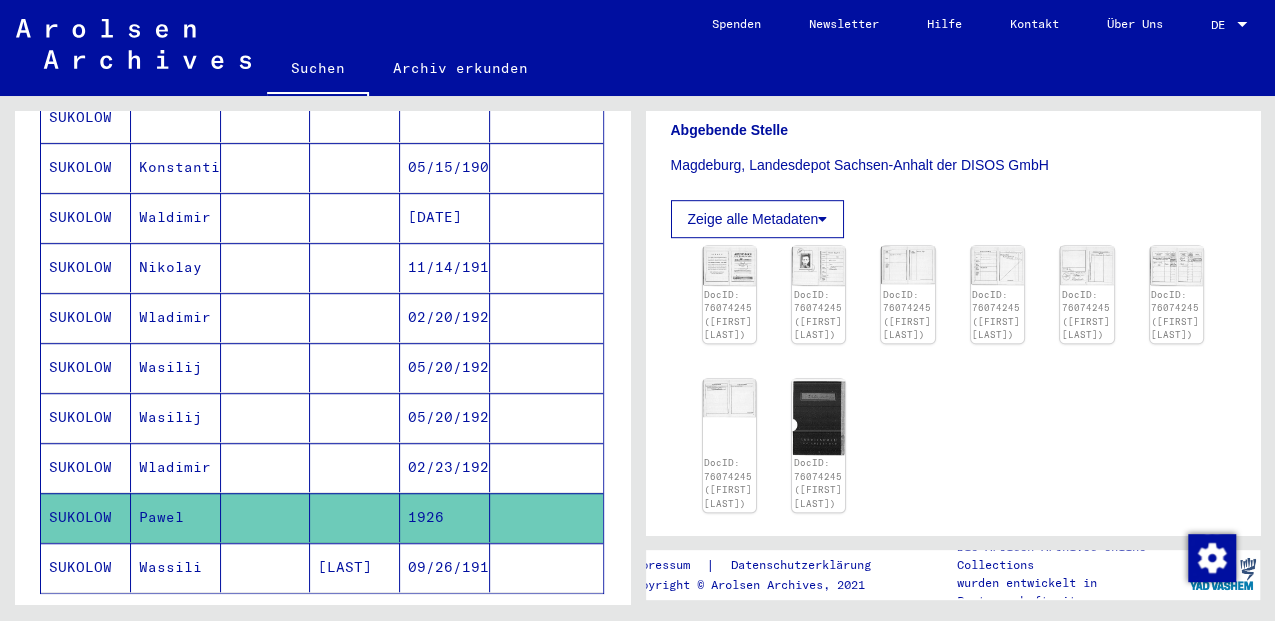 click on "09/26/1919" 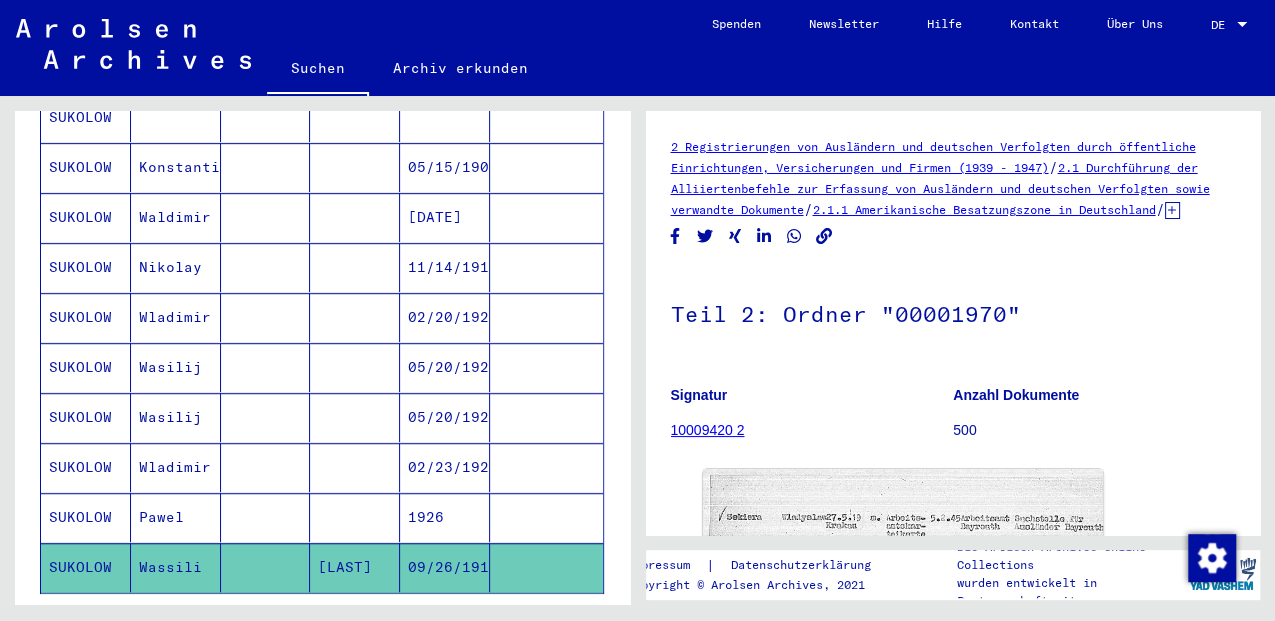 scroll, scrollTop: 0, scrollLeft: 0, axis: both 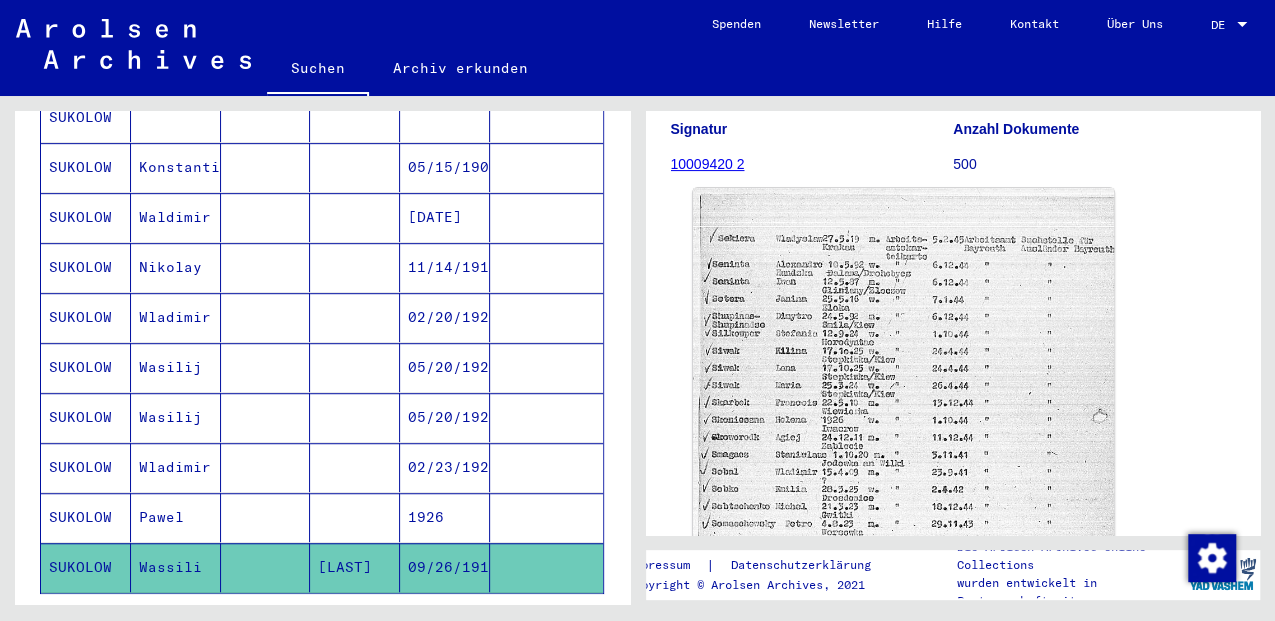 click 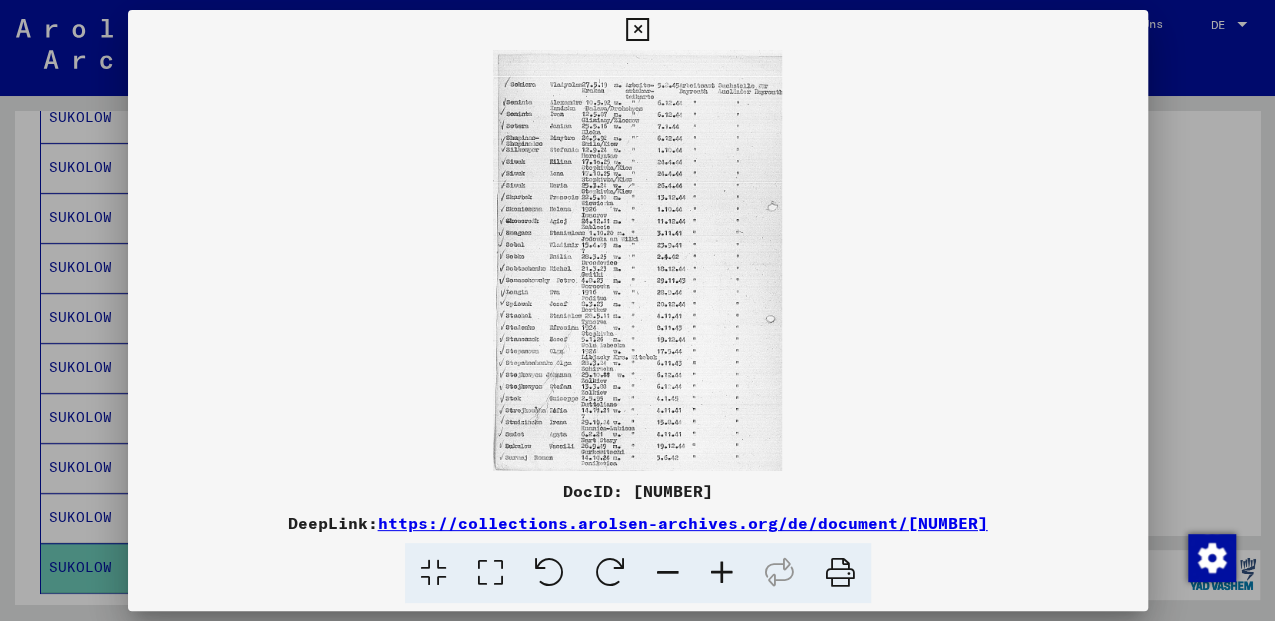 drag, startPoint x: 490, startPoint y: 580, endPoint x: 486, endPoint y: 566, distance: 14.56022 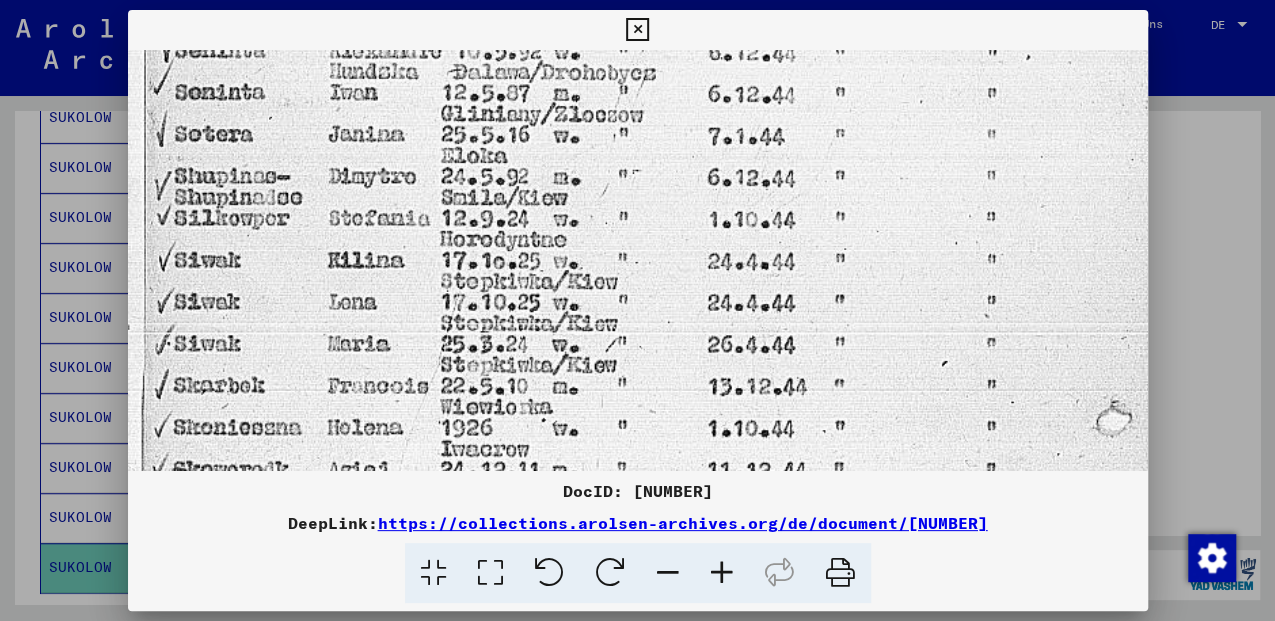 drag, startPoint x: 542, startPoint y: 377, endPoint x: 580, endPoint y: 214, distance: 167.37085 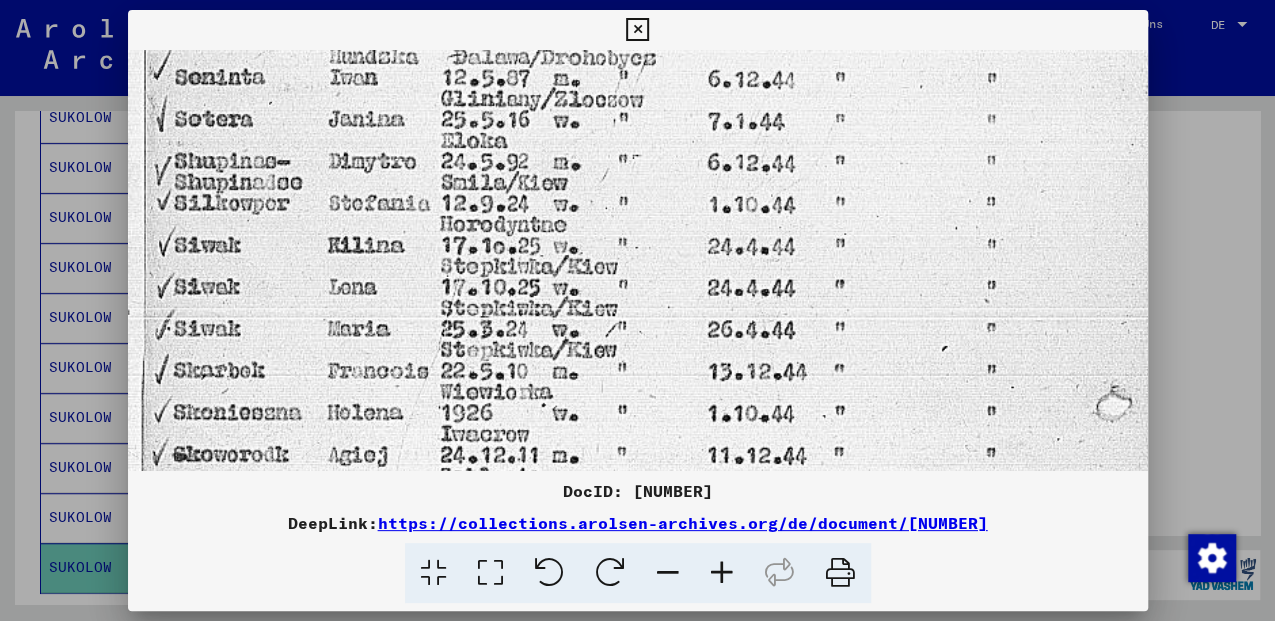 drag, startPoint x: 426, startPoint y: 478, endPoint x: 426, endPoint y: 421, distance: 57 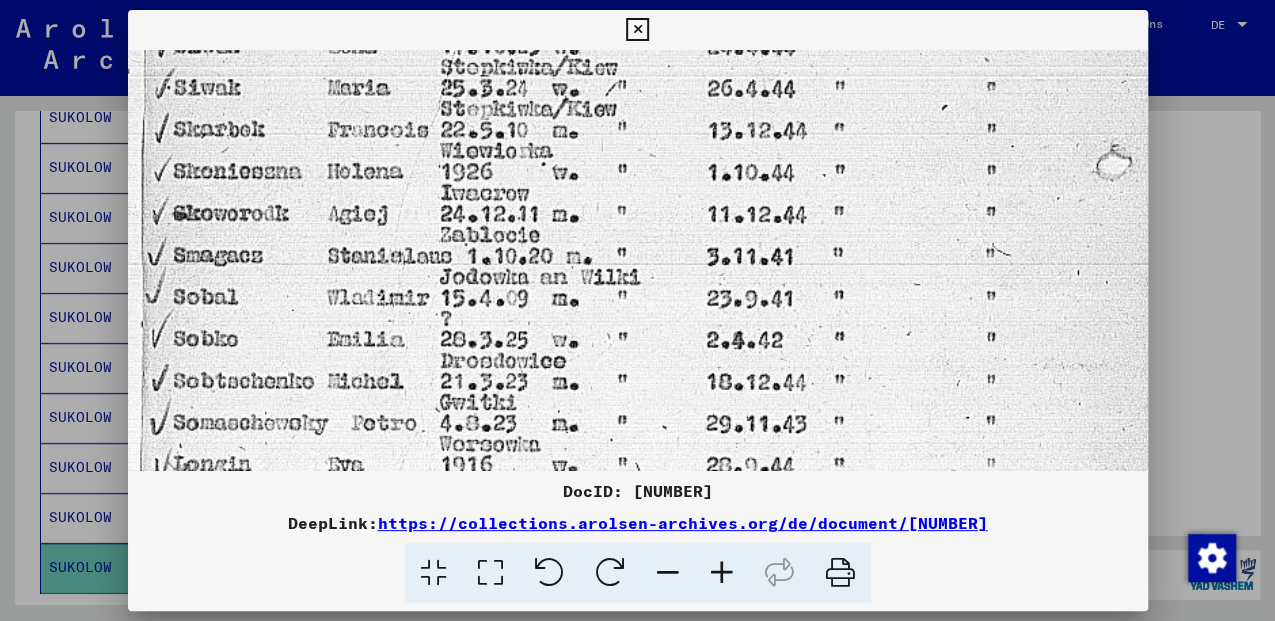 drag, startPoint x: 331, startPoint y: 382, endPoint x: 338, endPoint y: 141, distance: 241.10164 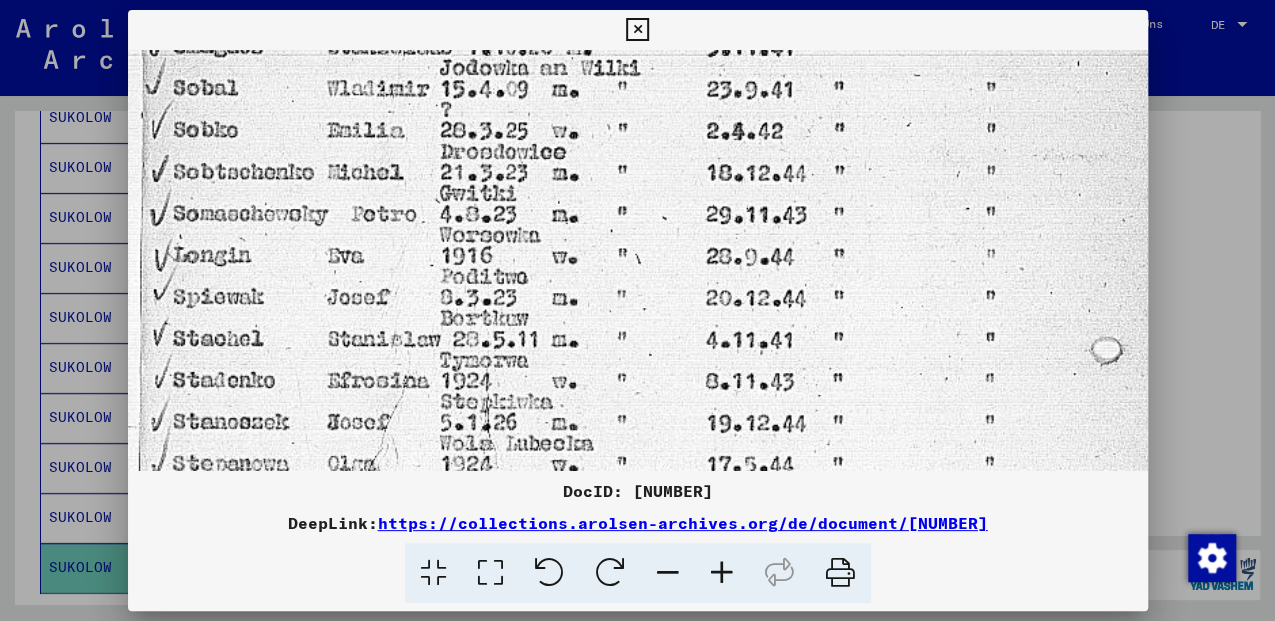 drag, startPoint x: 311, startPoint y: 380, endPoint x: 327, endPoint y: 184, distance: 196.65198 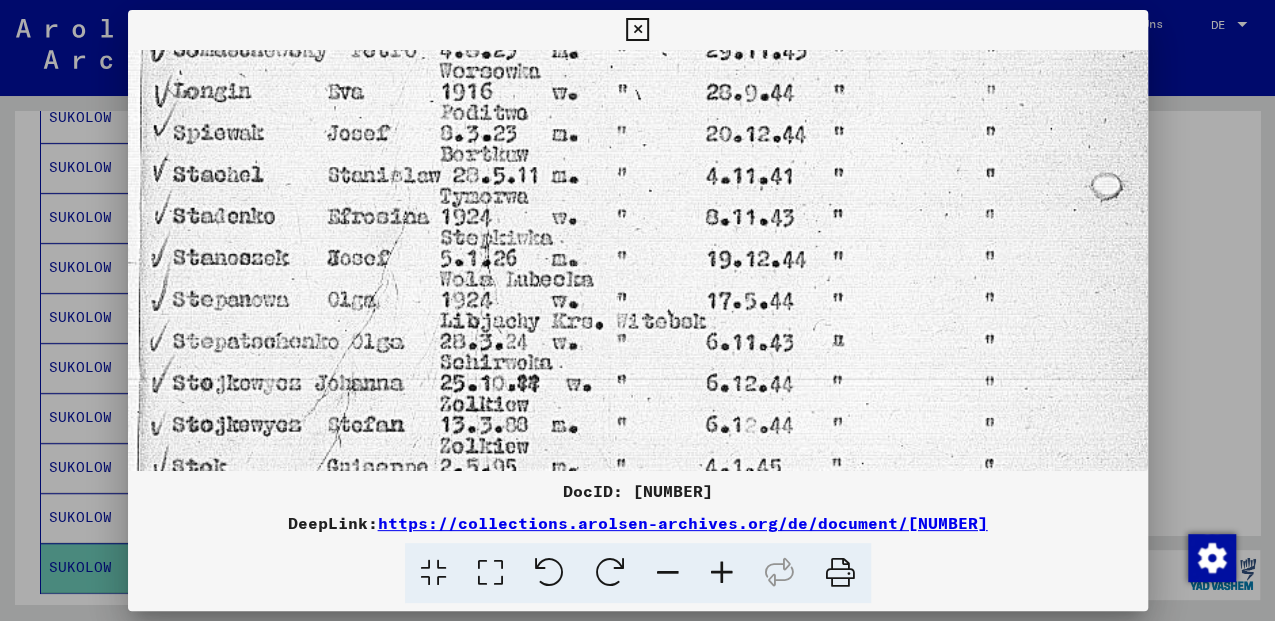 drag, startPoint x: 313, startPoint y: 324, endPoint x: 326, endPoint y: 206, distance: 118.71394 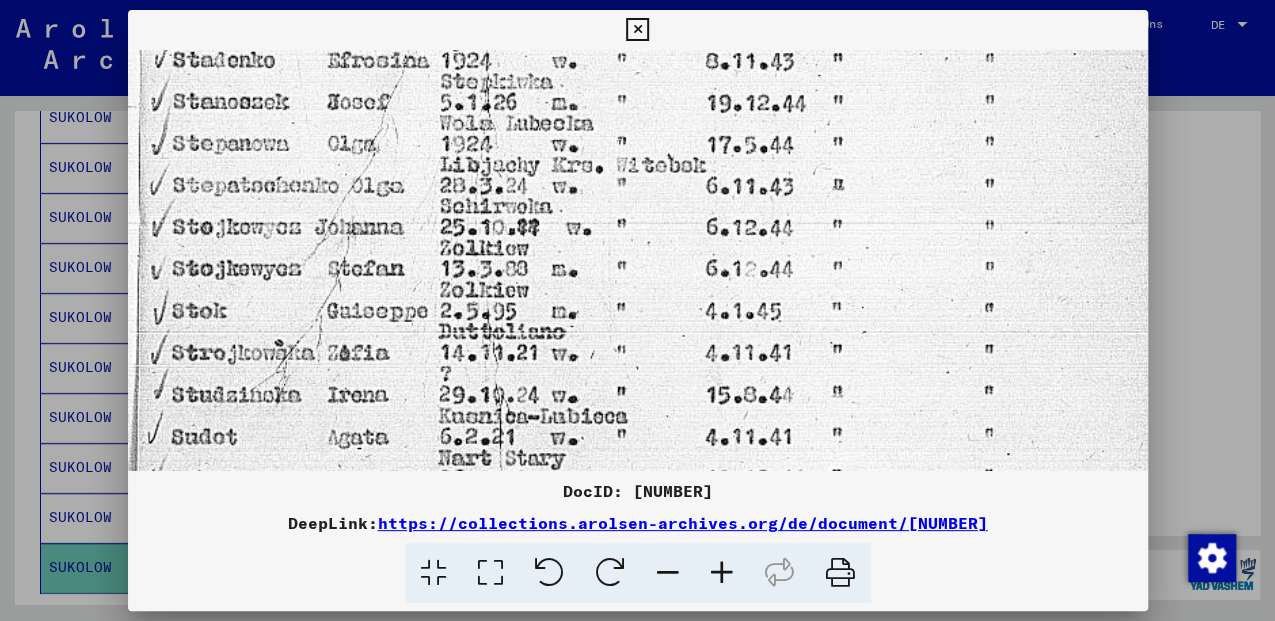 drag, startPoint x: 302, startPoint y: 394, endPoint x: 322, endPoint y: 226, distance: 169.1863 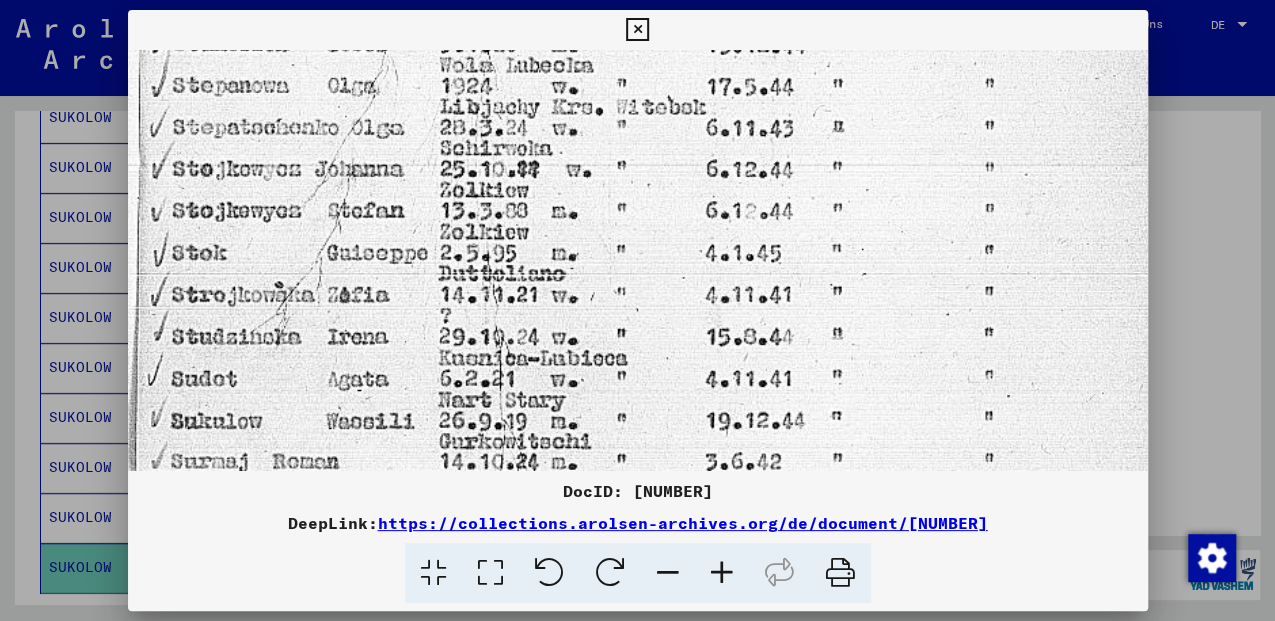 scroll, scrollTop: 1064, scrollLeft: 0, axis: vertical 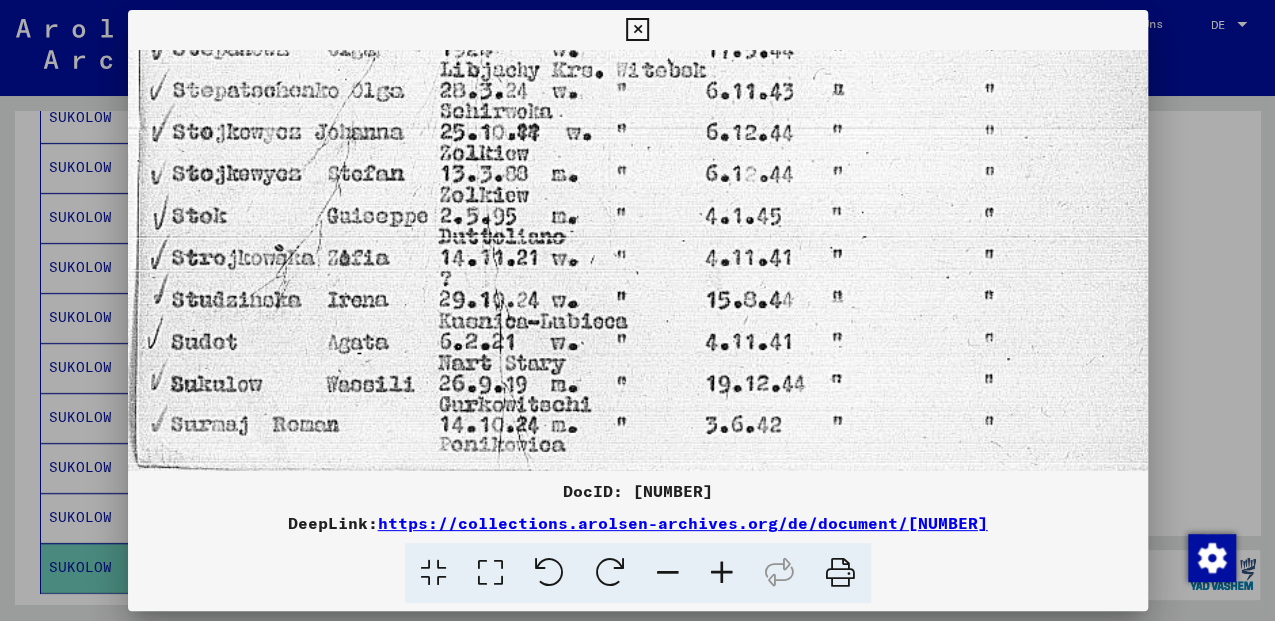 drag, startPoint x: 316, startPoint y: 414, endPoint x: 327, endPoint y: 292, distance: 122.494896 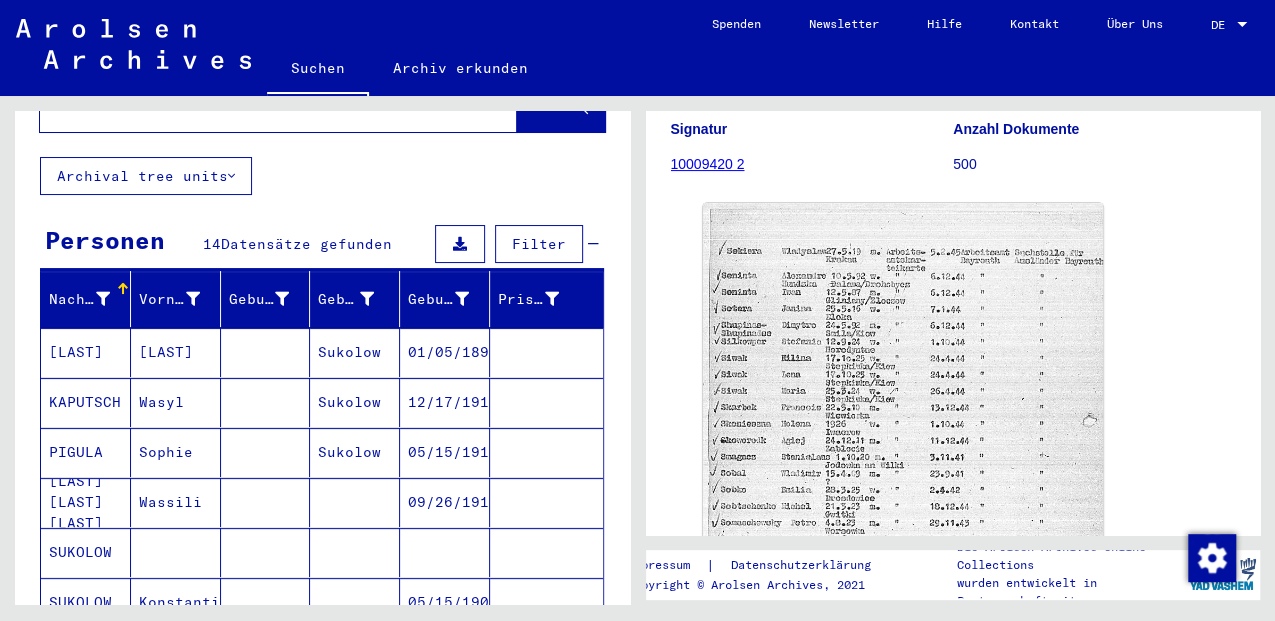scroll, scrollTop: 0, scrollLeft: 0, axis: both 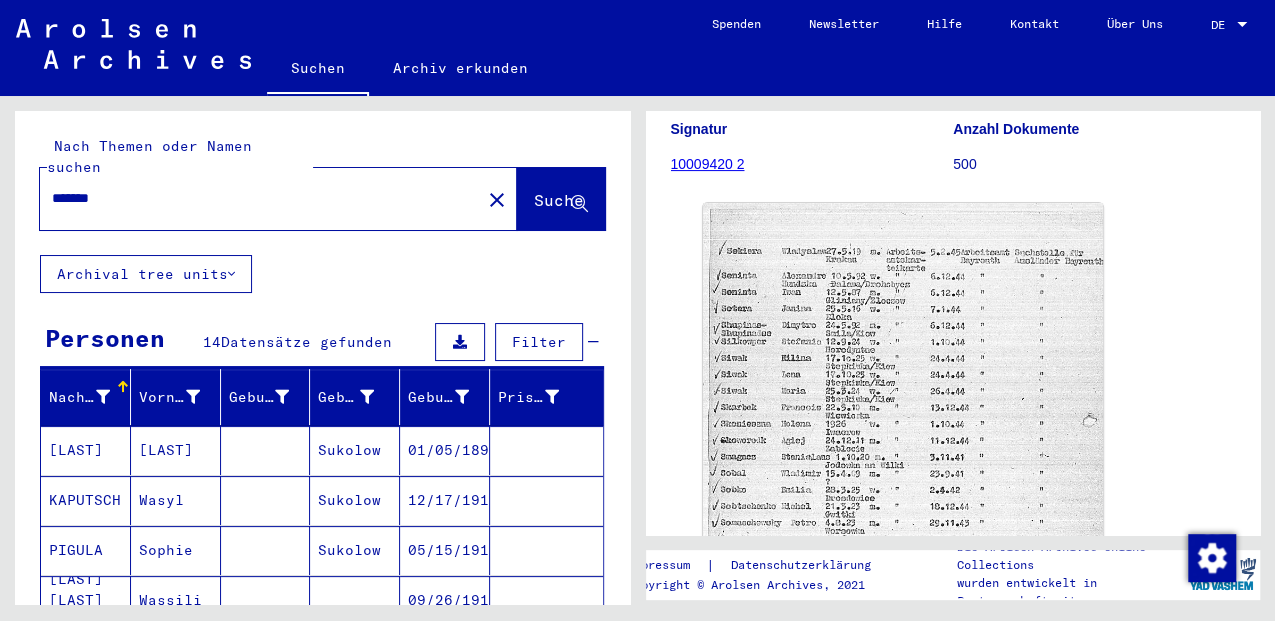 click on "*******" at bounding box center (260, 198) 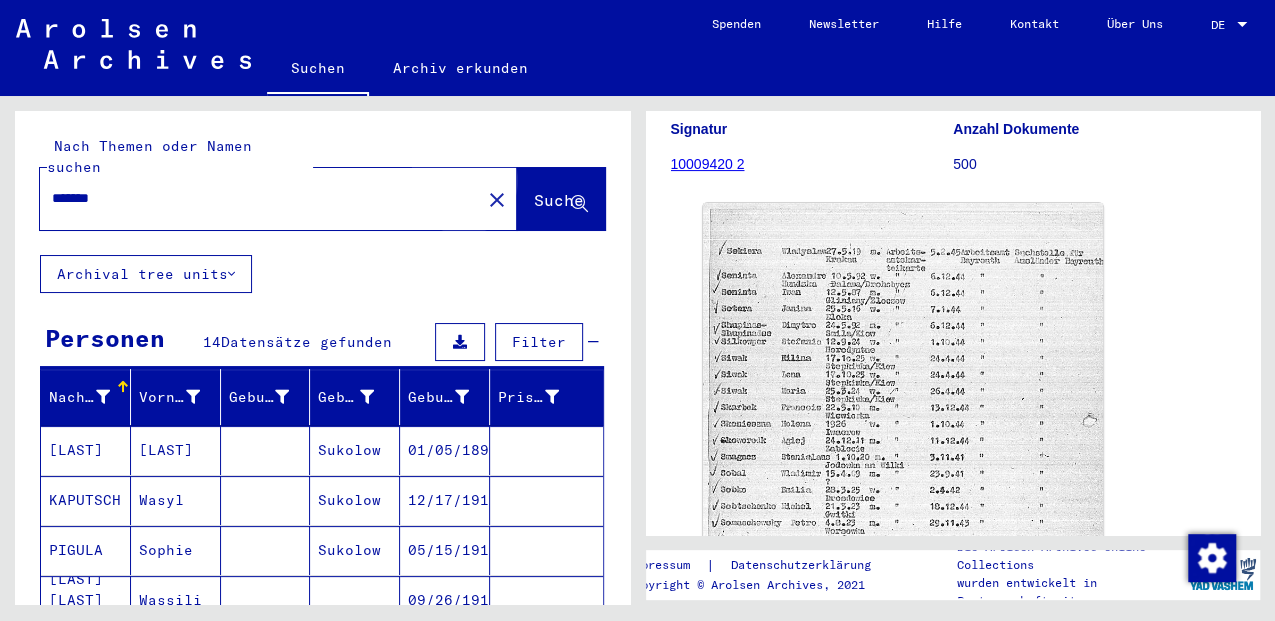 click on "Suche" 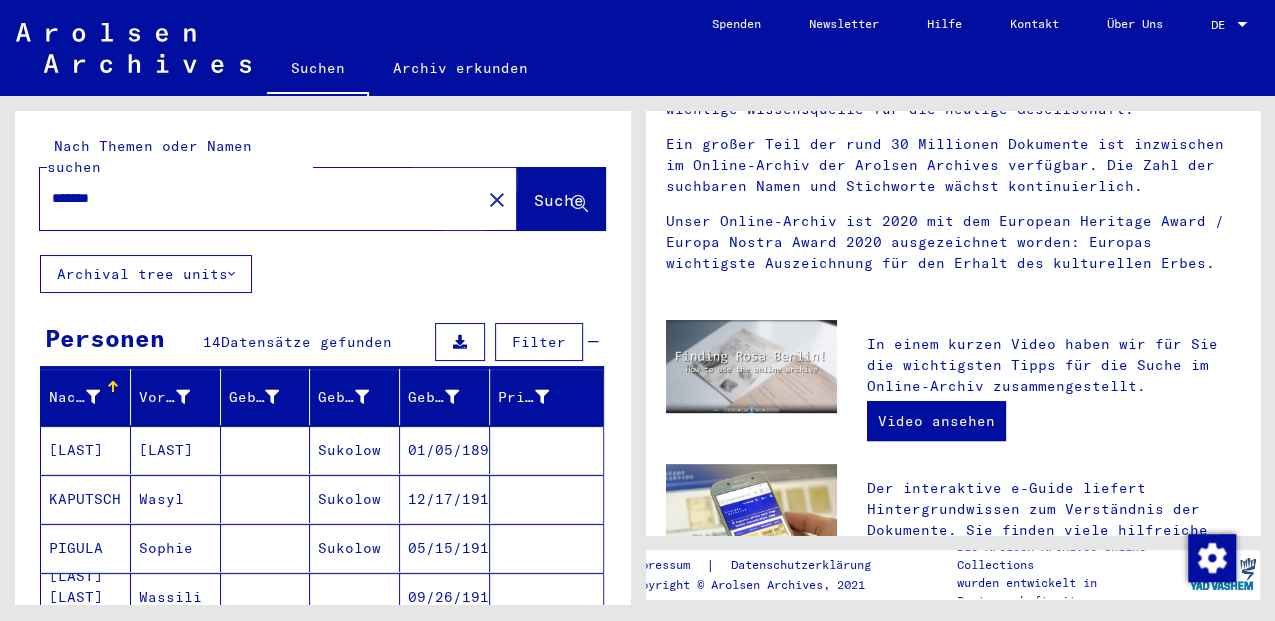 scroll, scrollTop: 0, scrollLeft: 0, axis: both 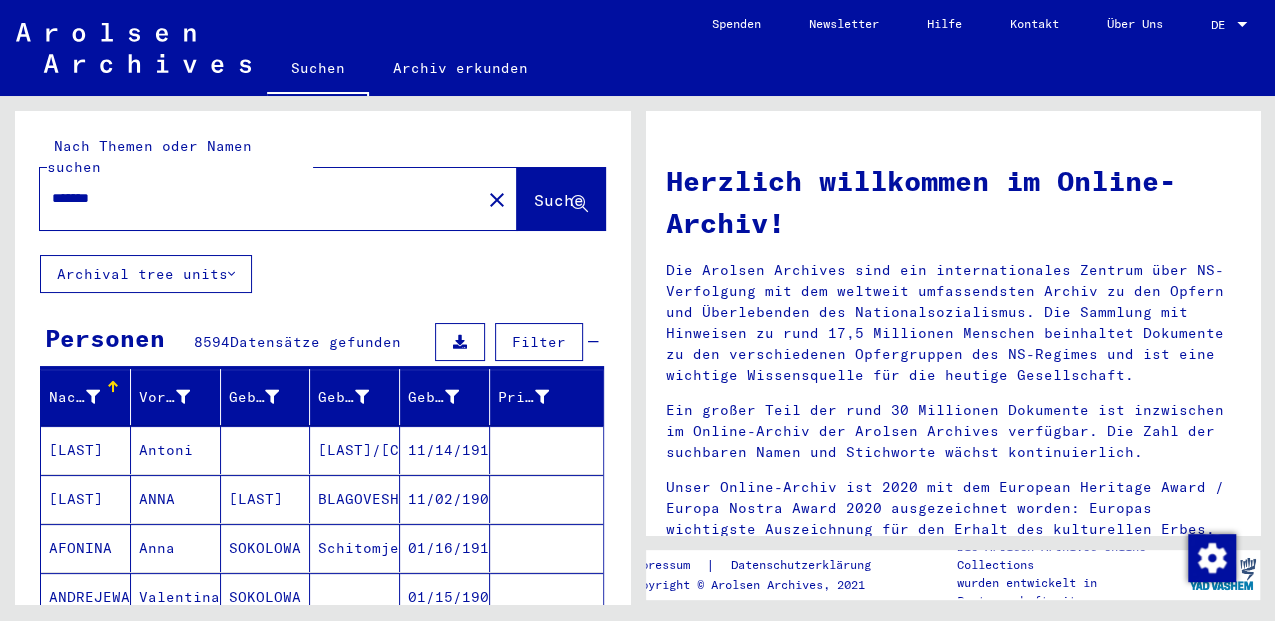 click on "*******" at bounding box center [254, 198] 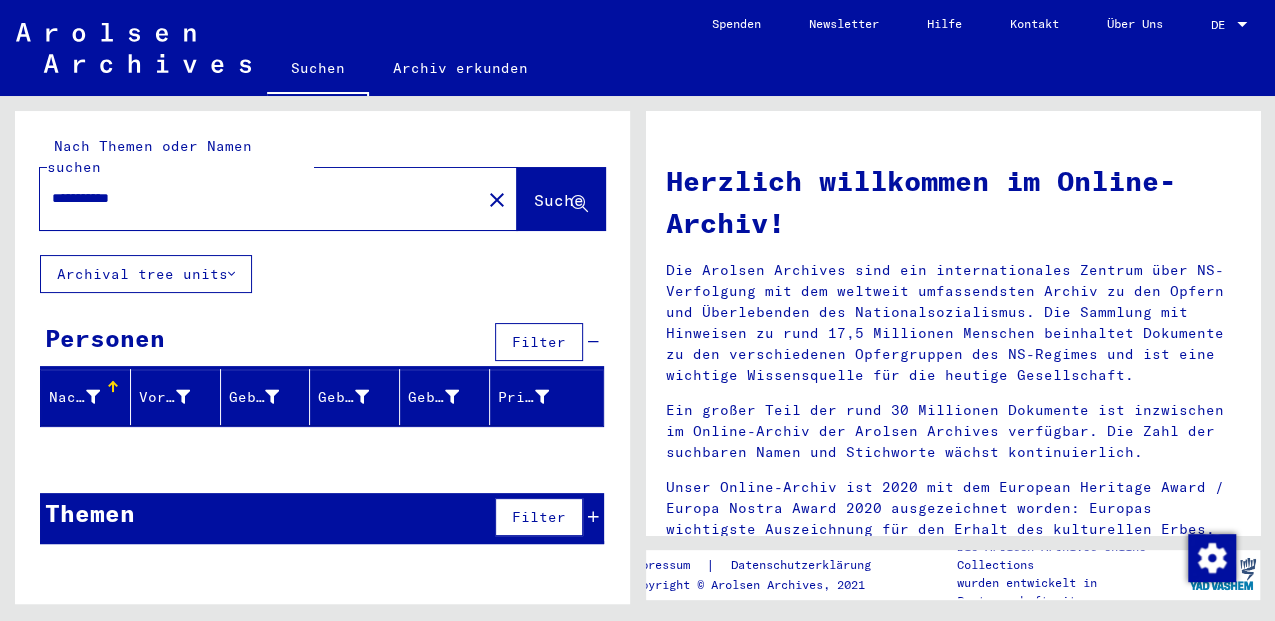 click on "**********" at bounding box center [254, 198] 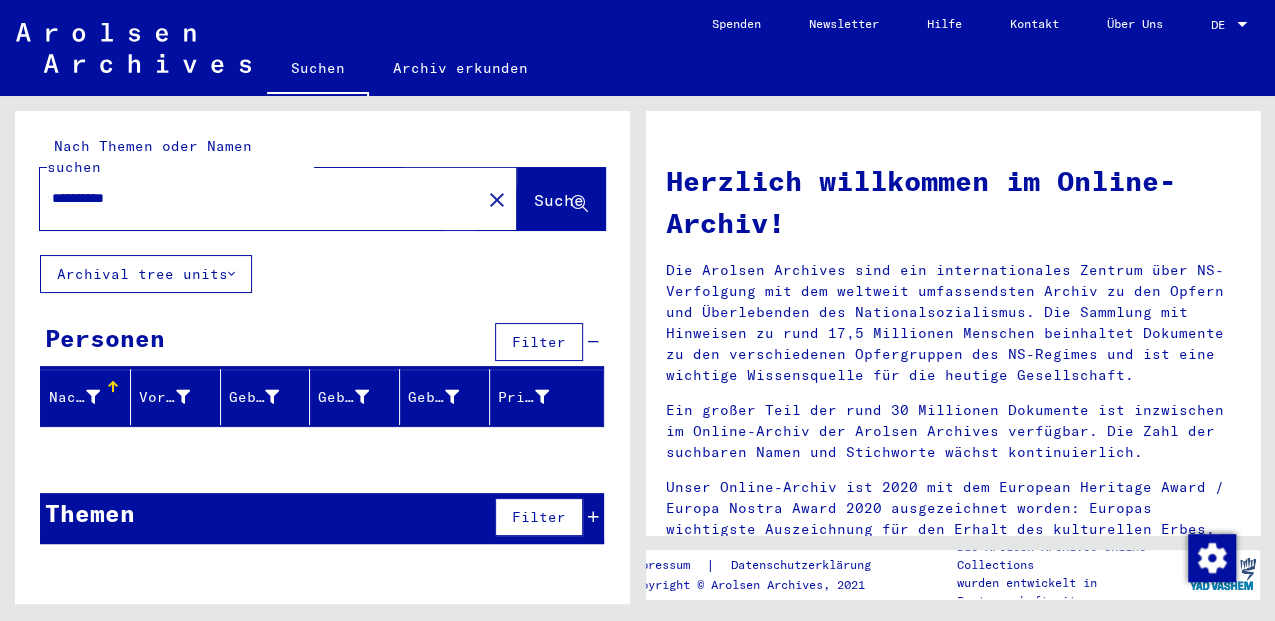 click on "Suche" 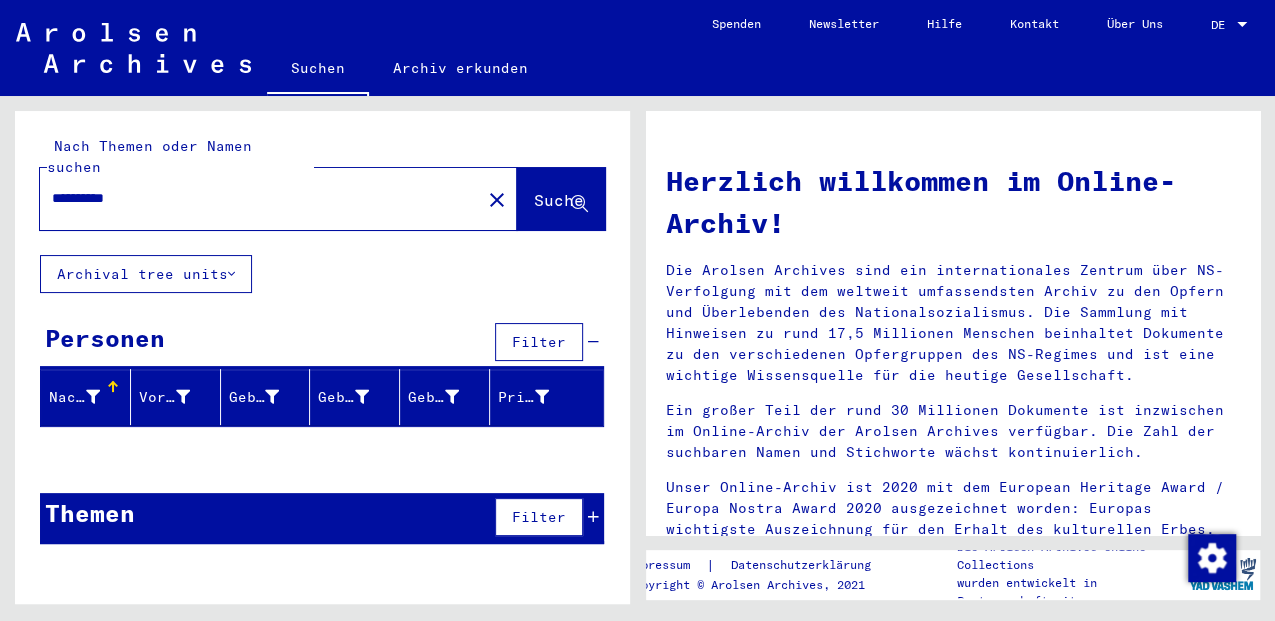 drag, startPoint x: 122, startPoint y: 174, endPoint x: 148, endPoint y: 176, distance: 26.076809 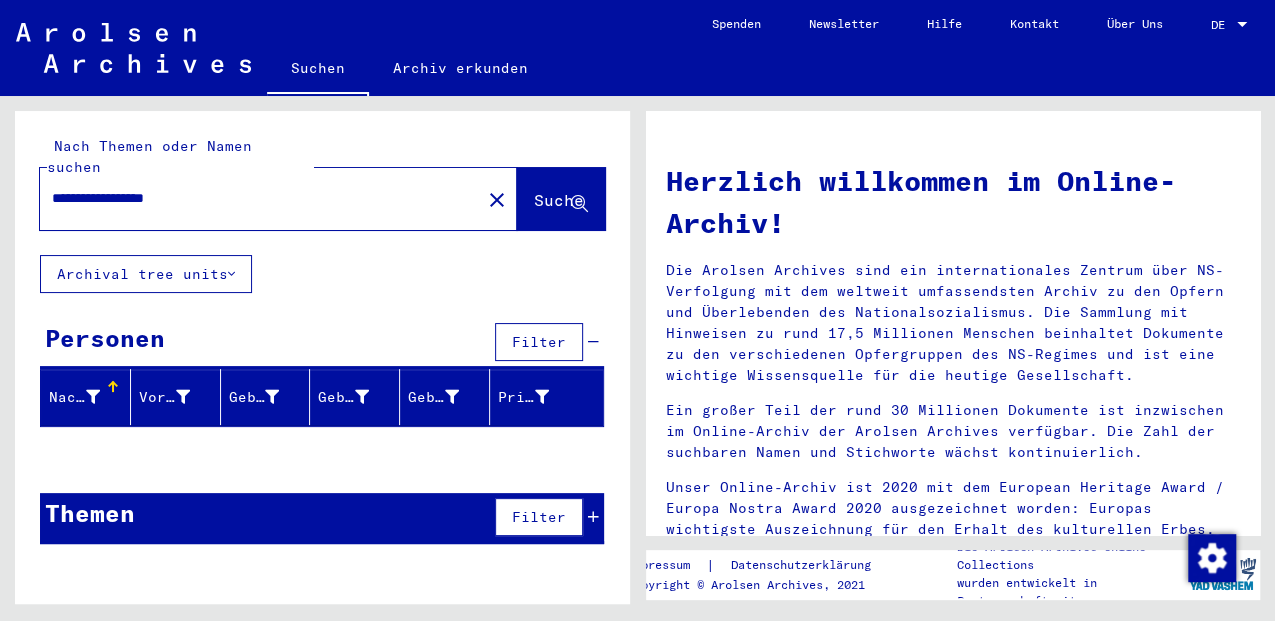 drag, startPoint x: 122, startPoint y: 176, endPoint x: 280, endPoint y: 188, distance: 158.45505 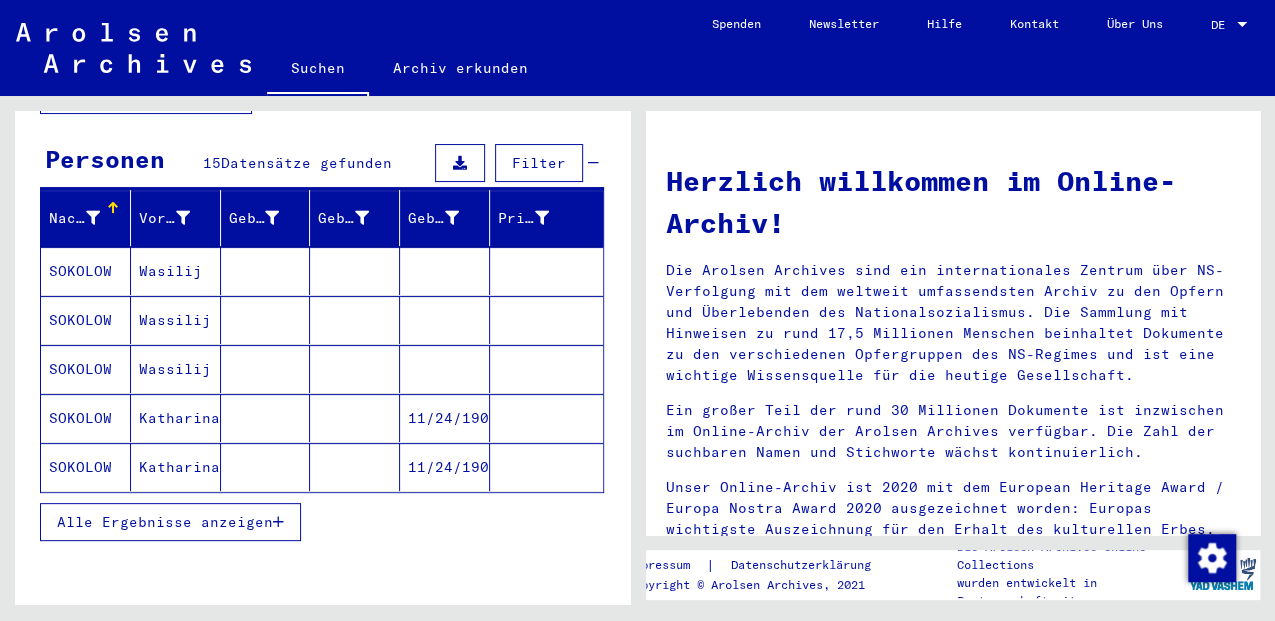 scroll, scrollTop: 185, scrollLeft: 0, axis: vertical 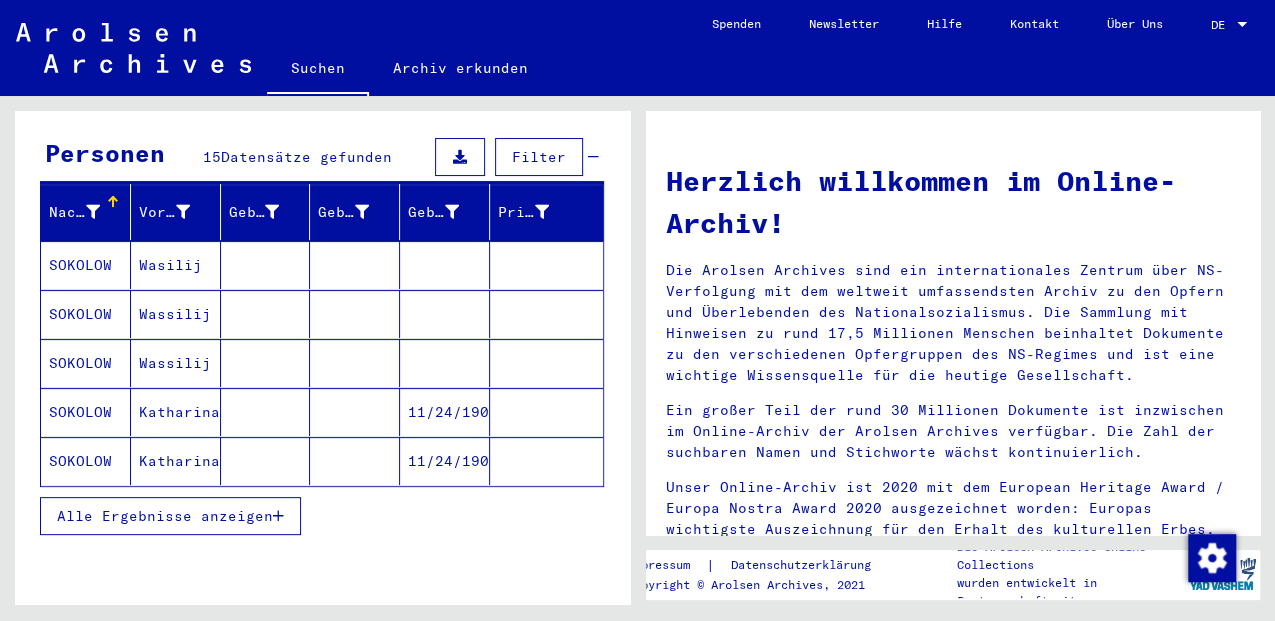click on "Wasilij" at bounding box center [176, 314] 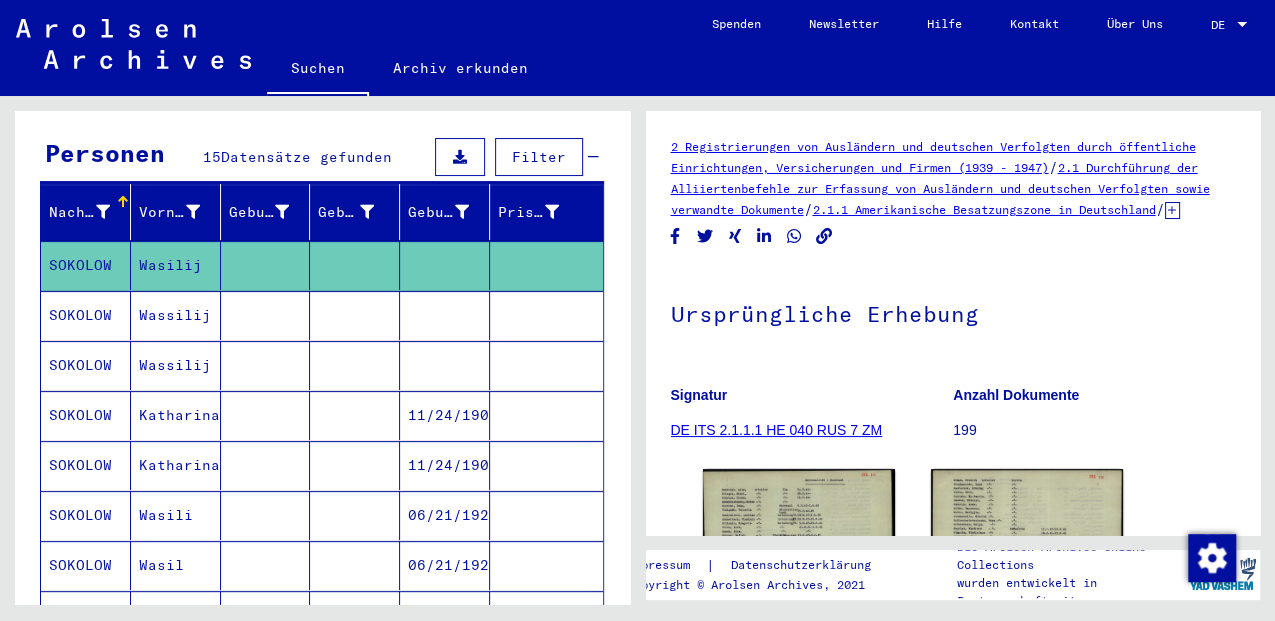 scroll, scrollTop: 0, scrollLeft: 0, axis: both 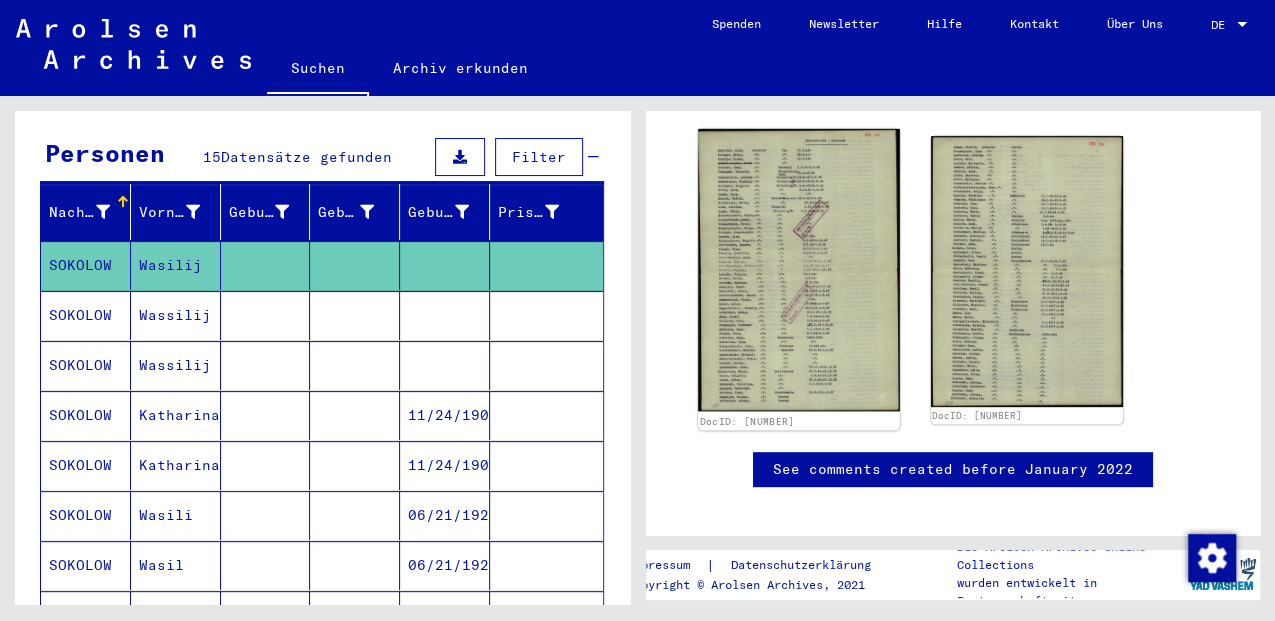 click 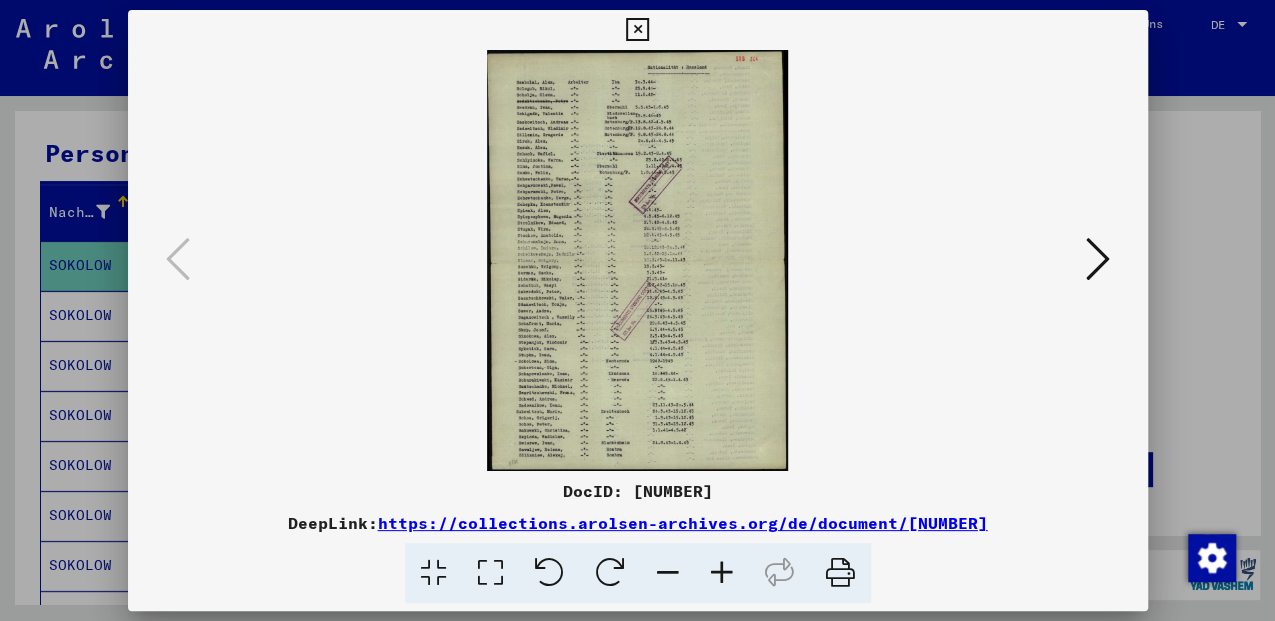 click at bounding box center [490, 573] 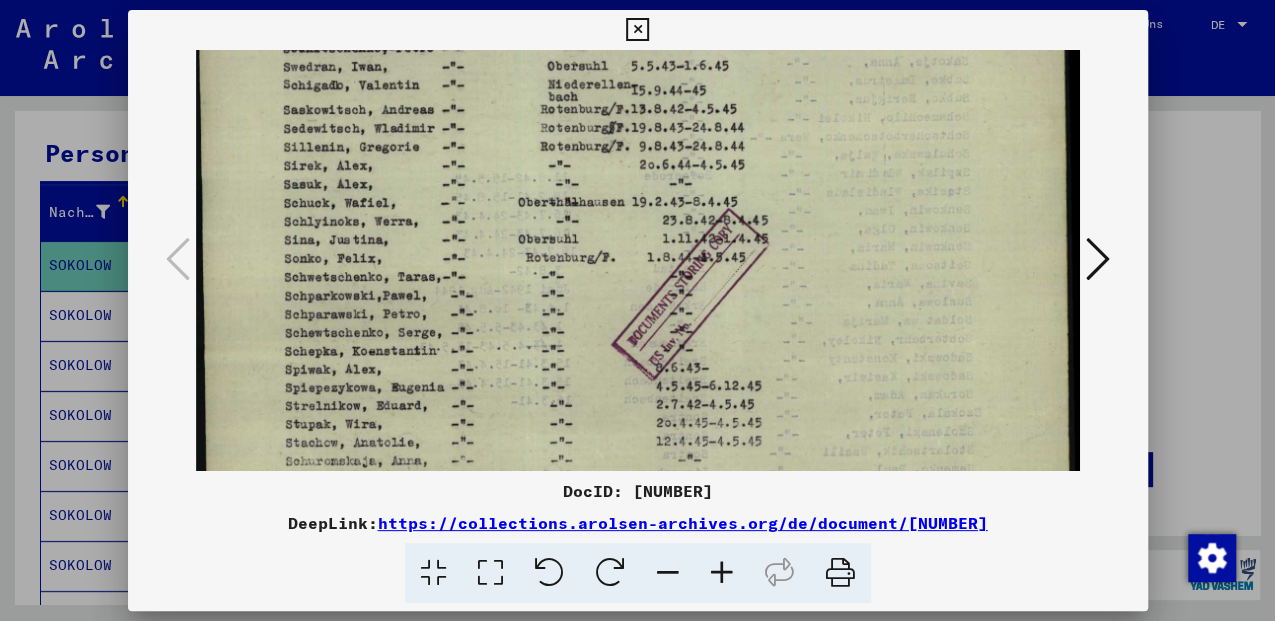 scroll, scrollTop: 158, scrollLeft: 0, axis: vertical 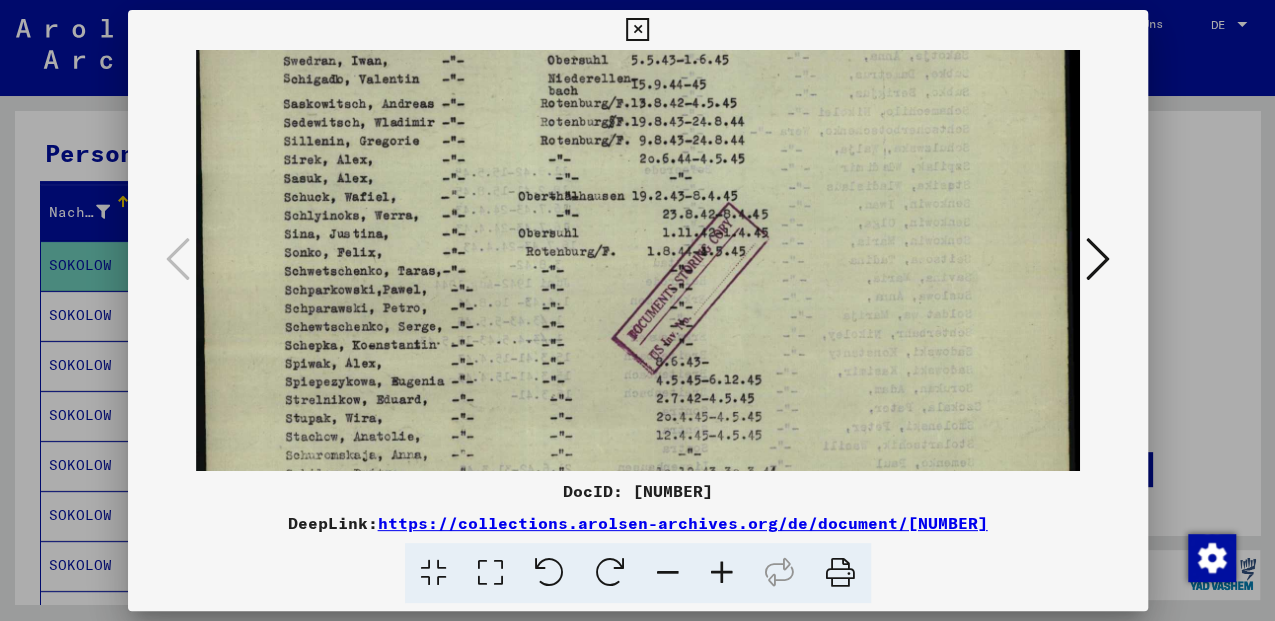 drag, startPoint x: 322, startPoint y: 440, endPoint x: 332, endPoint y: 288, distance: 152.3286 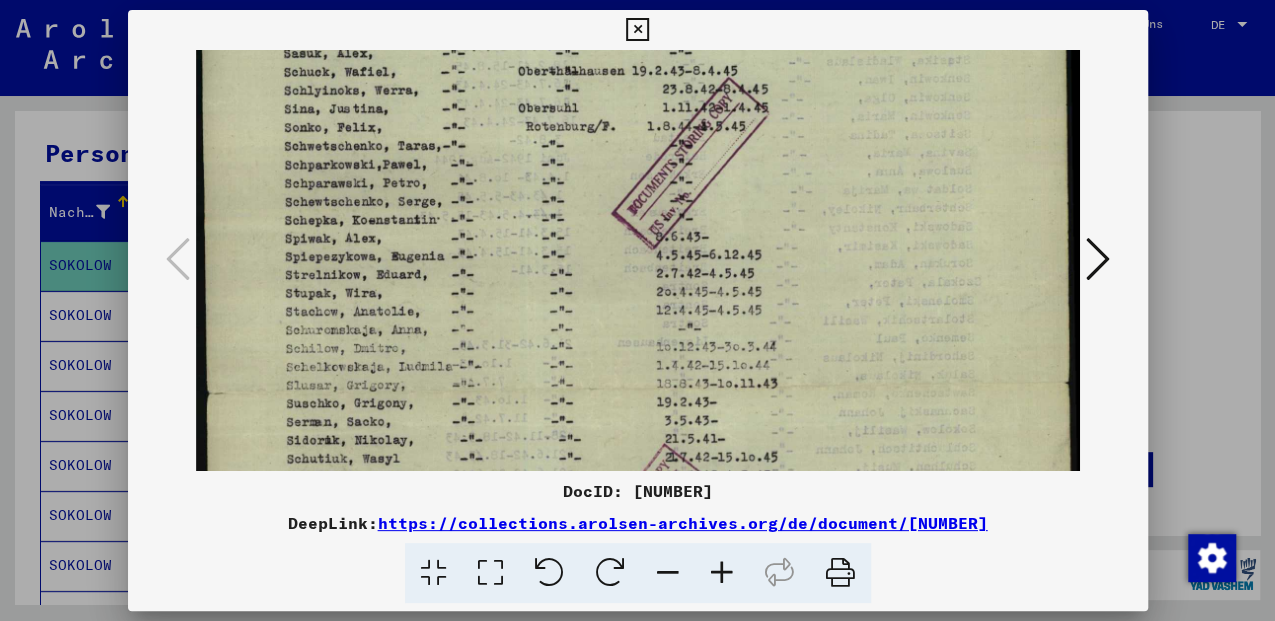 drag, startPoint x: 321, startPoint y: 432, endPoint x: 329, endPoint y: 304, distance: 128.24976 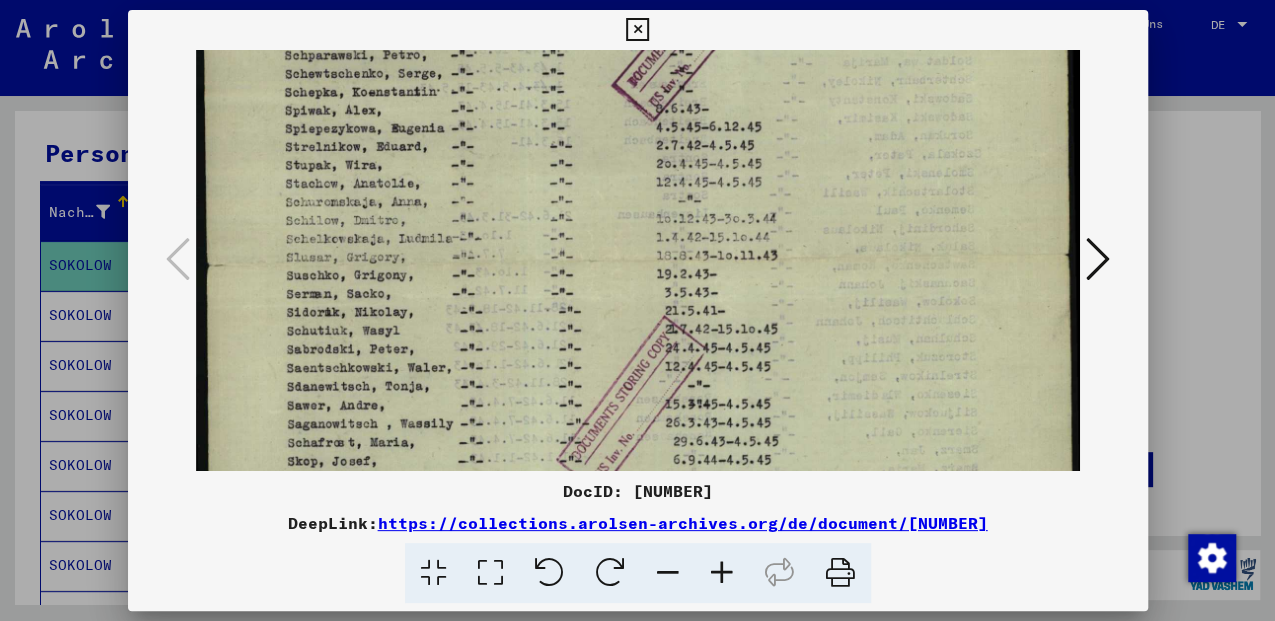 scroll, scrollTop: 428, scrollLeft: 0, axis: vertical 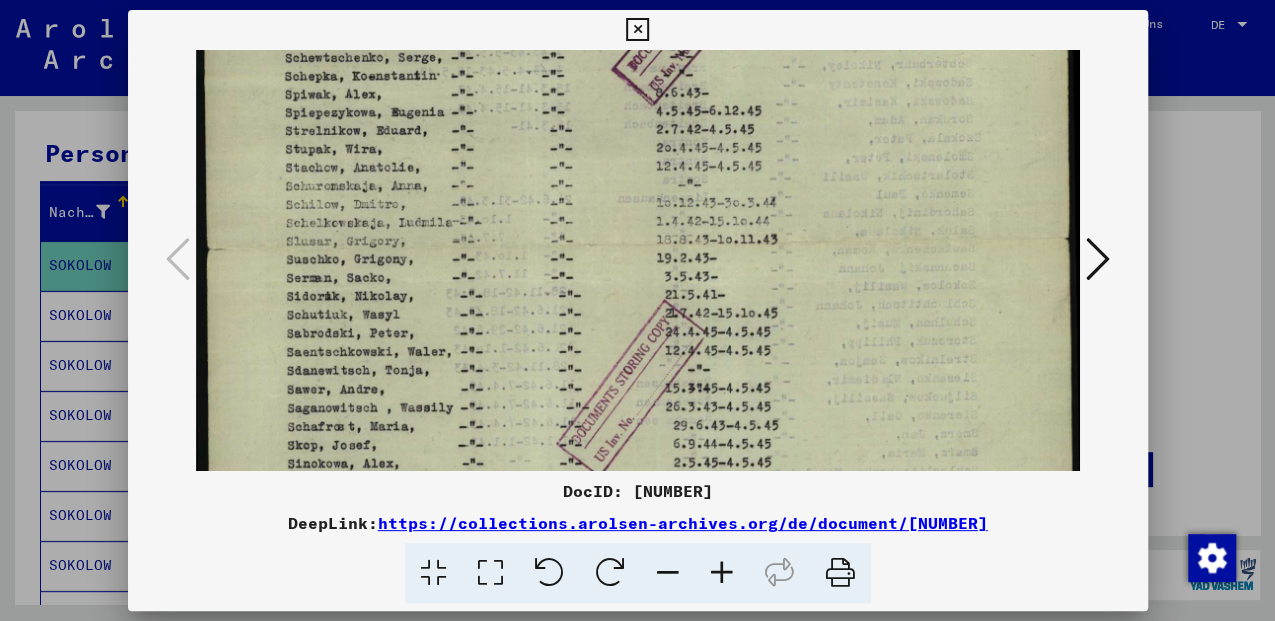 drag, startPoint x: 317, startPoint y: 338, endPoint x: 343, endPoint y: 210, distance: 130.61394 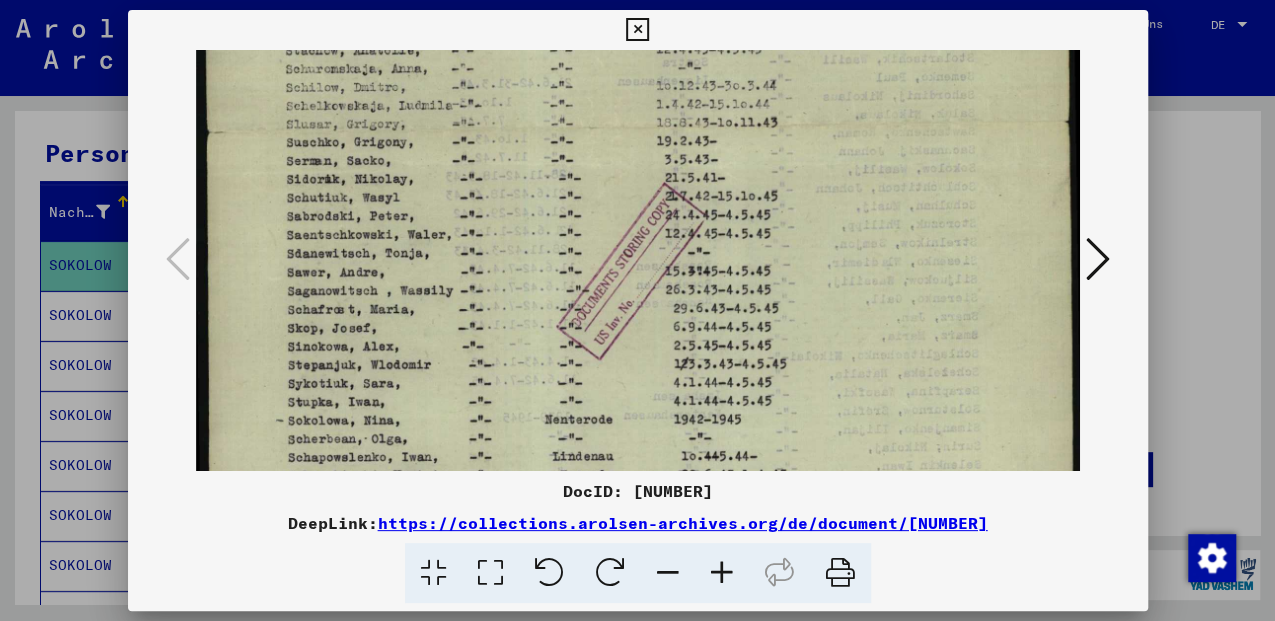 drag, startPoint x: 350, startPoint y: 401, endPoint x: 369, endPoint y: 290, distance: 112.61439 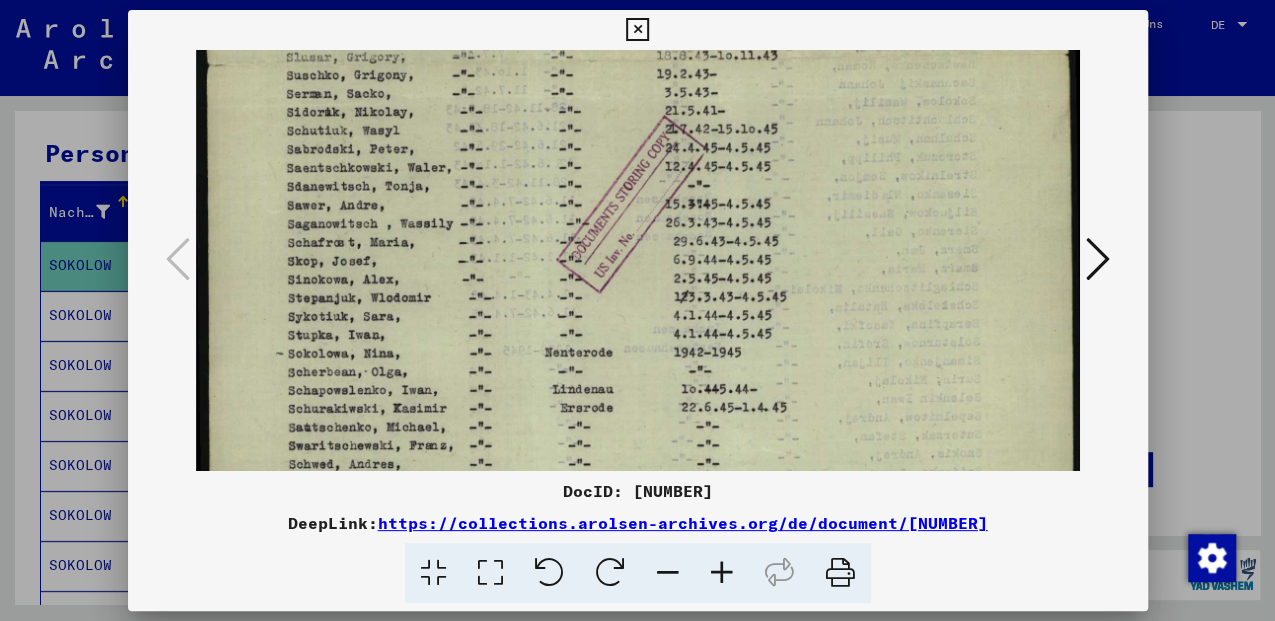 drag, startPoint x: 323, startPoint y: 431, endPoint x: 326, endPoint y: 373, distance: 58.077534 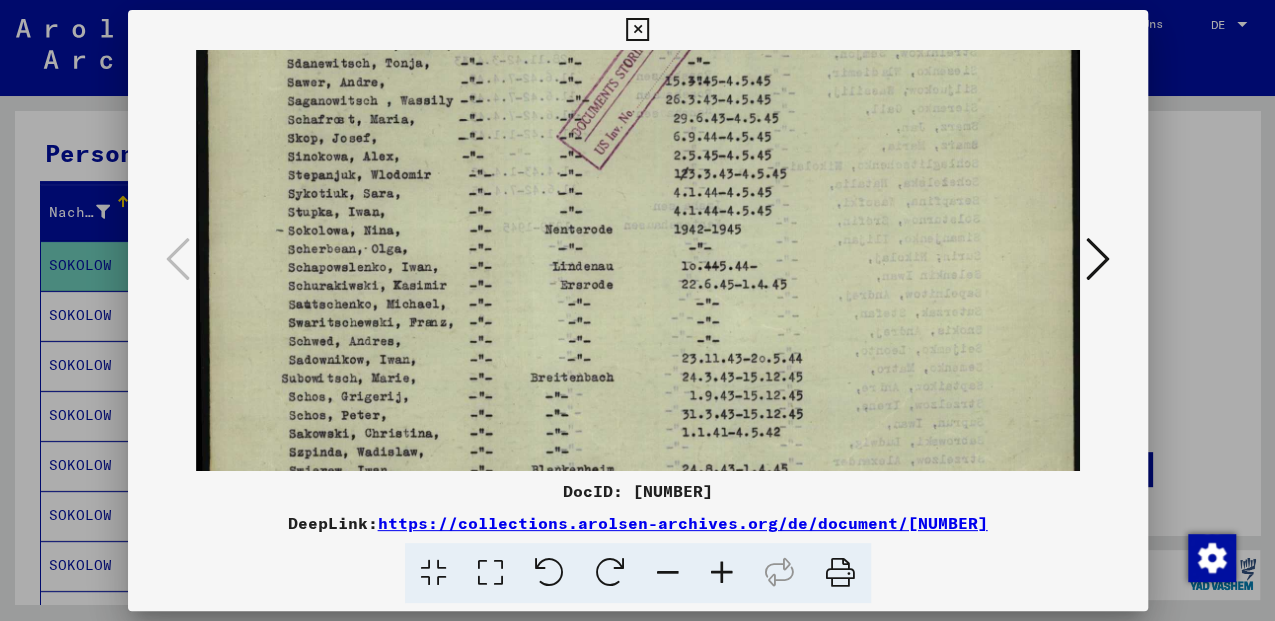 drag, startPoint x: 397, startPoint y: 414, endPoint x: 408, endPoint y: 300, distance: 114.52947 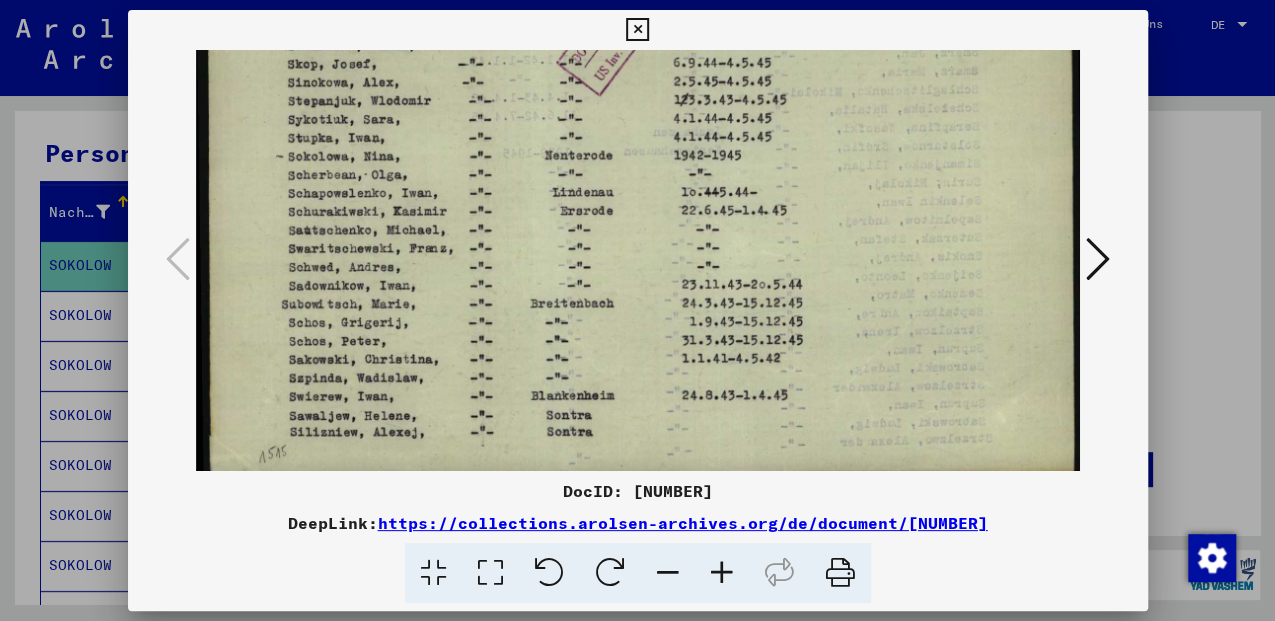 scroll, scrollTop: 815, scrollLeft: 0, axis: vertical 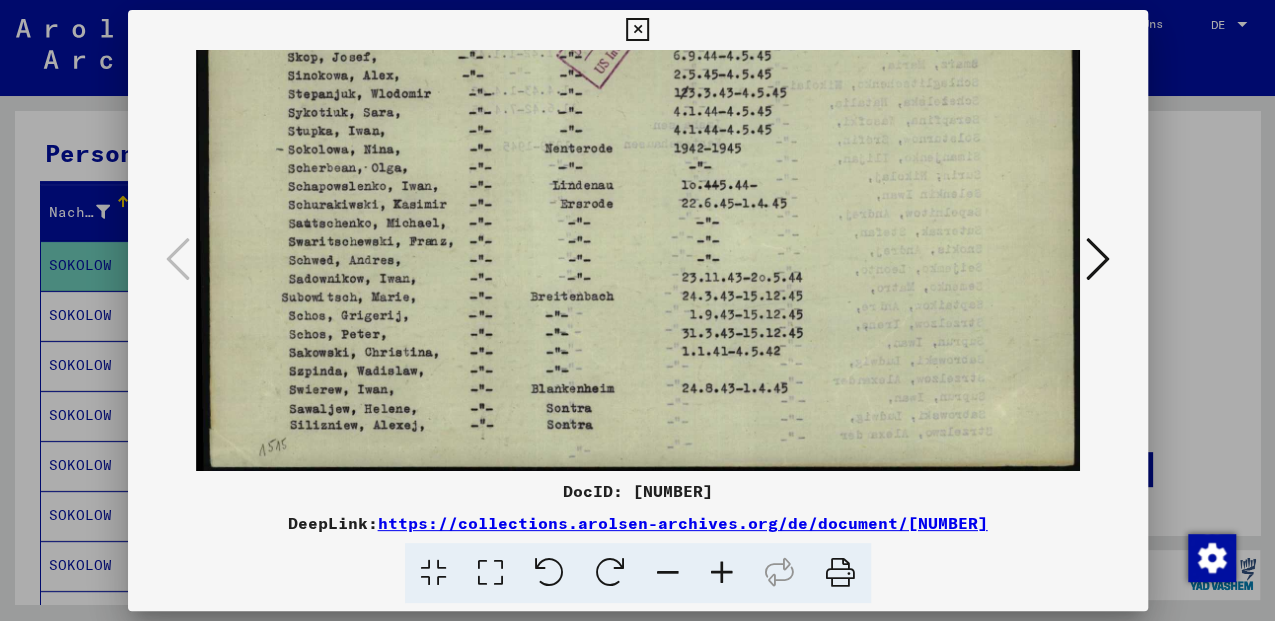 drag, startPoint x: 375, startPoint y: 426, endPoint x: 386, endPoint y: 336, distance: 90.66973 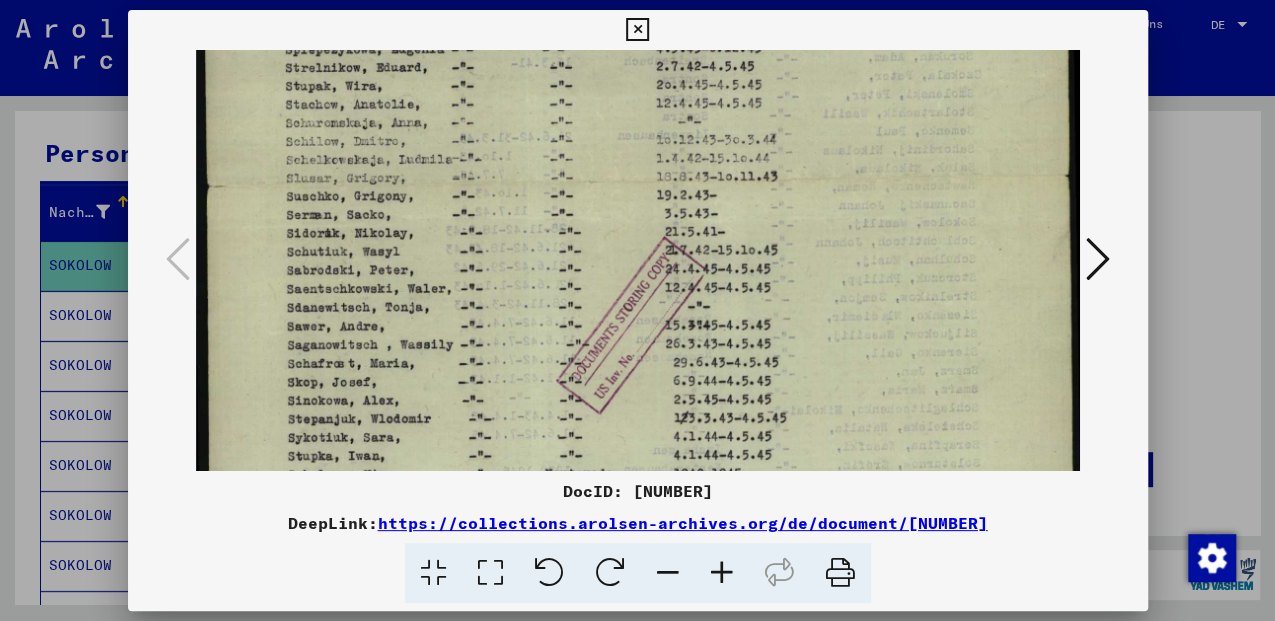 drag, startPoint x: 375, startPoint y: 216, endPoint x: 358, endPoint y: 522, distance: 306.47186 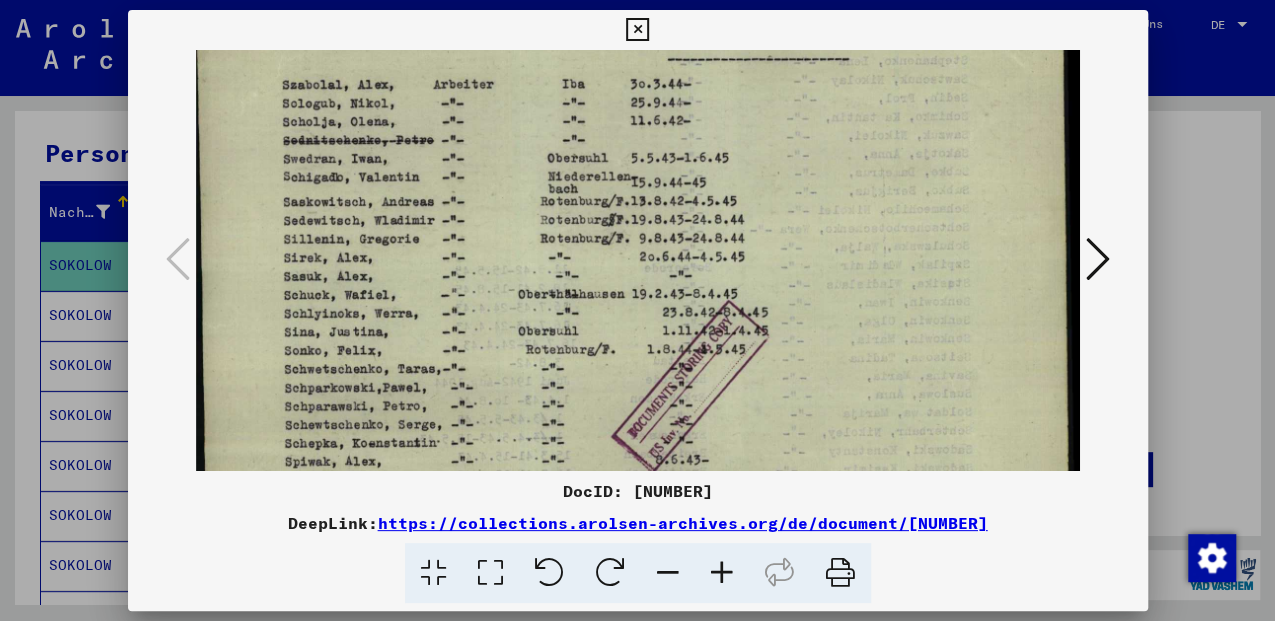 scroll, scrollTop: 15, scrollLeft: 0, axis: vertical 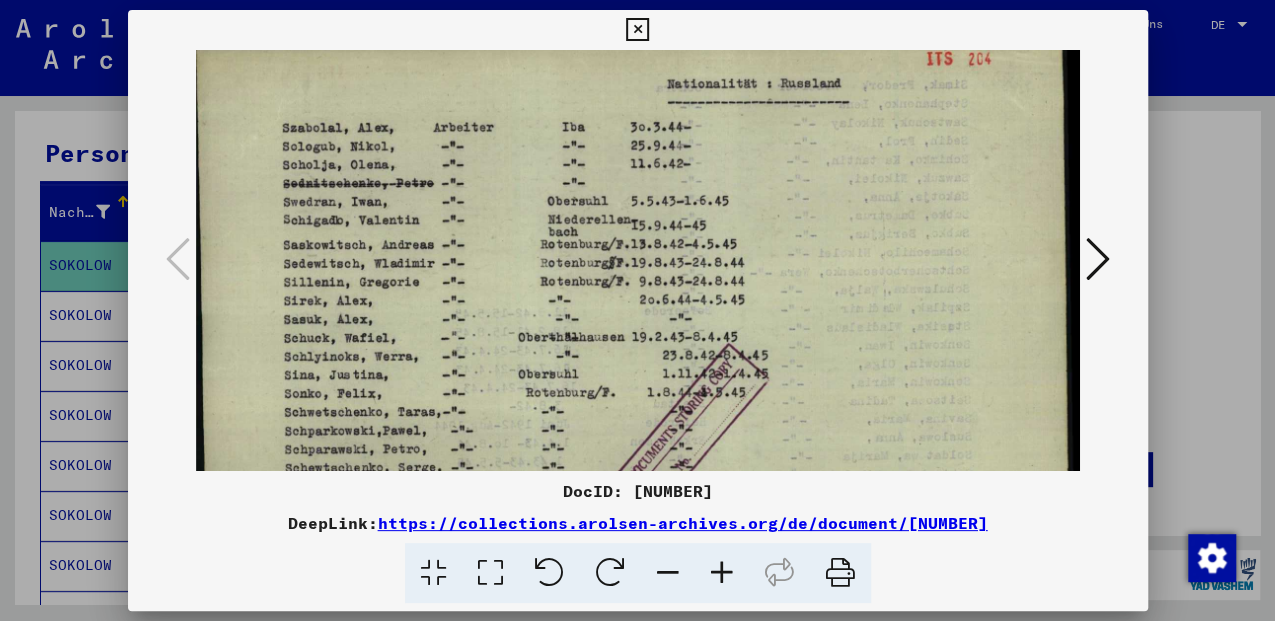 drag, startPoint x: 371, startPoint y: 194, endPoint x: 364, endPoint y: 613, distance: 419.05847 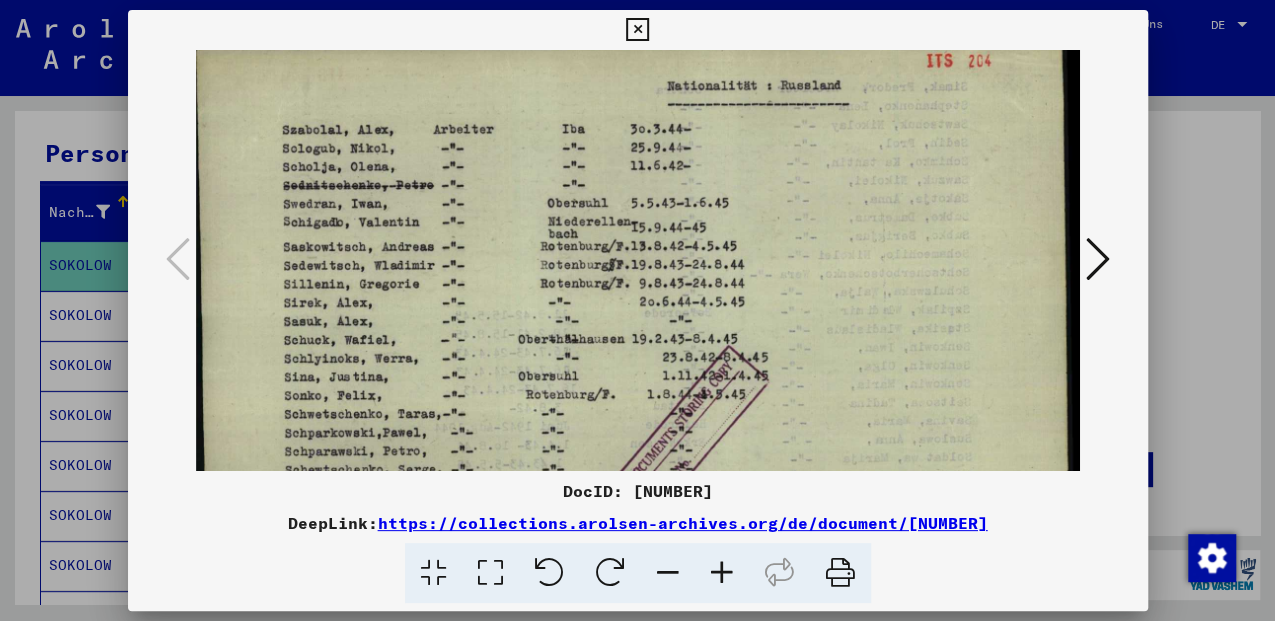 scroll, scrollTop: 0, scrollLeft: 0, axis: both 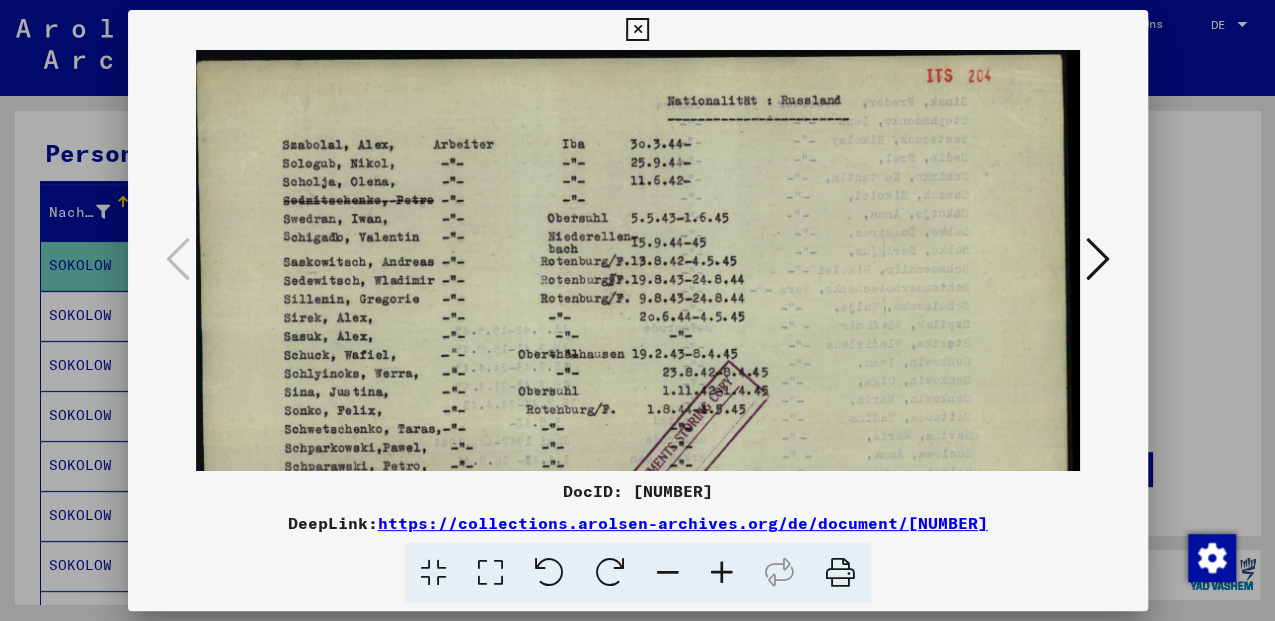 drag, startPoint x: 344, startPoint y: 229, endPoint x: 356, endPoint y: 350, distance: 121.59358 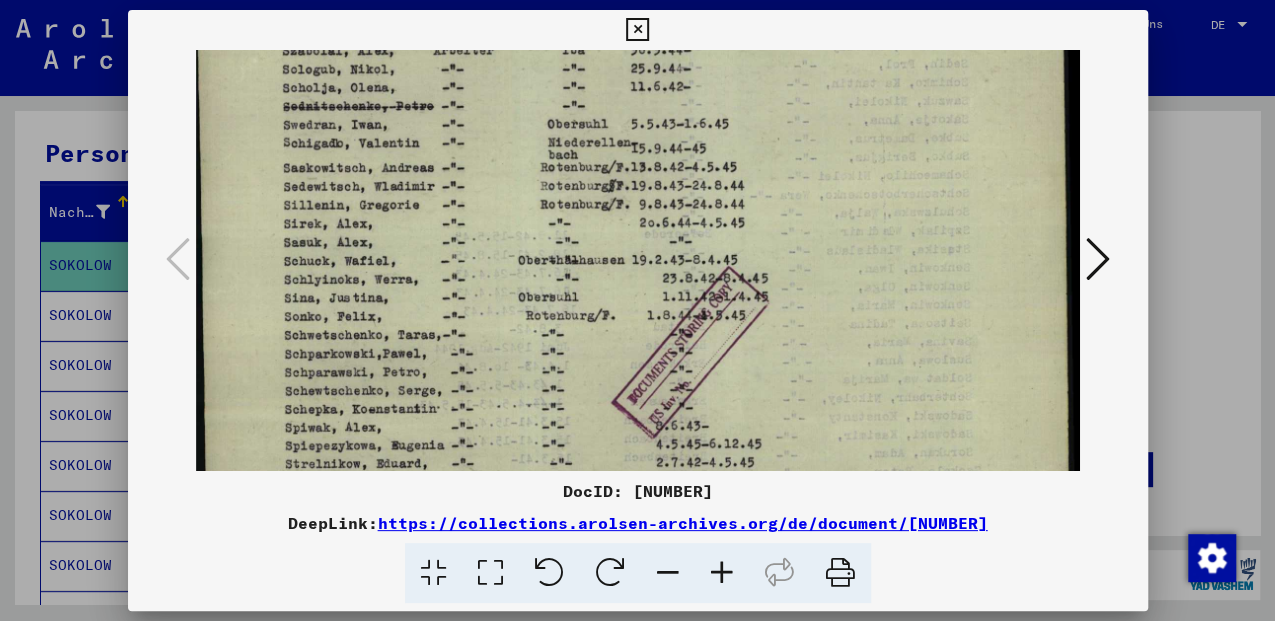 drag, startPoint x: 312, startPoint y: 376, endPoint x: 319, endPoint y: 285, distance: 91.26884 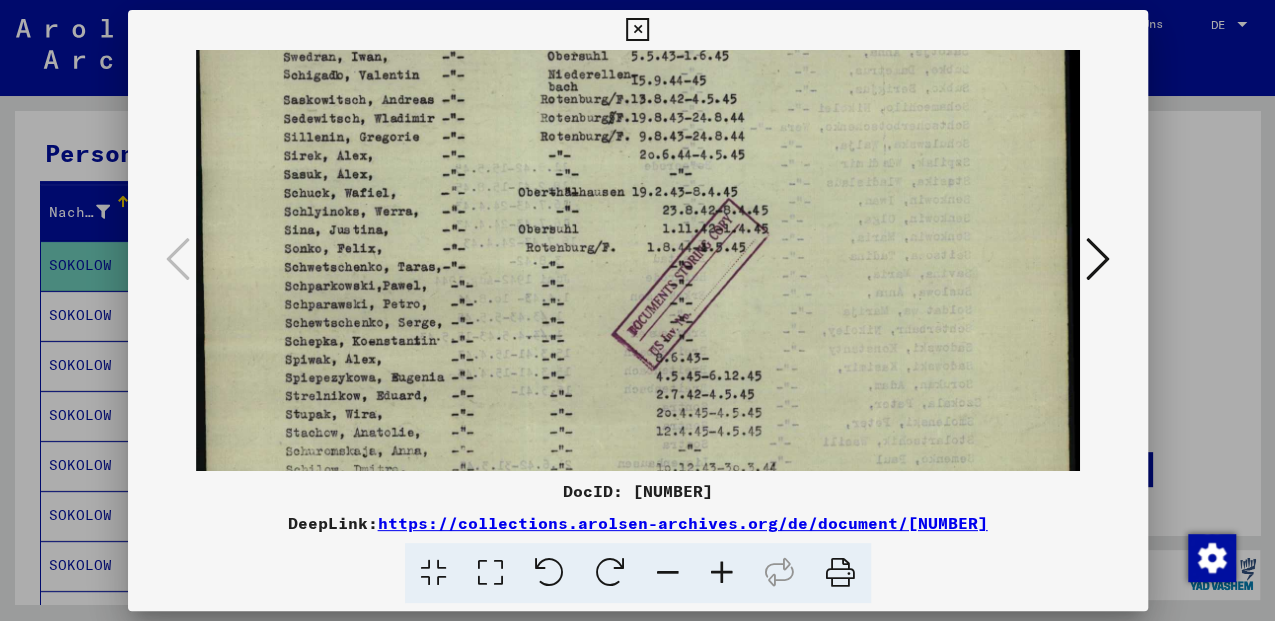 scroll, scrollTop: 184, scrollLeft: 0, axis: vertical 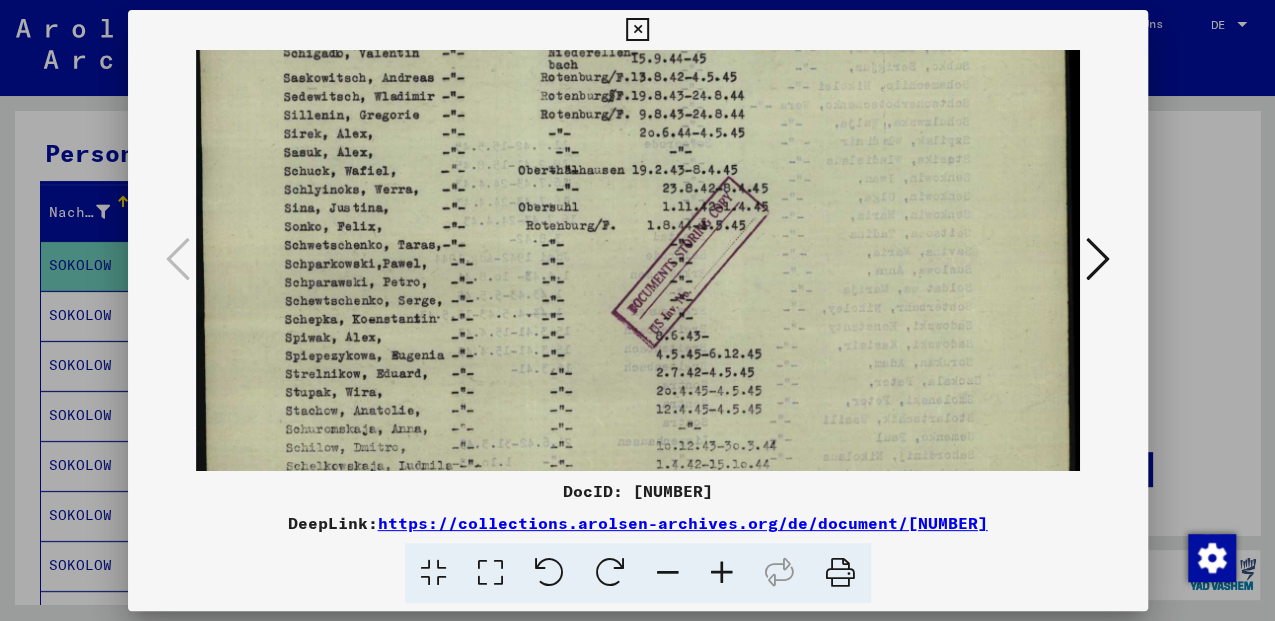drag, startPoint x: 313, startPoint y: 346, endPoint x: 314, endPoint y: 264, distance: 82.006096 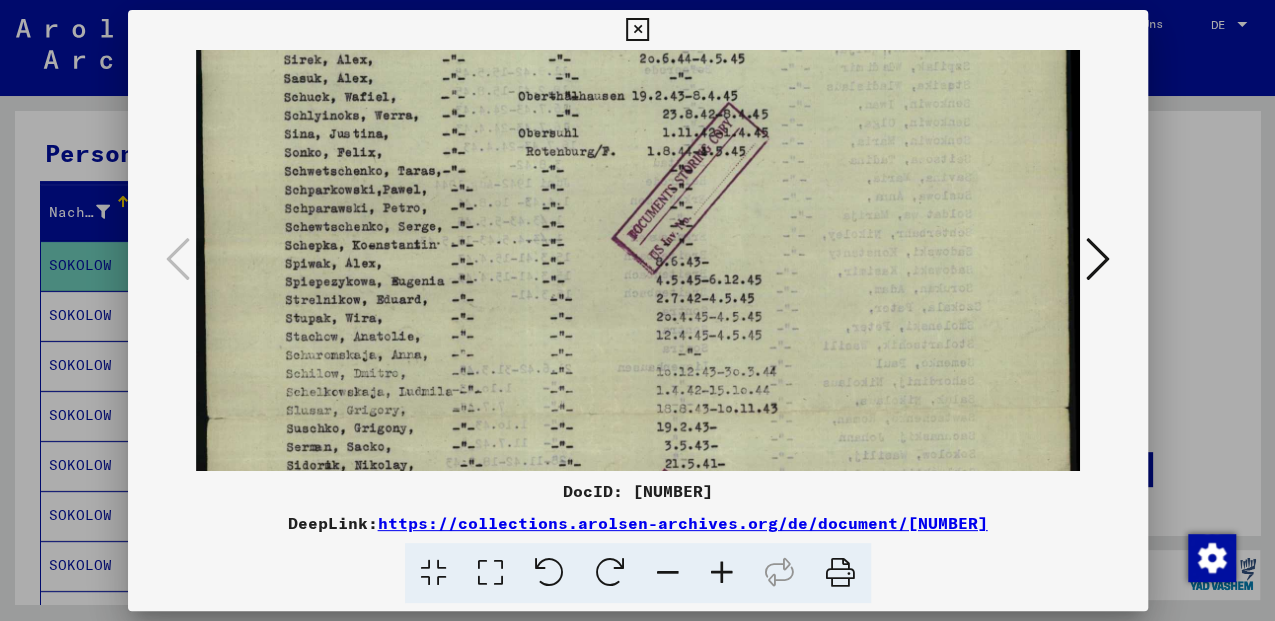 scroll, scrollTop: 276, scrollLeft: 0, axis: vertical 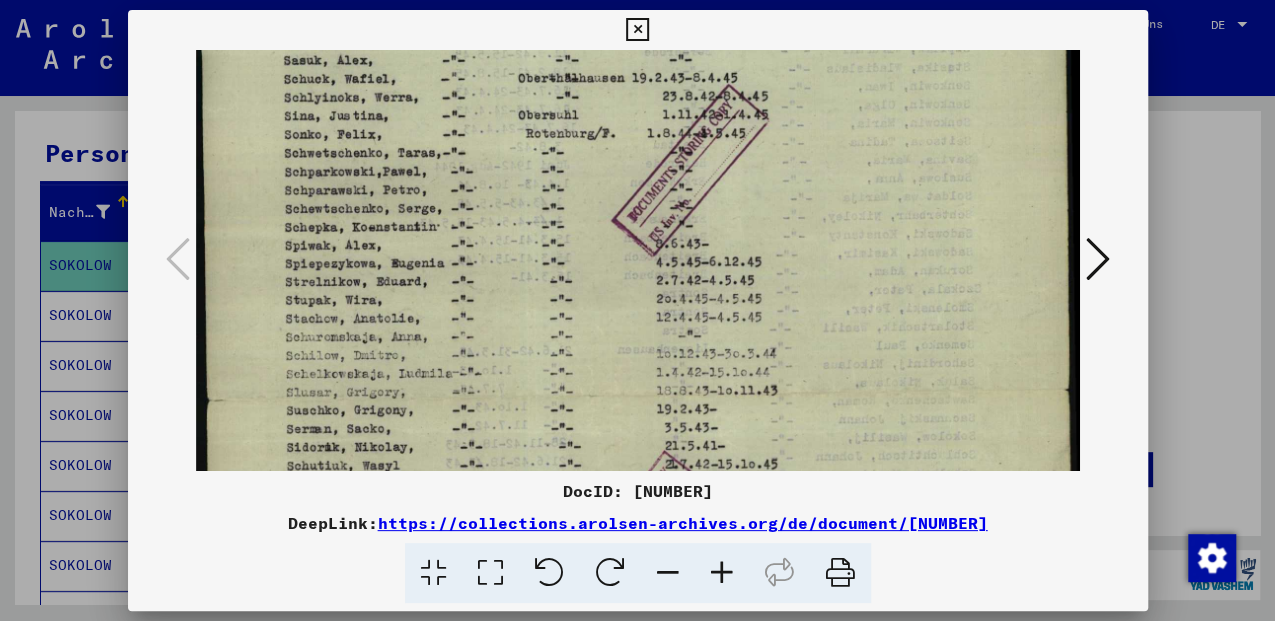 drag, startPoint x: 310, startPoint y: 376, endPoint x: 315, endPoint y: 292, distance: 84.14868 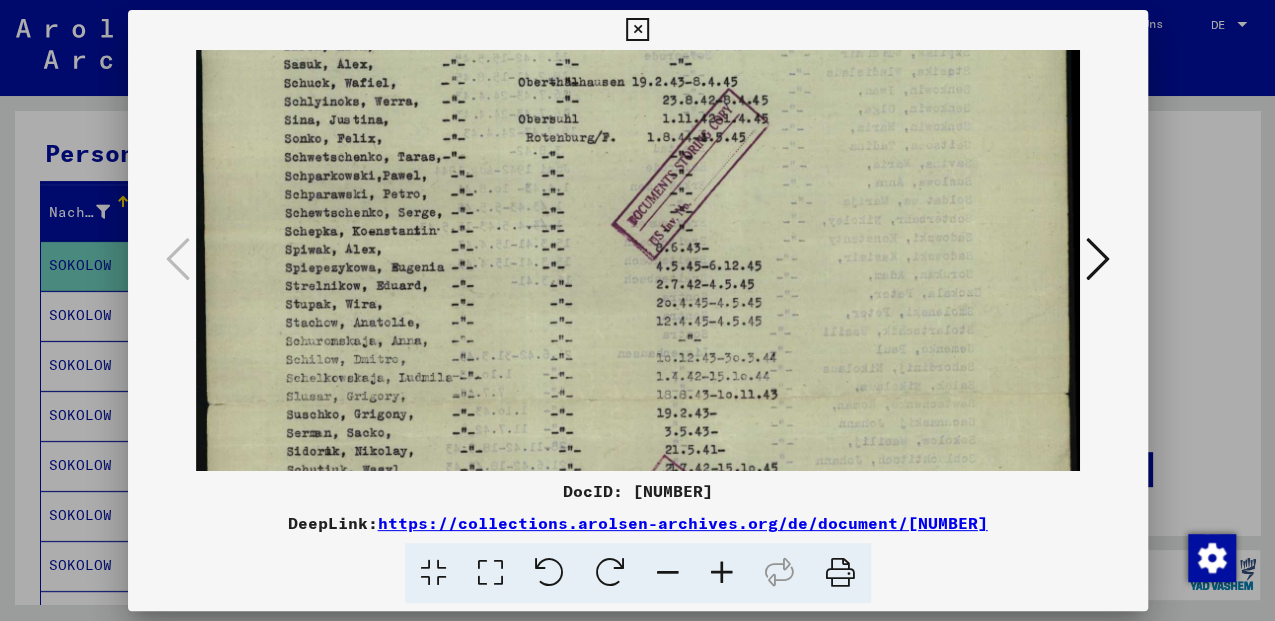 click at bounding box center (638, 396) 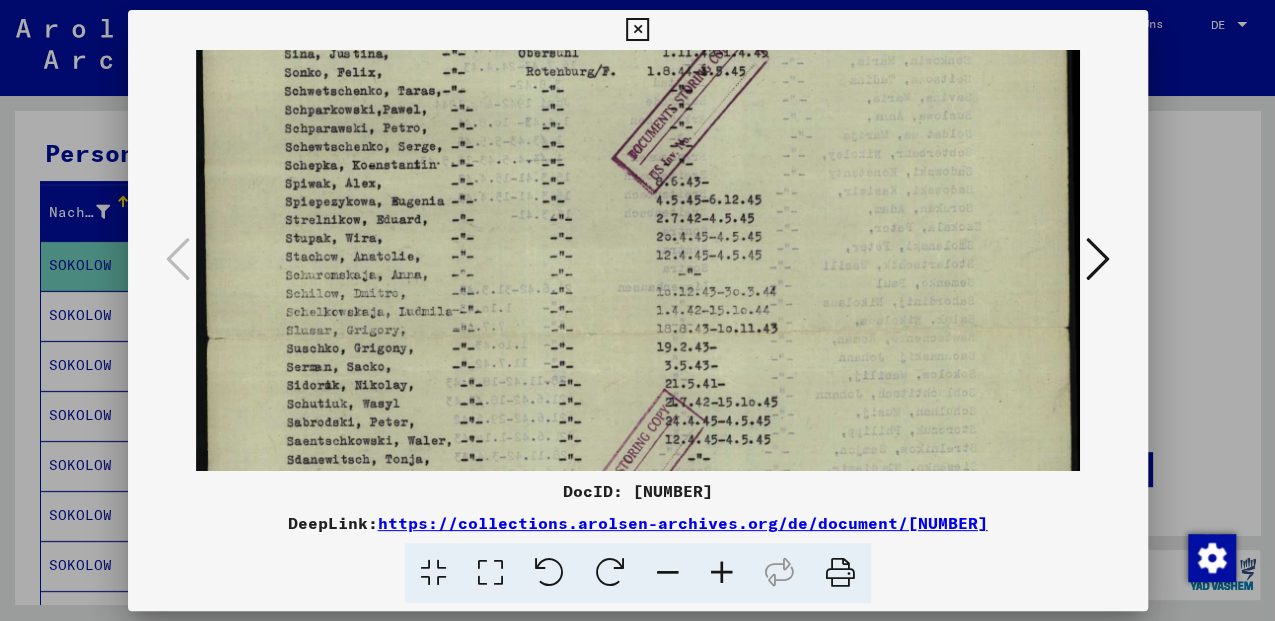 drag, startPoint x: 311, startPoint y: 357, endPoint x: 324, endPoint y: 294, distance: 64.327286 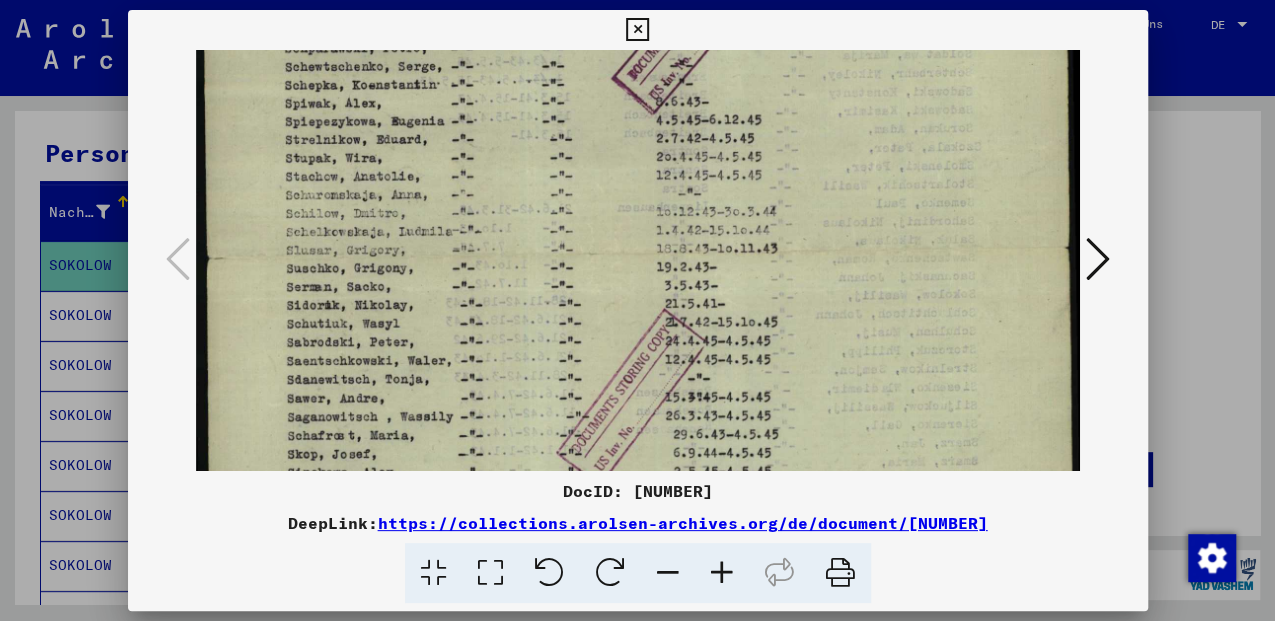 drag, startPoint x: 314, startPoint y: 375, endPoint x: 317, endPoint y: 303, distance: 72.06247 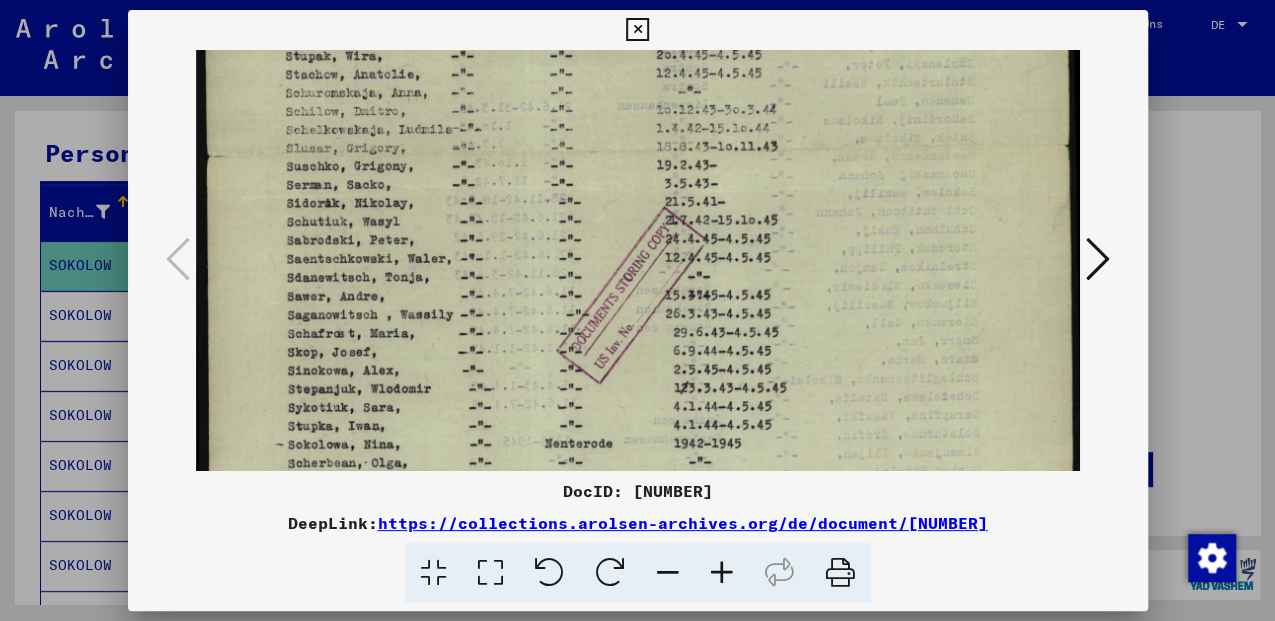 scroll, scrollTop: 532, scrollLeft: 0, axis: vertical 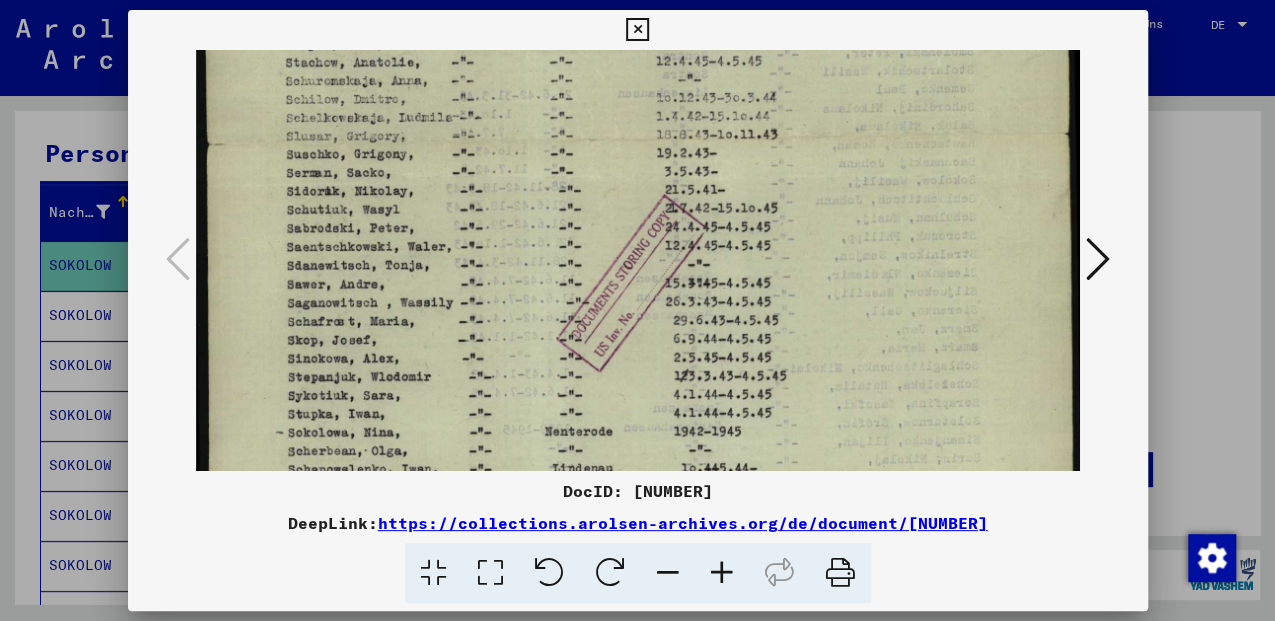 drag, startPoint x: 310, startPoint y: 406, endPoint x: 320, endPoint y: 304, distance: 102.48902 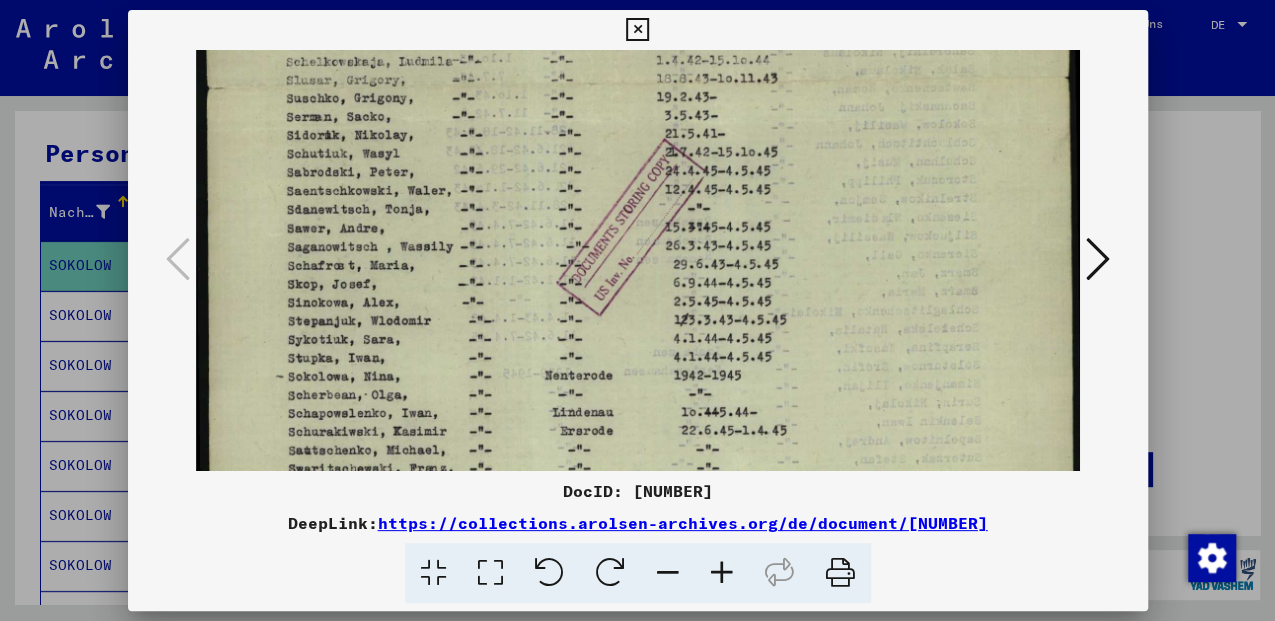 scroll, scrollTop: 590, scrollLeft: 0, axis: vertical 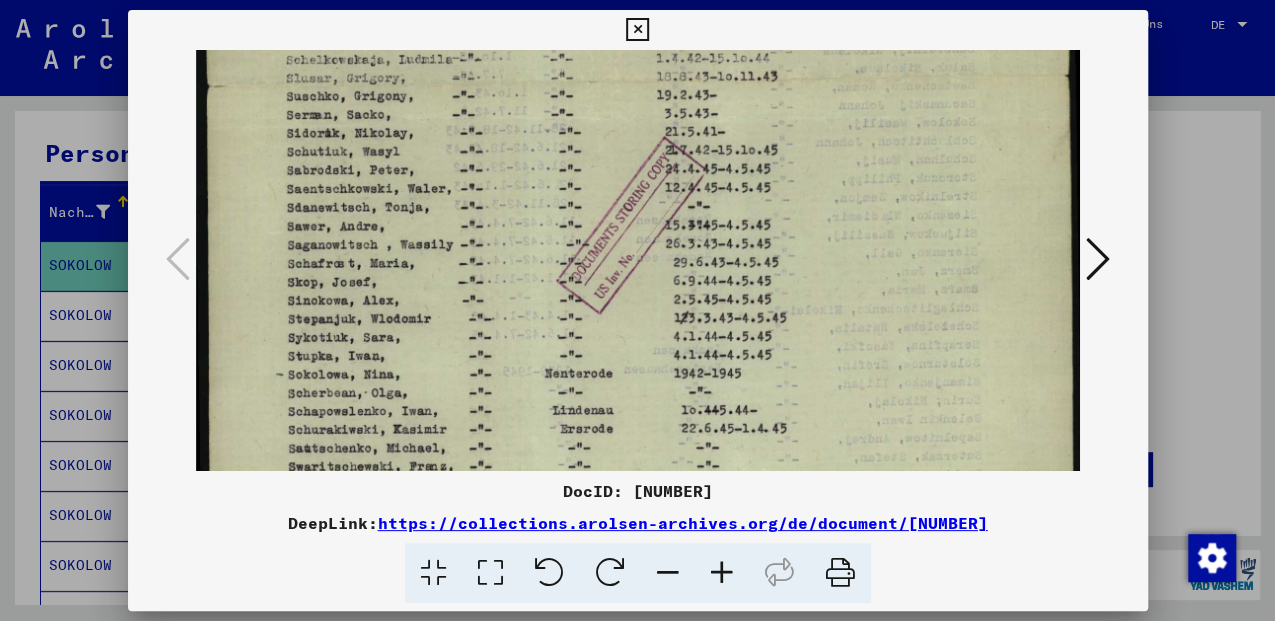 drag, startPoint x: 312, startPoint y: 398, endPoint x: 315, endPoint y: 346, distance: 52.086468 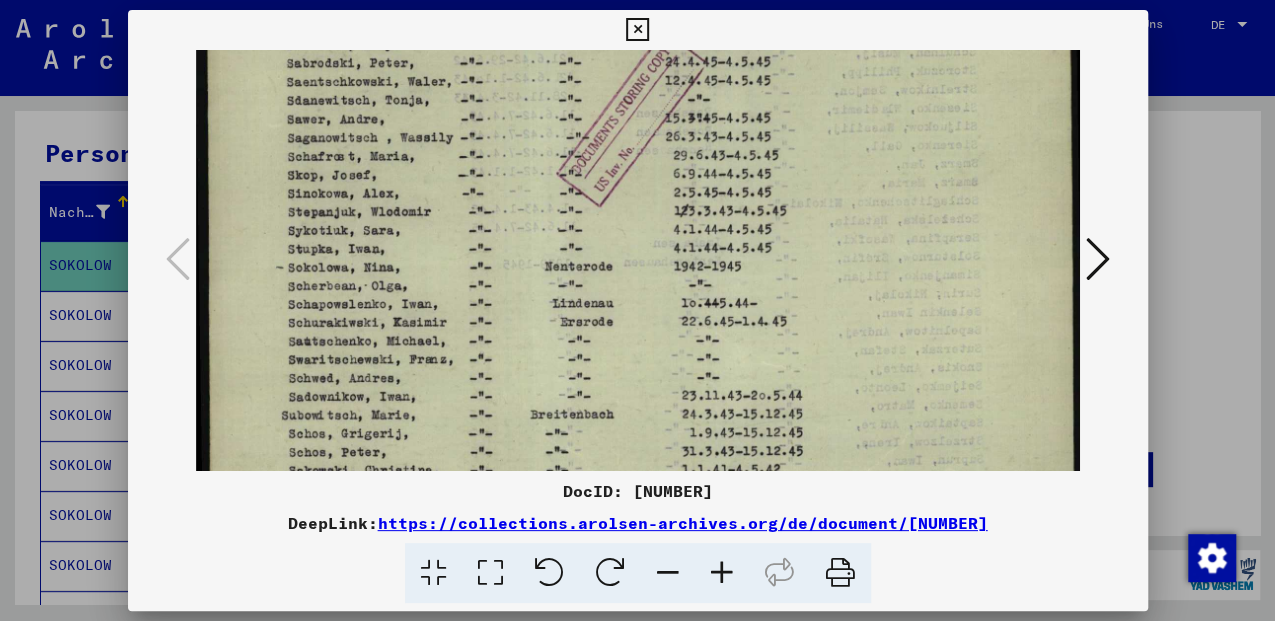 drag, startPoint x: 306, startPoint y: 410, endPoint x: 317, endPoint y: 322, distance: 88.68484 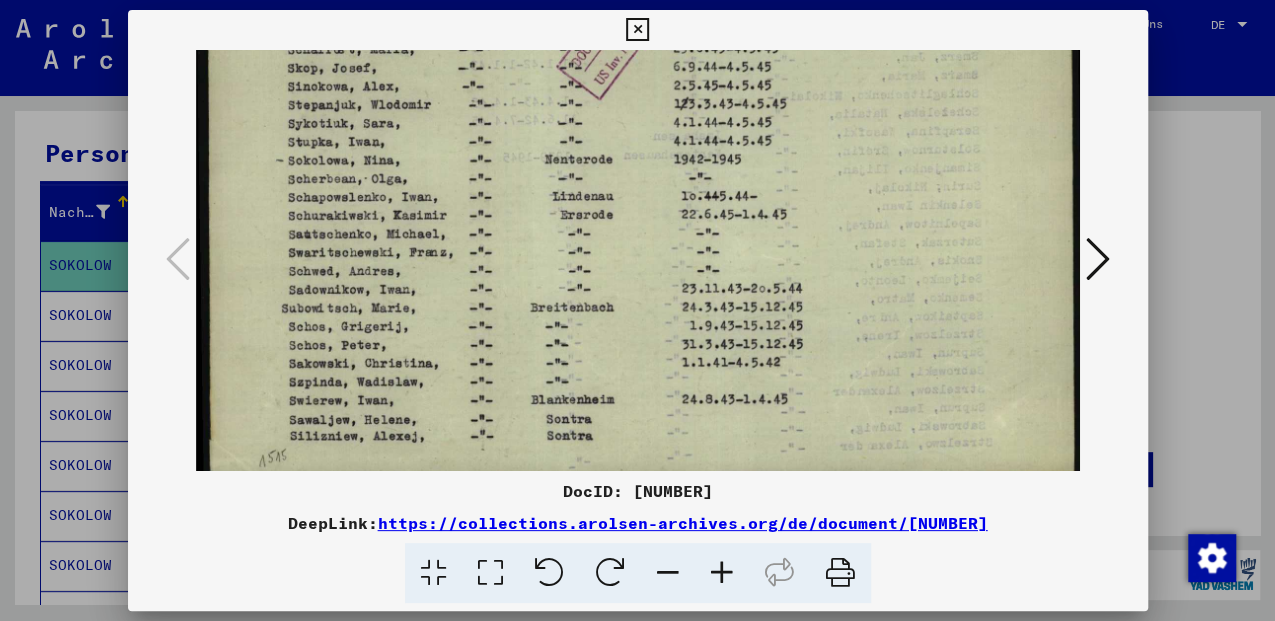 scroll, scrollTop: 815, scrollLeft: 0, axis: vertical 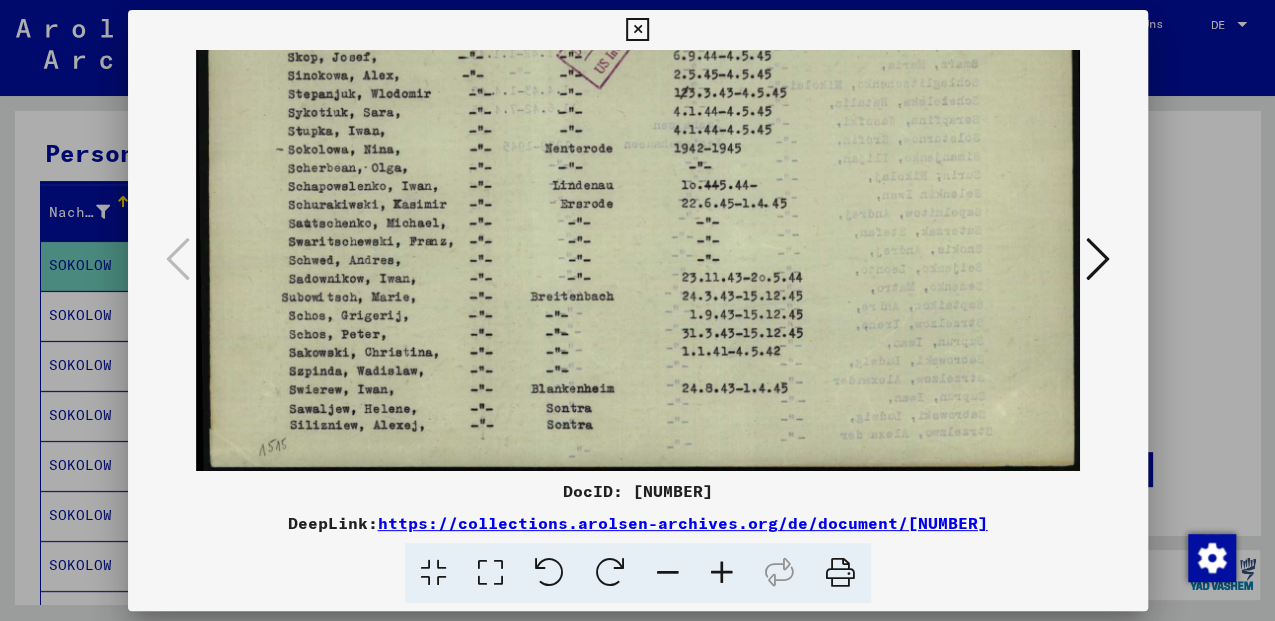 drag, startPoint x: 314, startPoint y: 419, endPoint x: 331, endPoint y: 308, distance: 112.29426 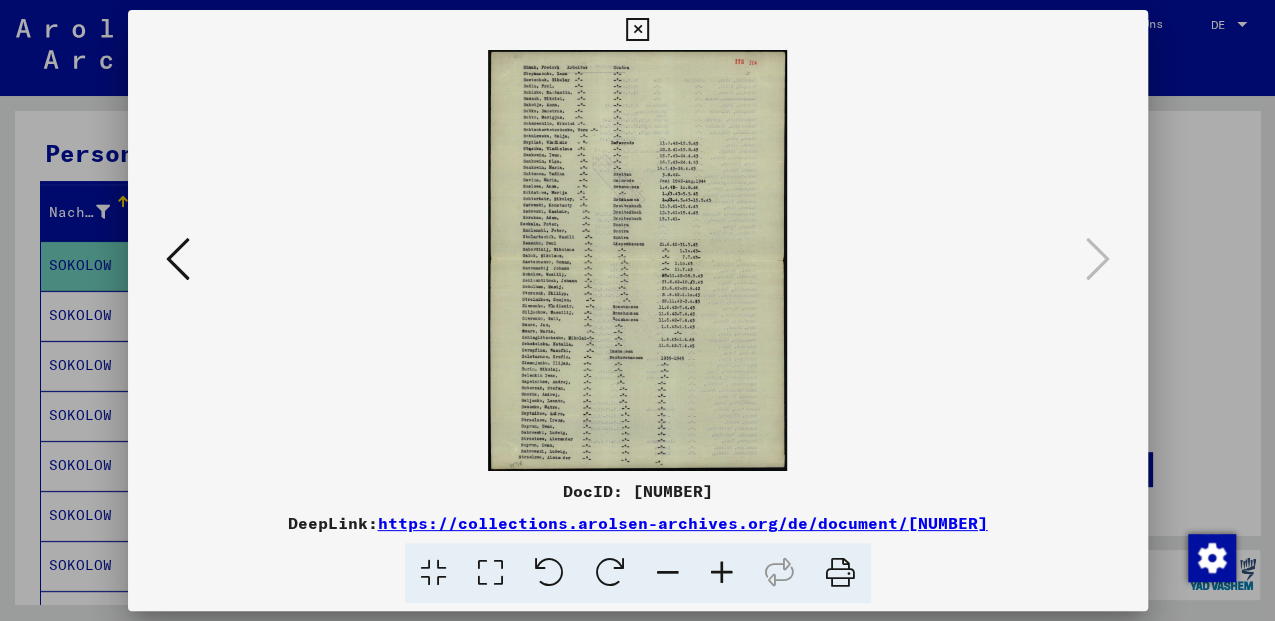 click at bounding box center (490, 573) 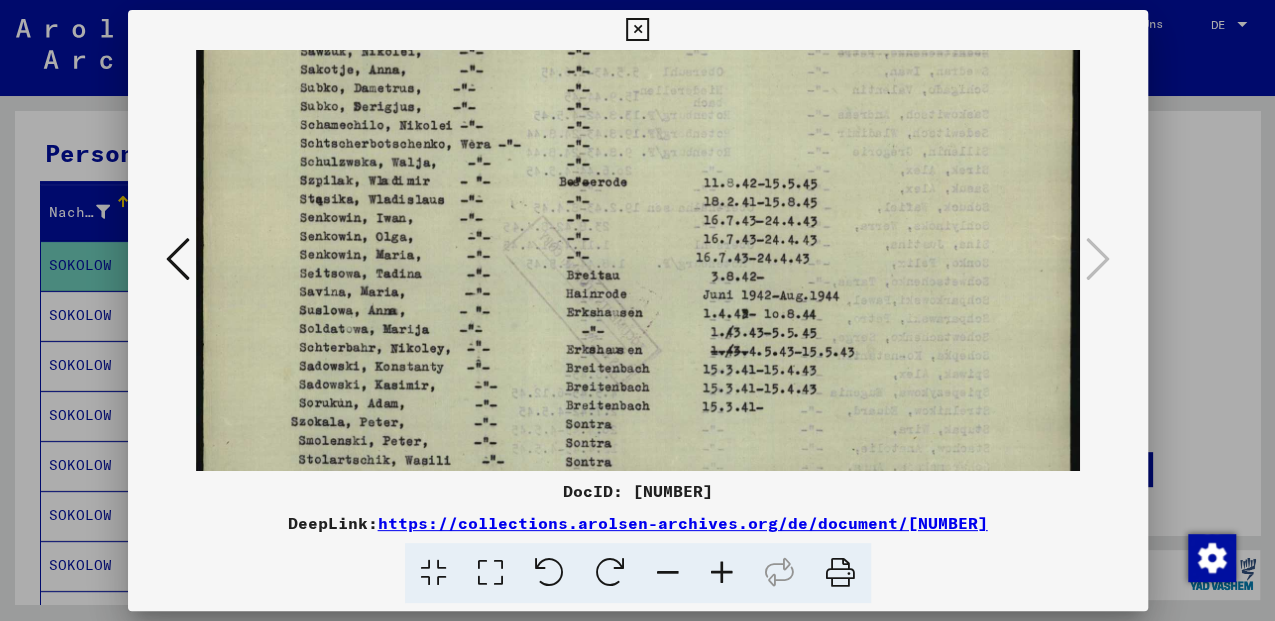 scroll, scrollTop: 151, scrollLeft: 0, axis: vertical 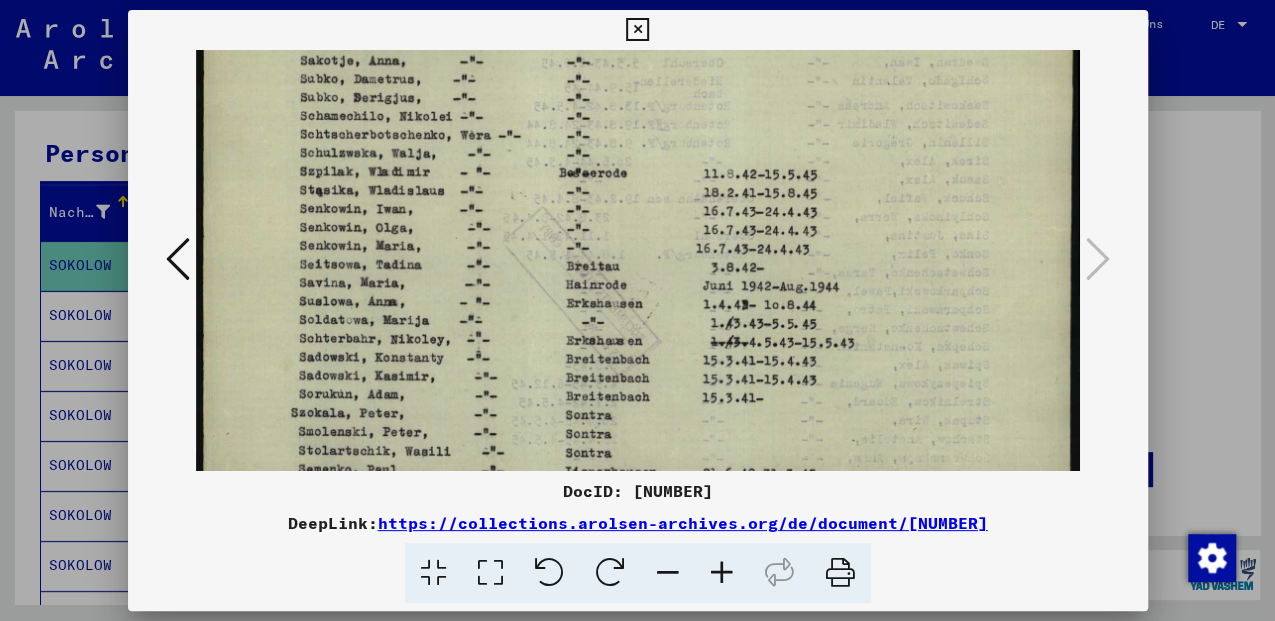 drag, startPoint x: 322, startPoint y: 410, endPoint x: 344, endPoint y: 266, distance: 145.67087 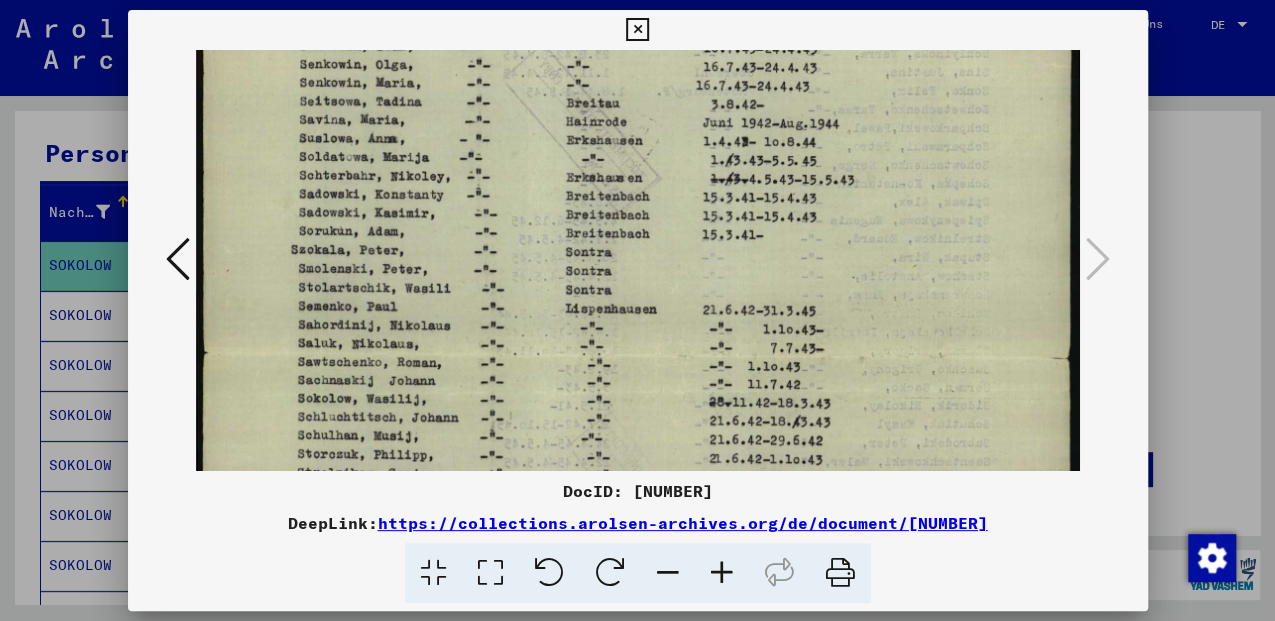drag, startPoint x: 320, startPoint y: 426, endPoint x: 333, endPoint y: 266, distance: 160.52725 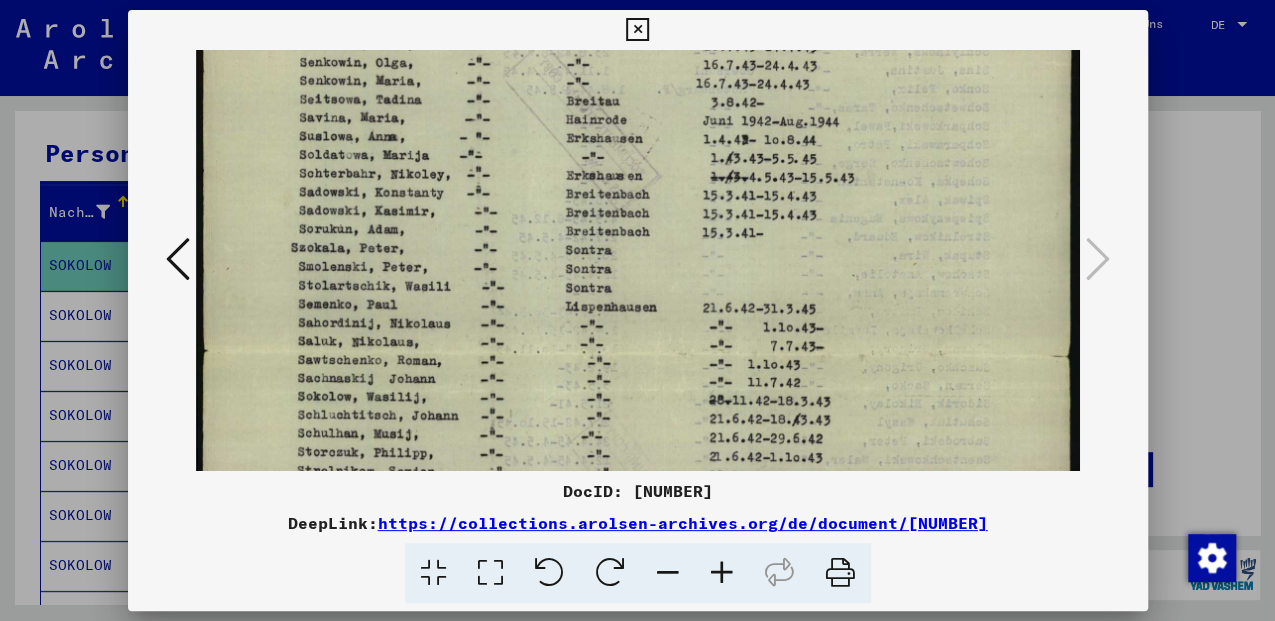 click at bounding box center [637, 30] 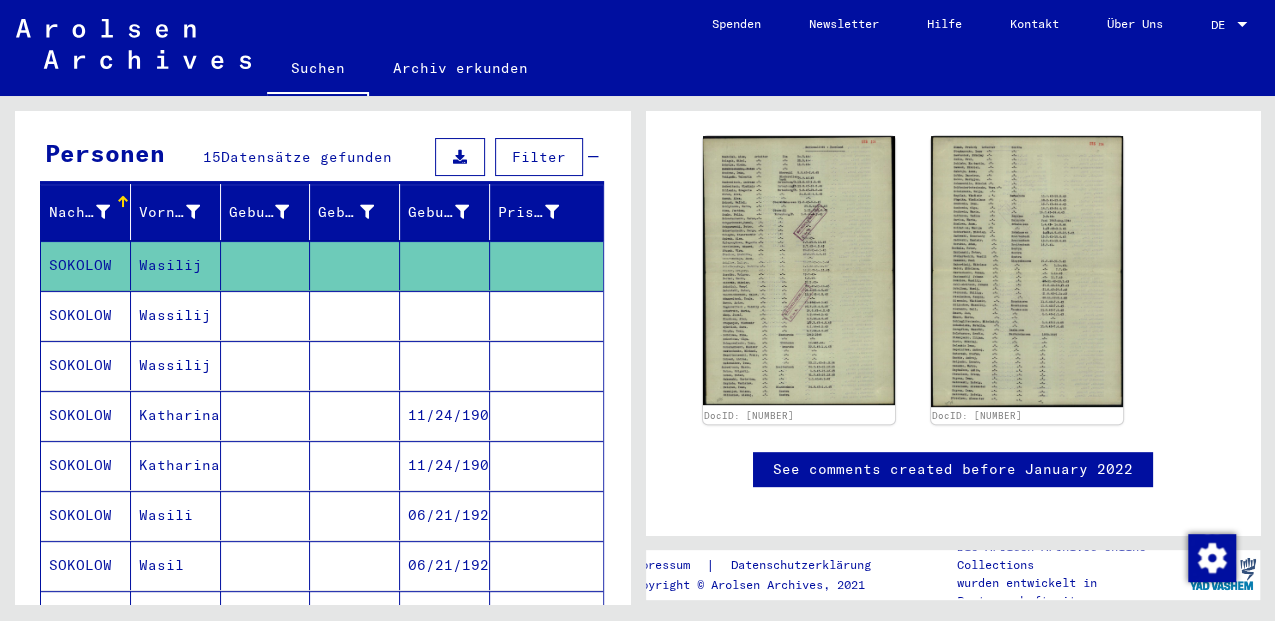 click on "Wassilij" at bounding box center [176, 365] 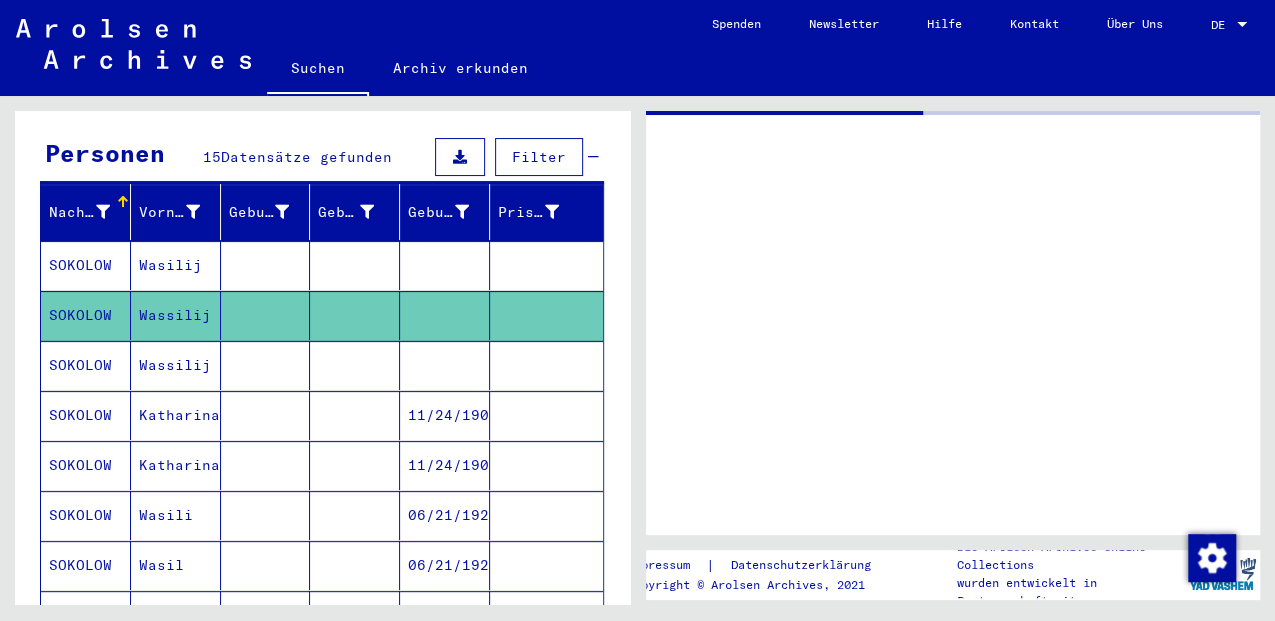 scroll, scrollTop: 0, scrollLeft: 0, axis: both 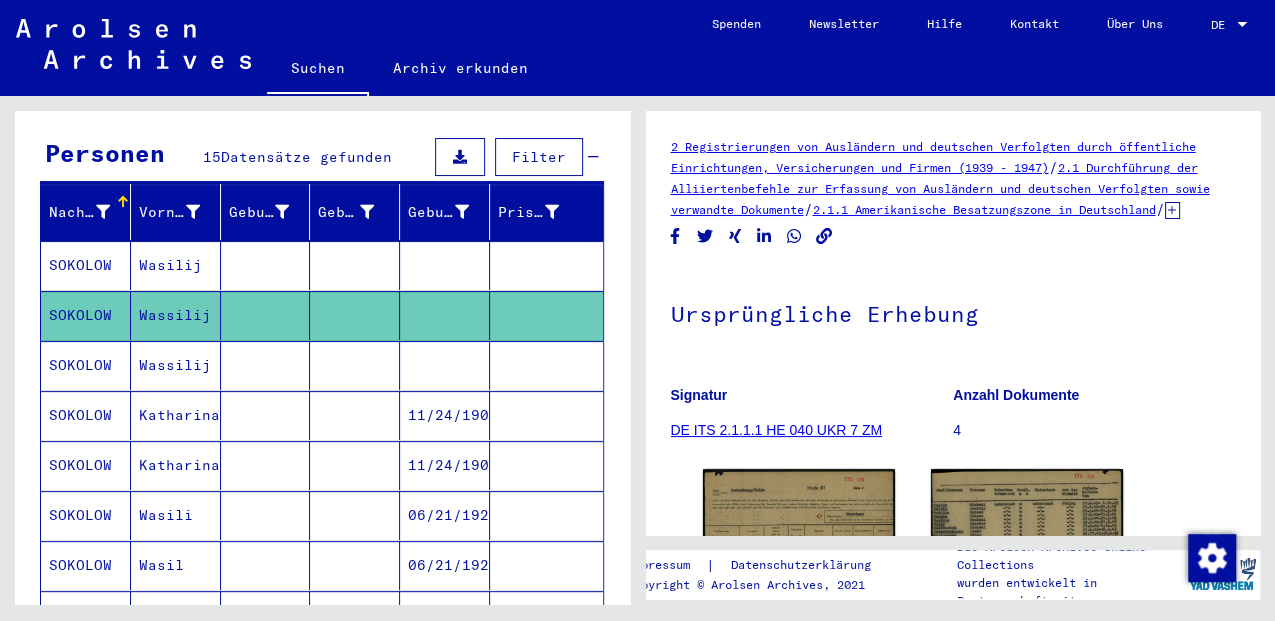 click 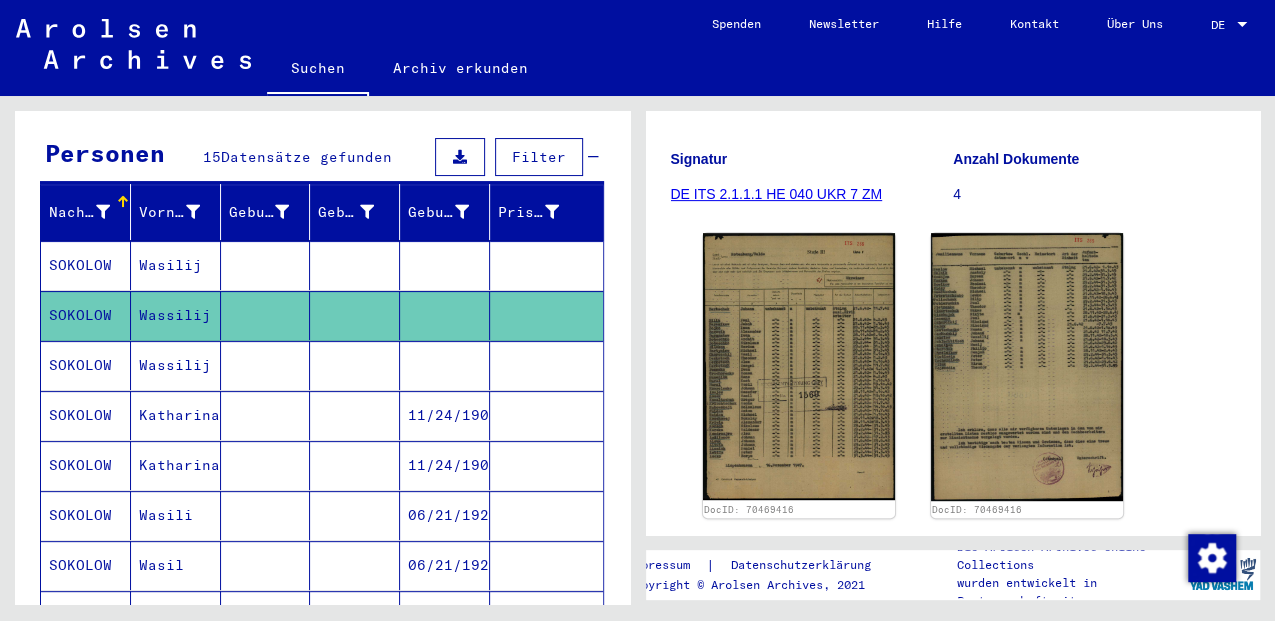 scroll, scrollTop: 367, scrollLeft: 0, axis: vertical 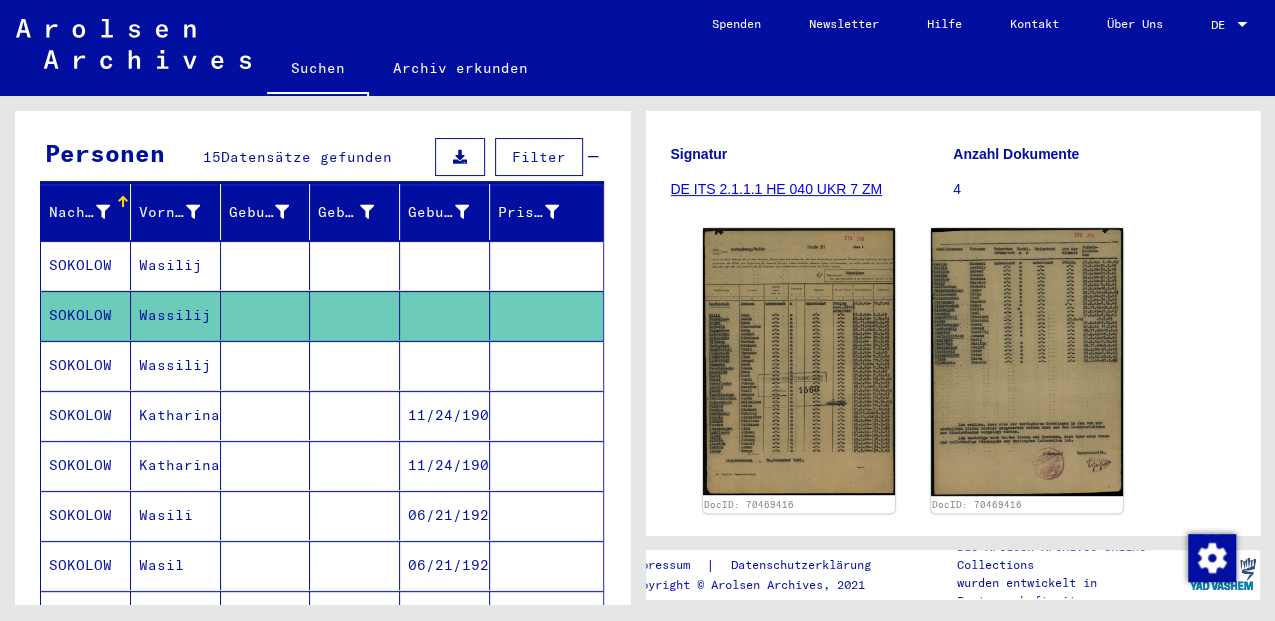 click on "Wassilij" at bounding box center [176, 415] 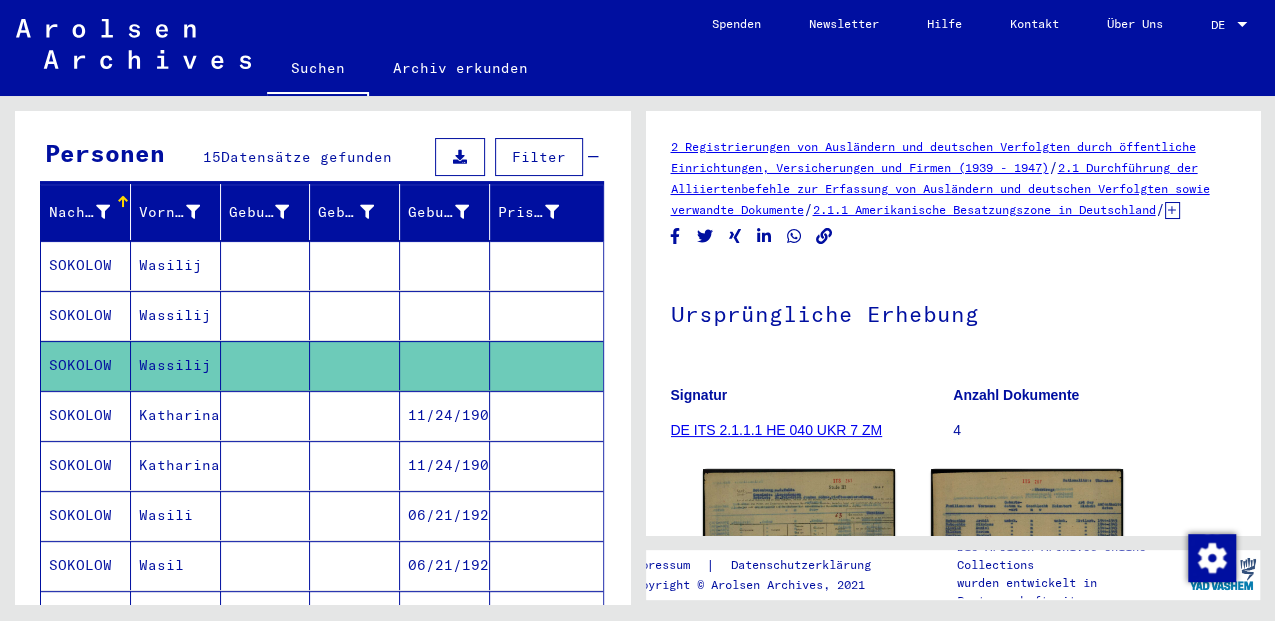 scroll, scrollTop: 0, scrollLeft: 0, axis: both 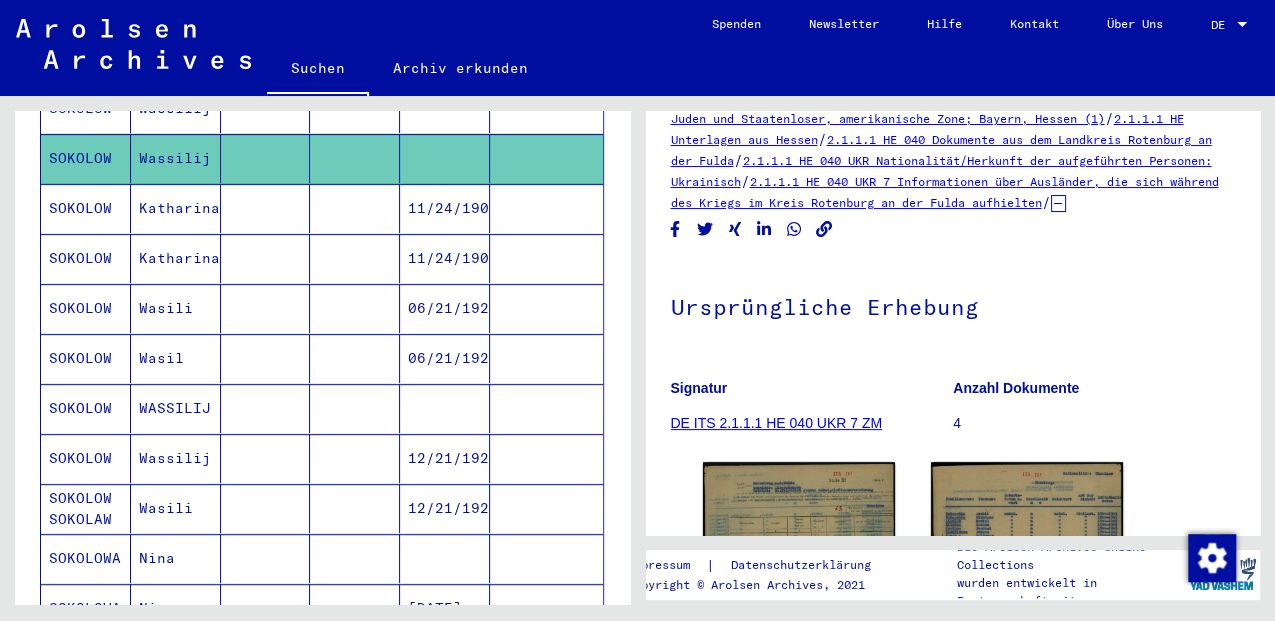 click at bounding box center [355, 358] 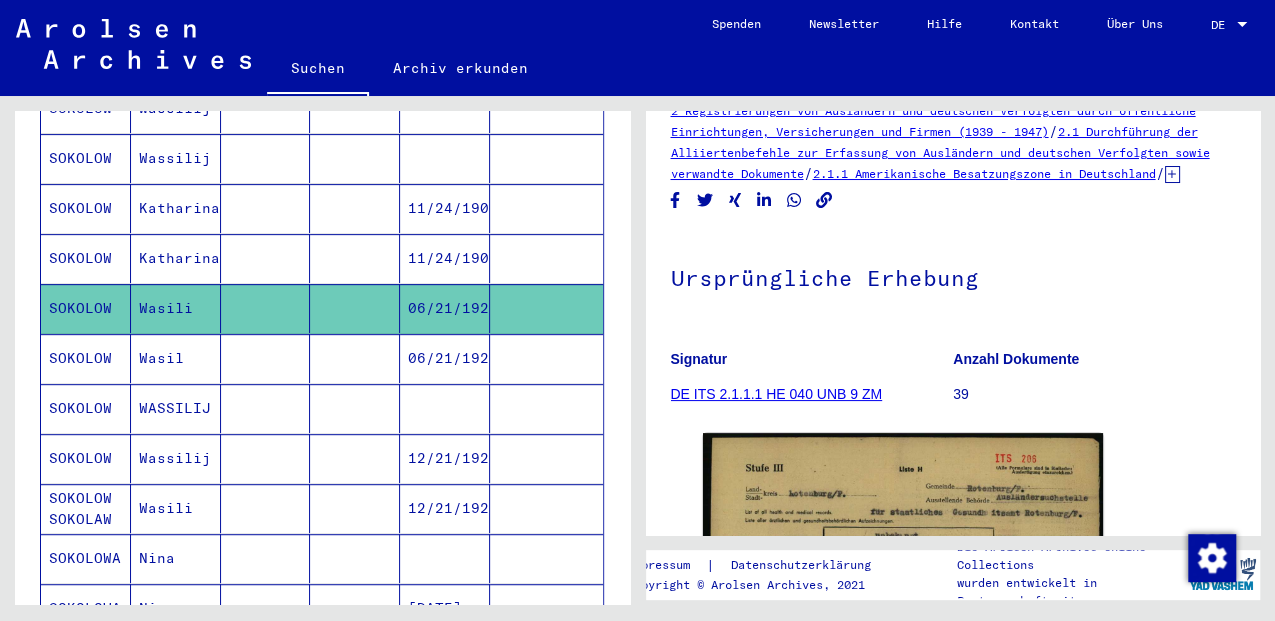 scroll, scrollTop: 369, scrollLeft: 0, axis: vertical 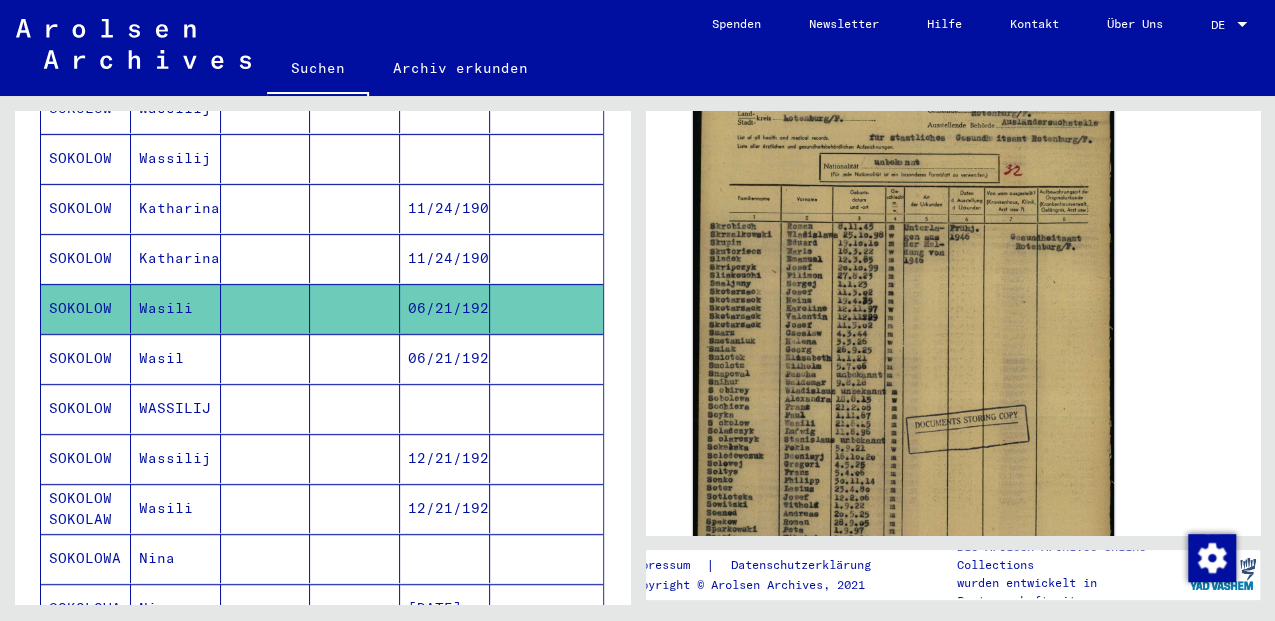 click 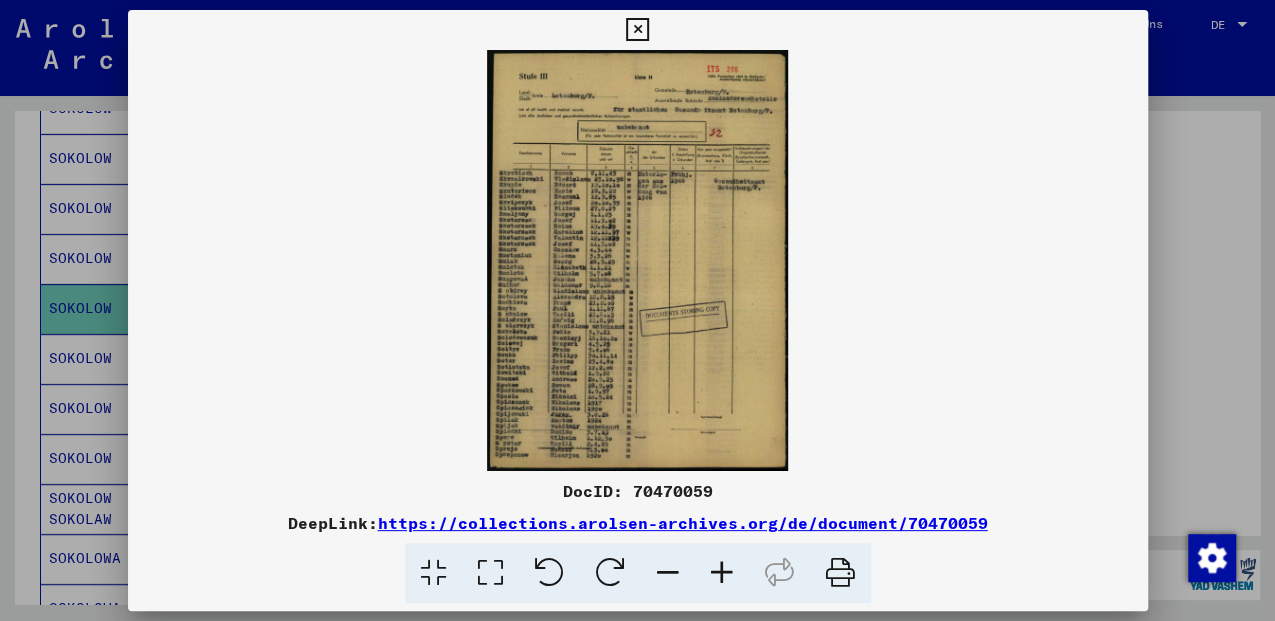 click at bounding box center (490, 573) 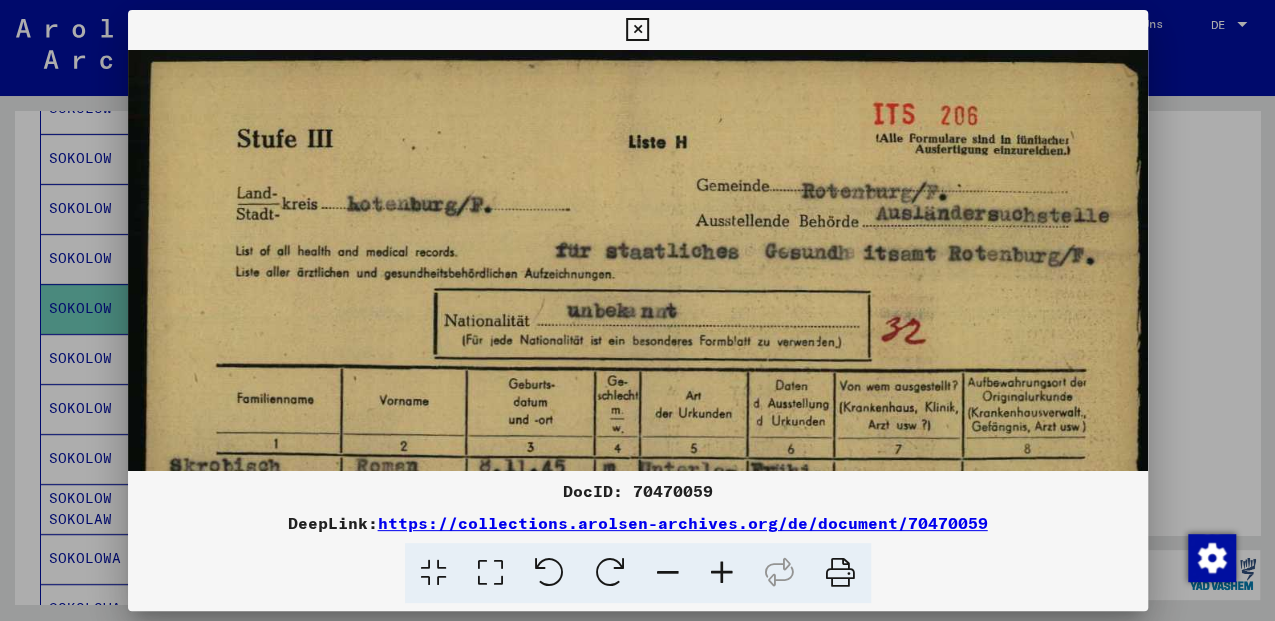 drag, startPoint x: 634, startPoint y: 25, endPoint x: 630, endPoint y: 100, distance: 75.10659 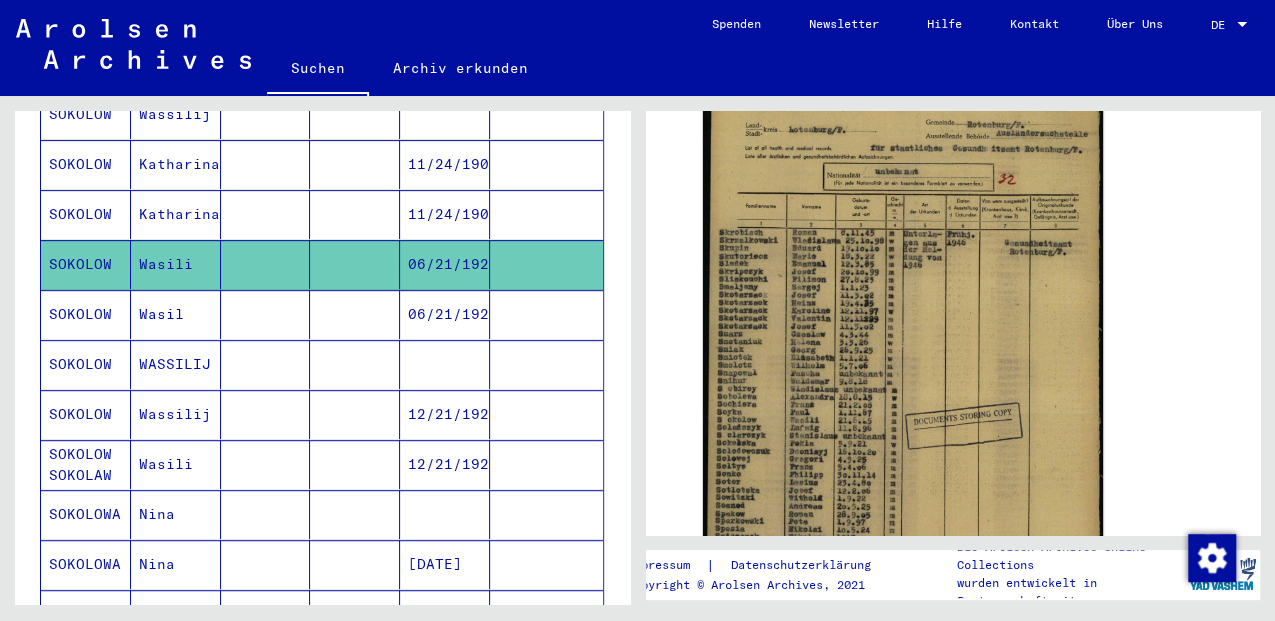 scroll, scrollTop: 459, scrollLeft: 0, axis: vertical 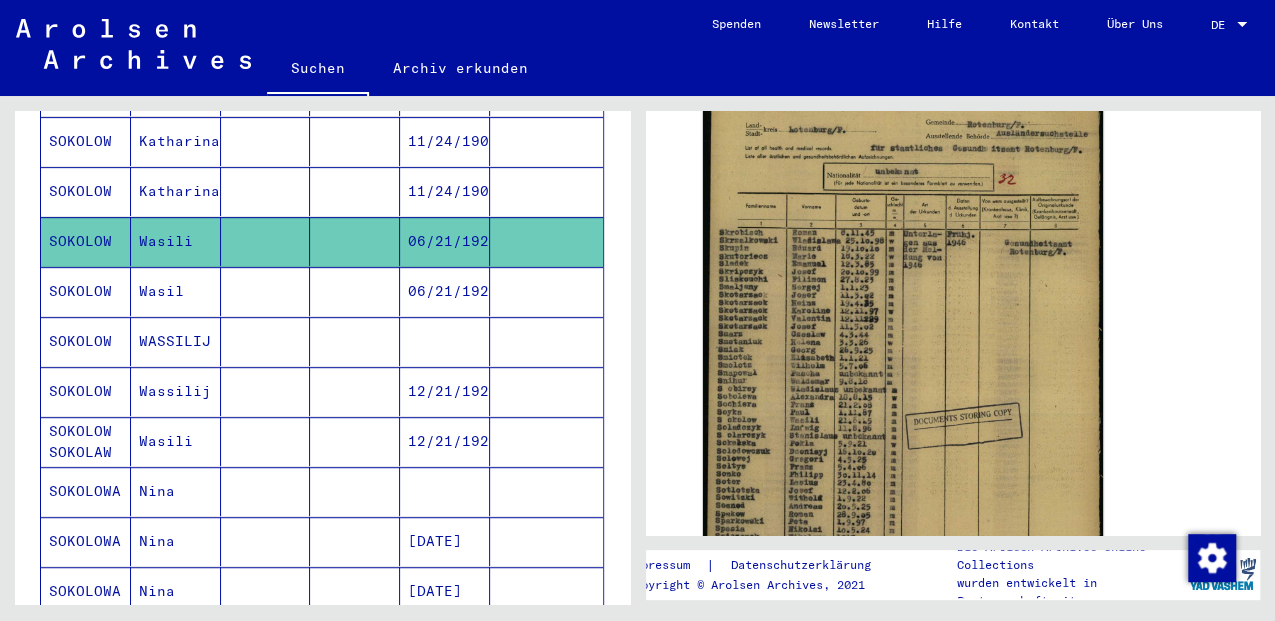 click on "WASSILIJ" at bounding box center (176, 391) 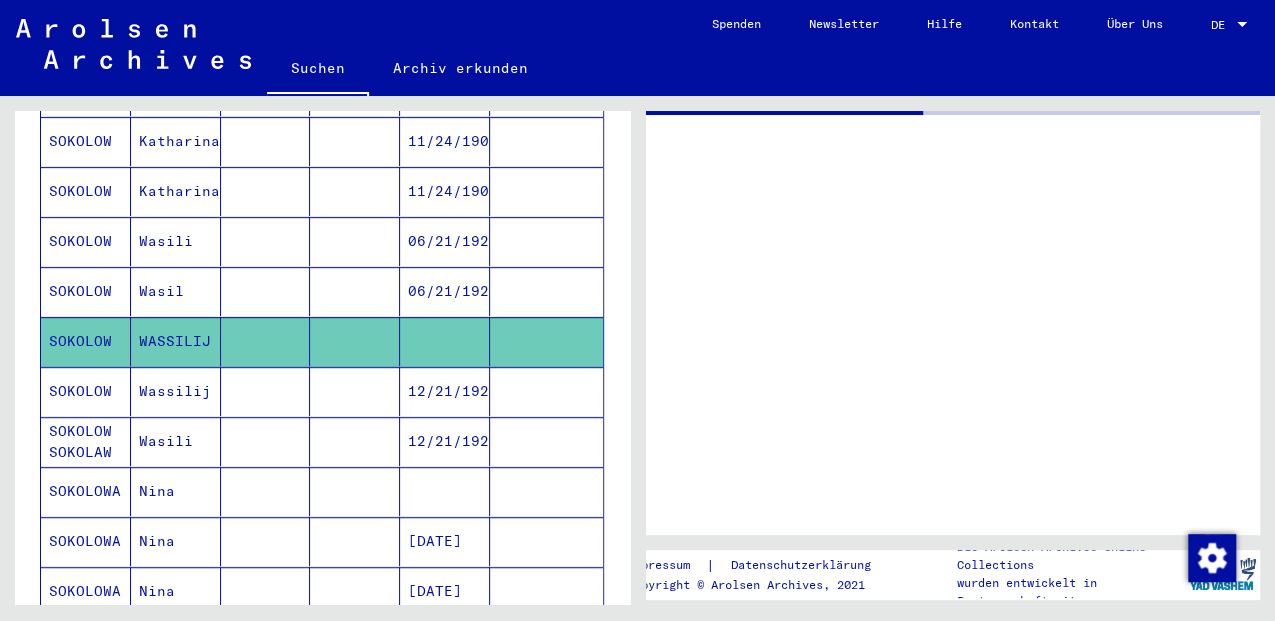 scroll, scrollTop: 0, scrollLeft: 0, axis: both 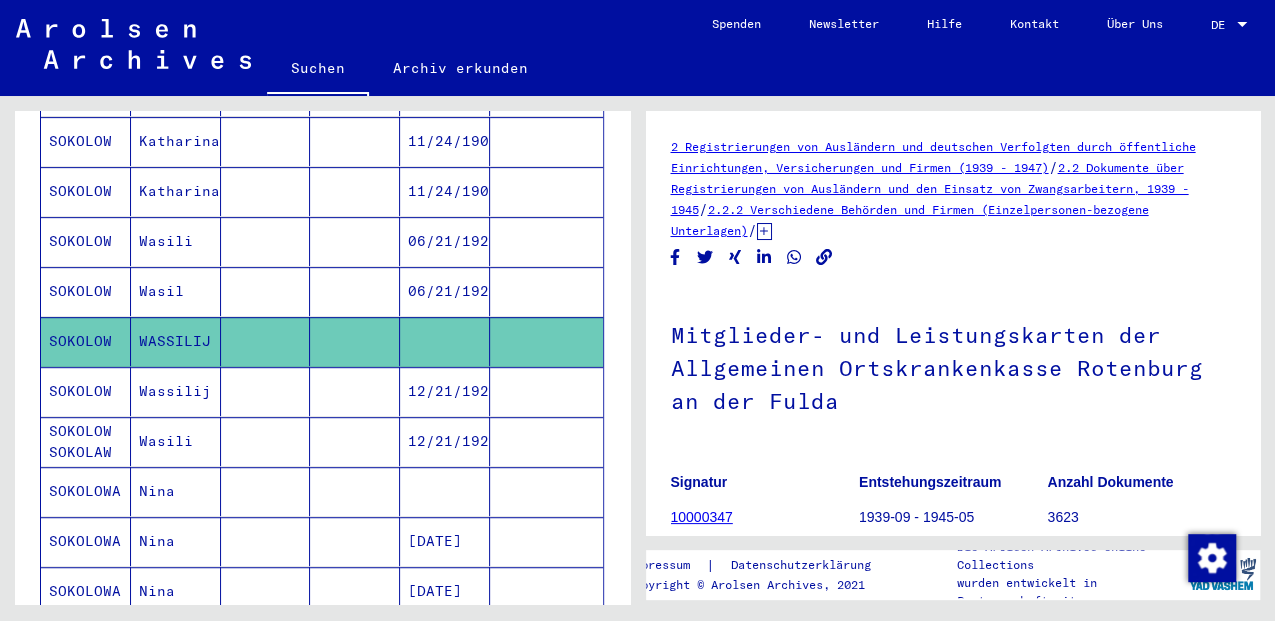 click 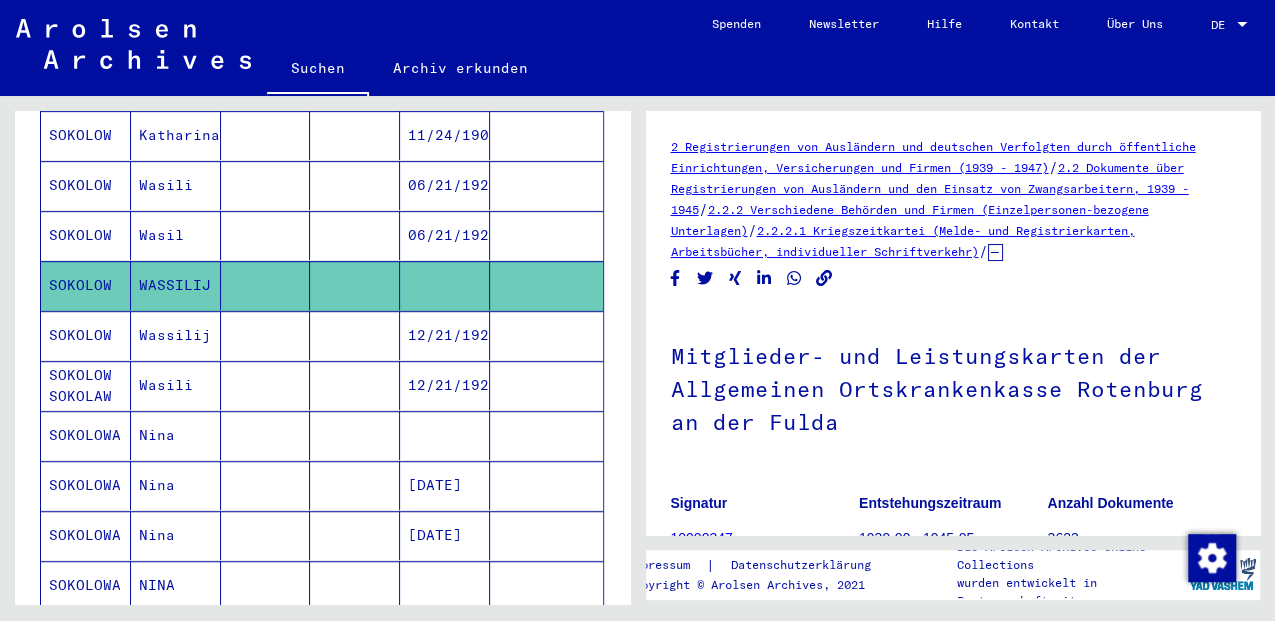 scroll, scrollTop: 528, scrollLeft: 0, axis: vertical 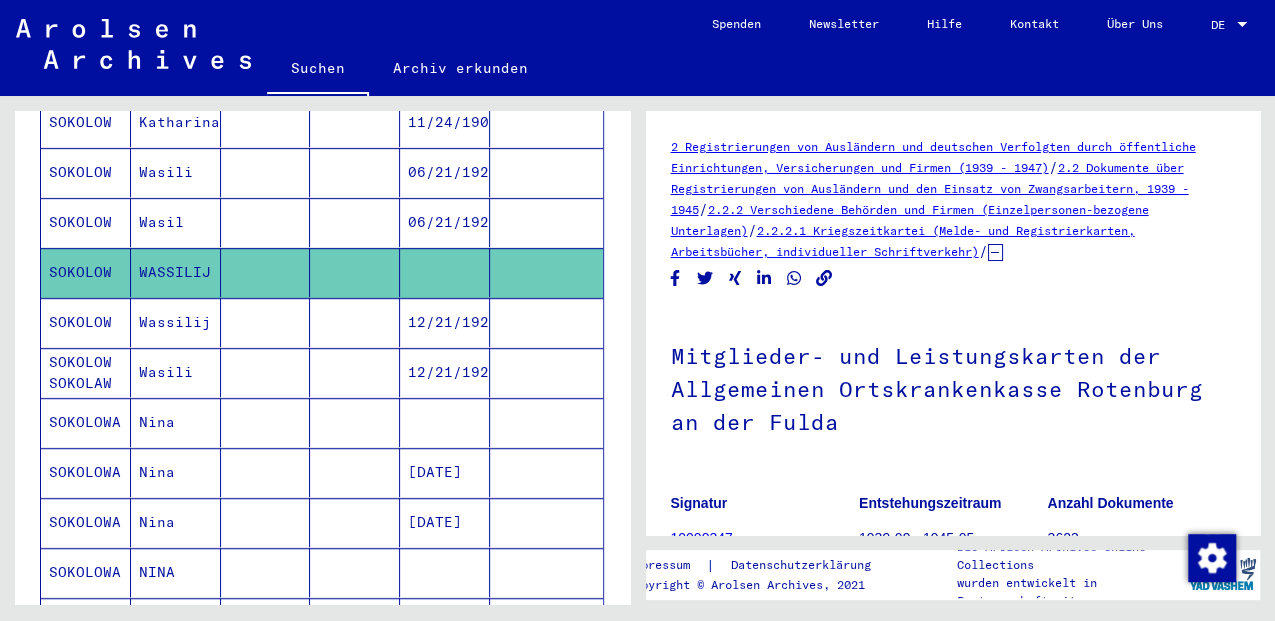 click on "12/21/1925" at bounding box center [445, 372] 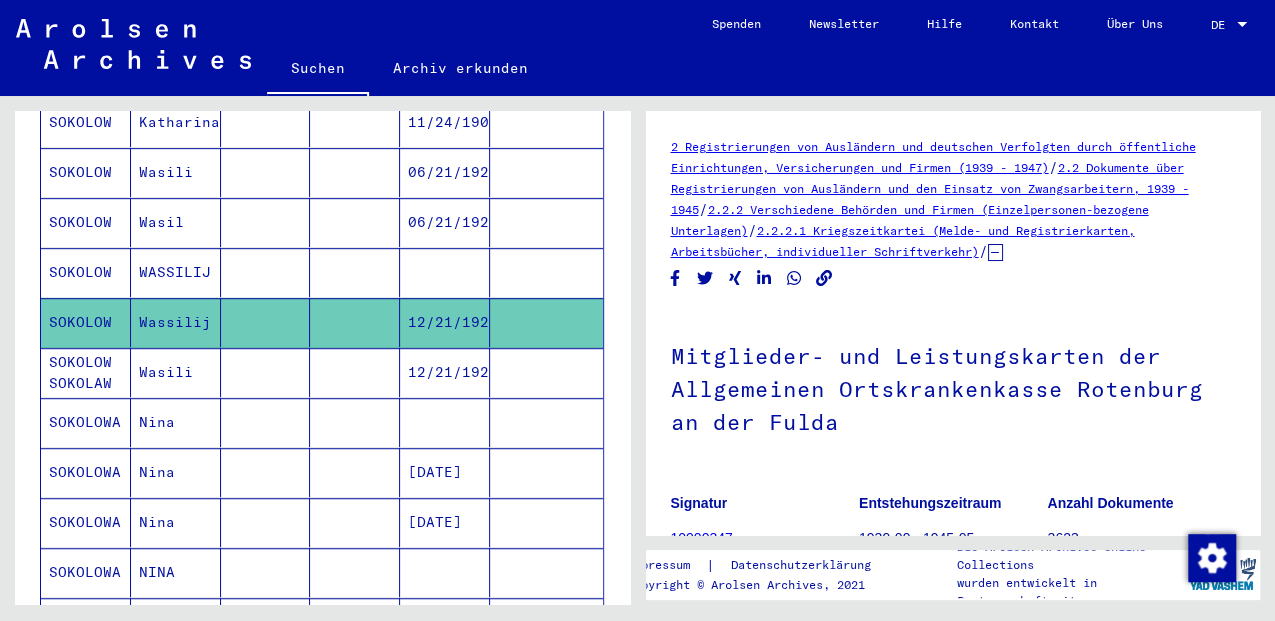 click on "12/21/1925" 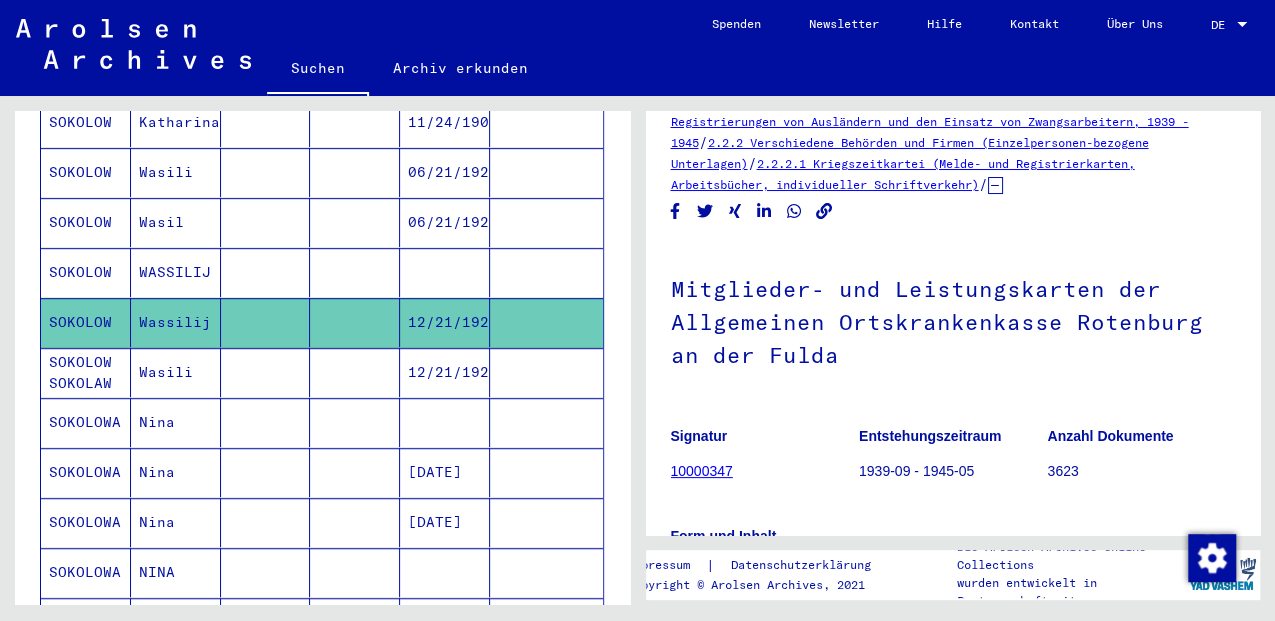 scroll, scrollTop: 200, scrollLeft: 0, axis: vertical 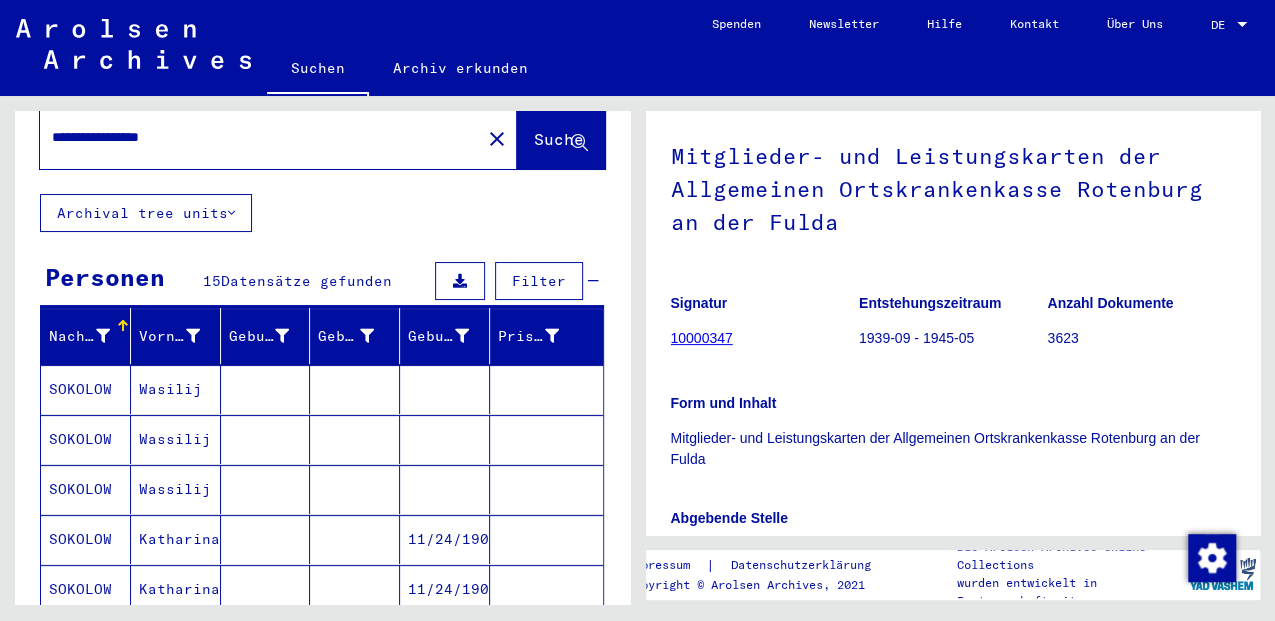 click on "**********" 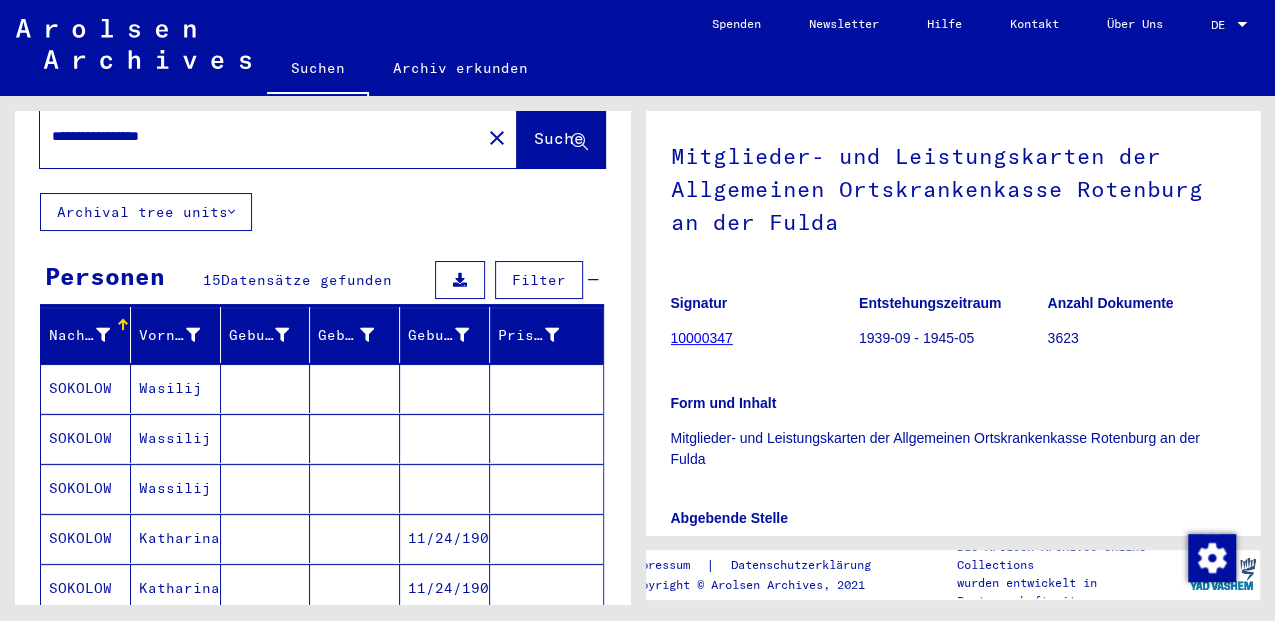 scroll, scrollTop: 0, scrollLeft: 0, axis: both 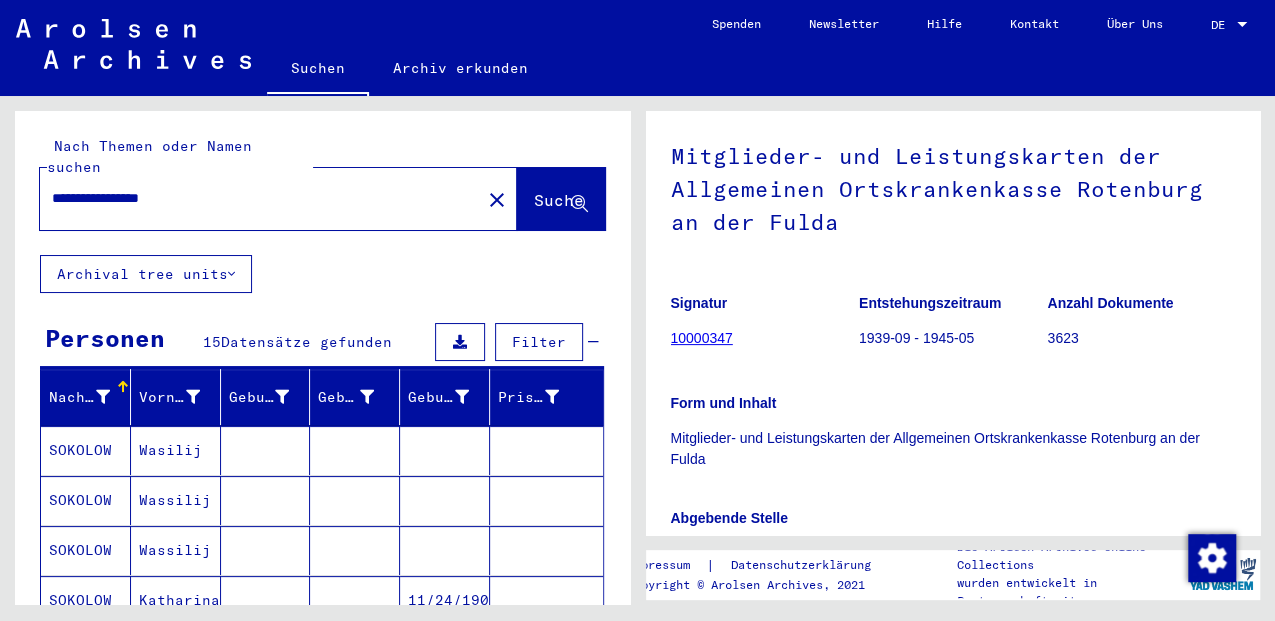 drag, startPoint x: 122, startPoint y: 176, endPoint x: 253, endPoint y: 181, distance: 131.09538 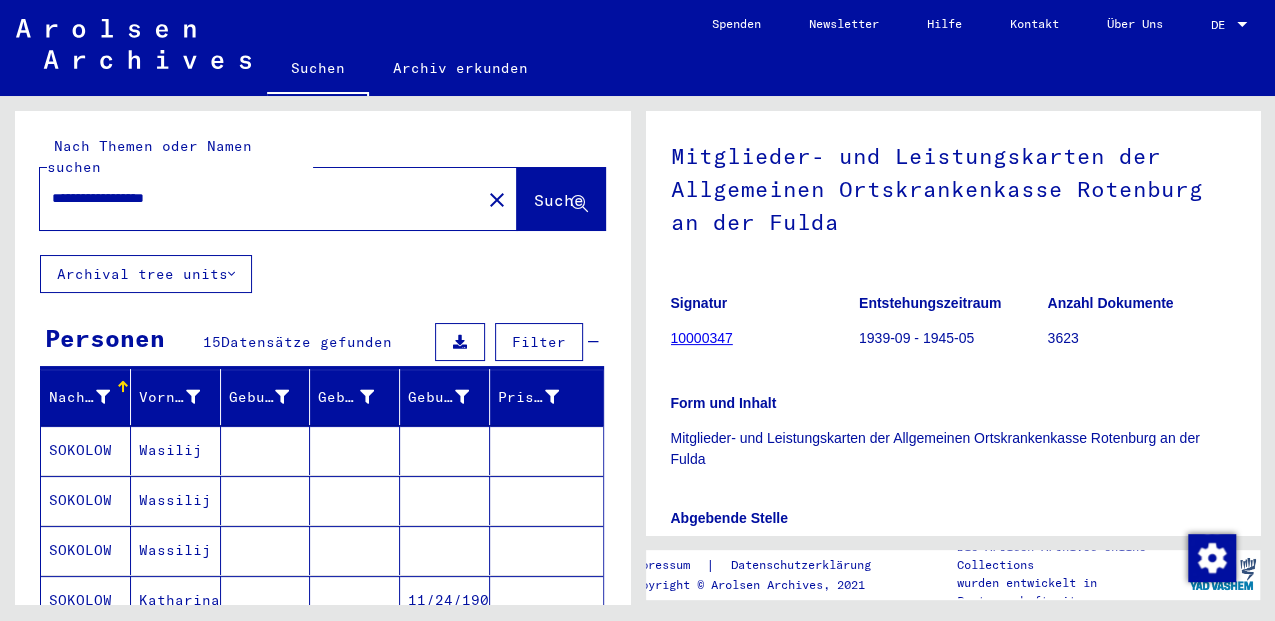 type on "**********" 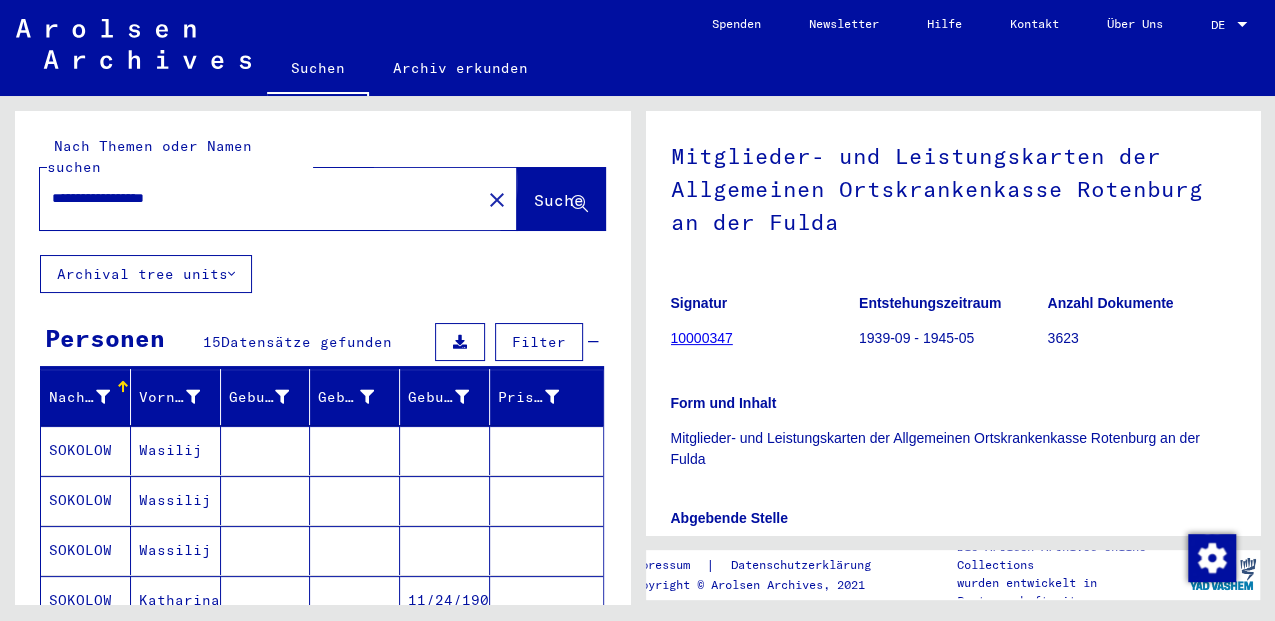 click on "Suche" 